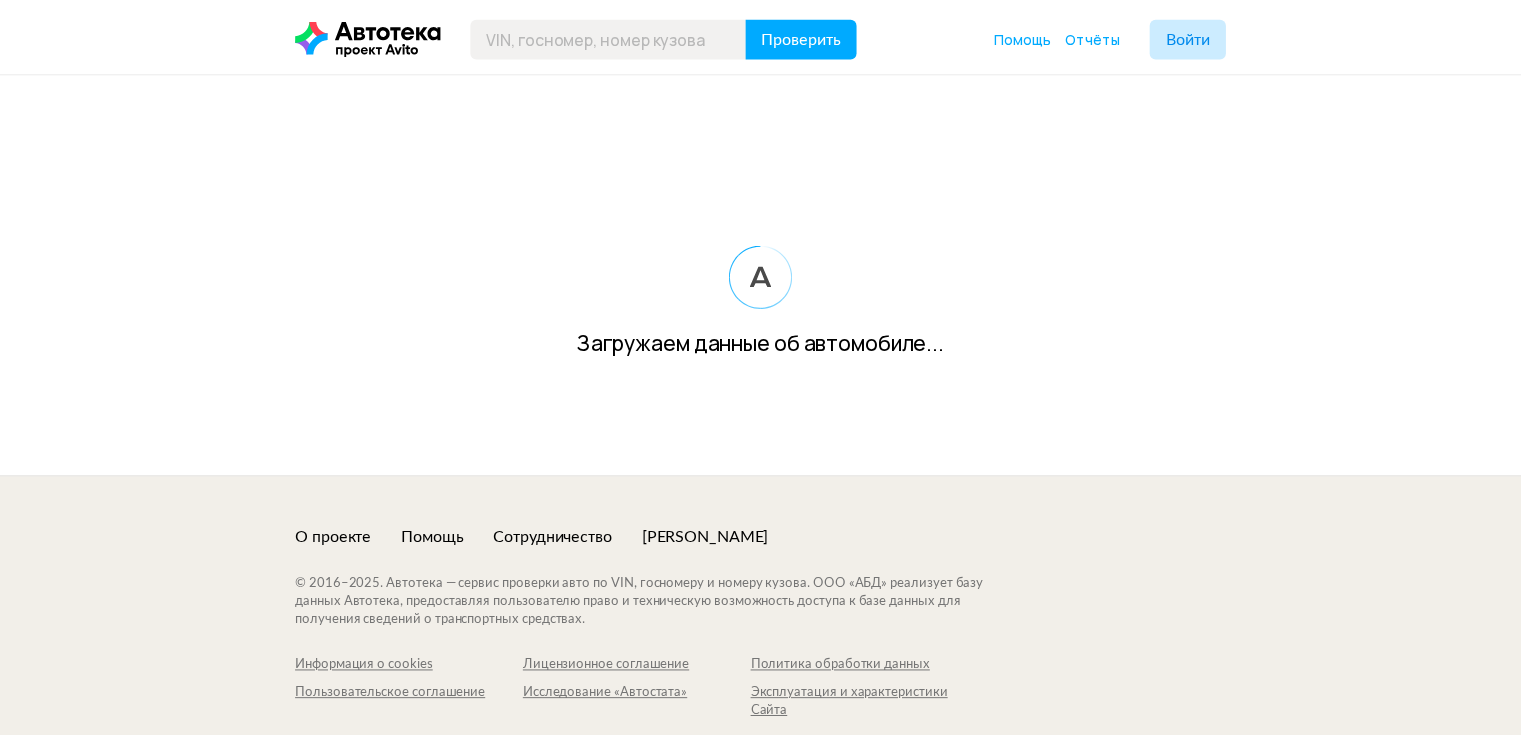 scroll, scrollTop: 0, scrollLeft: 0, axis: both 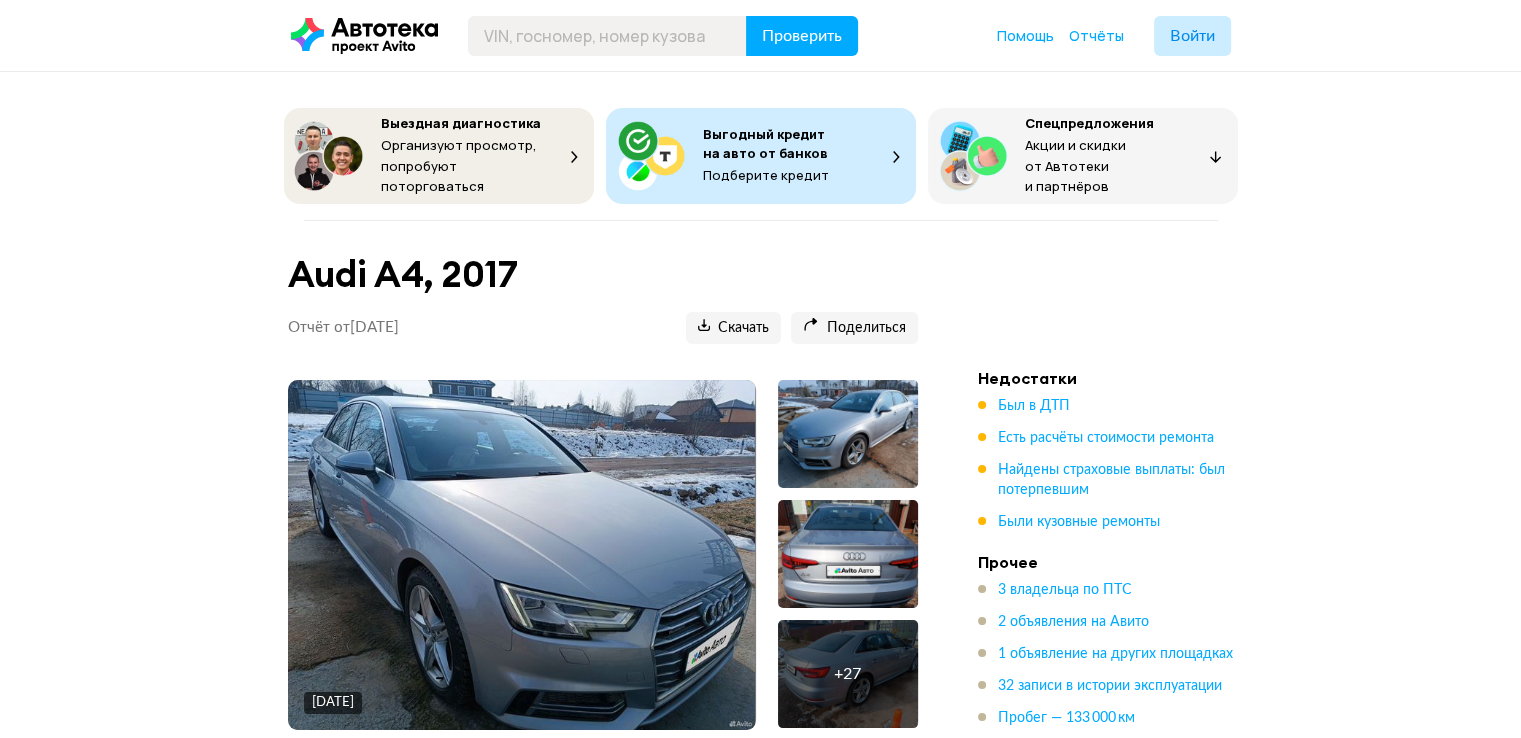 click at bounding box center (521, 555) 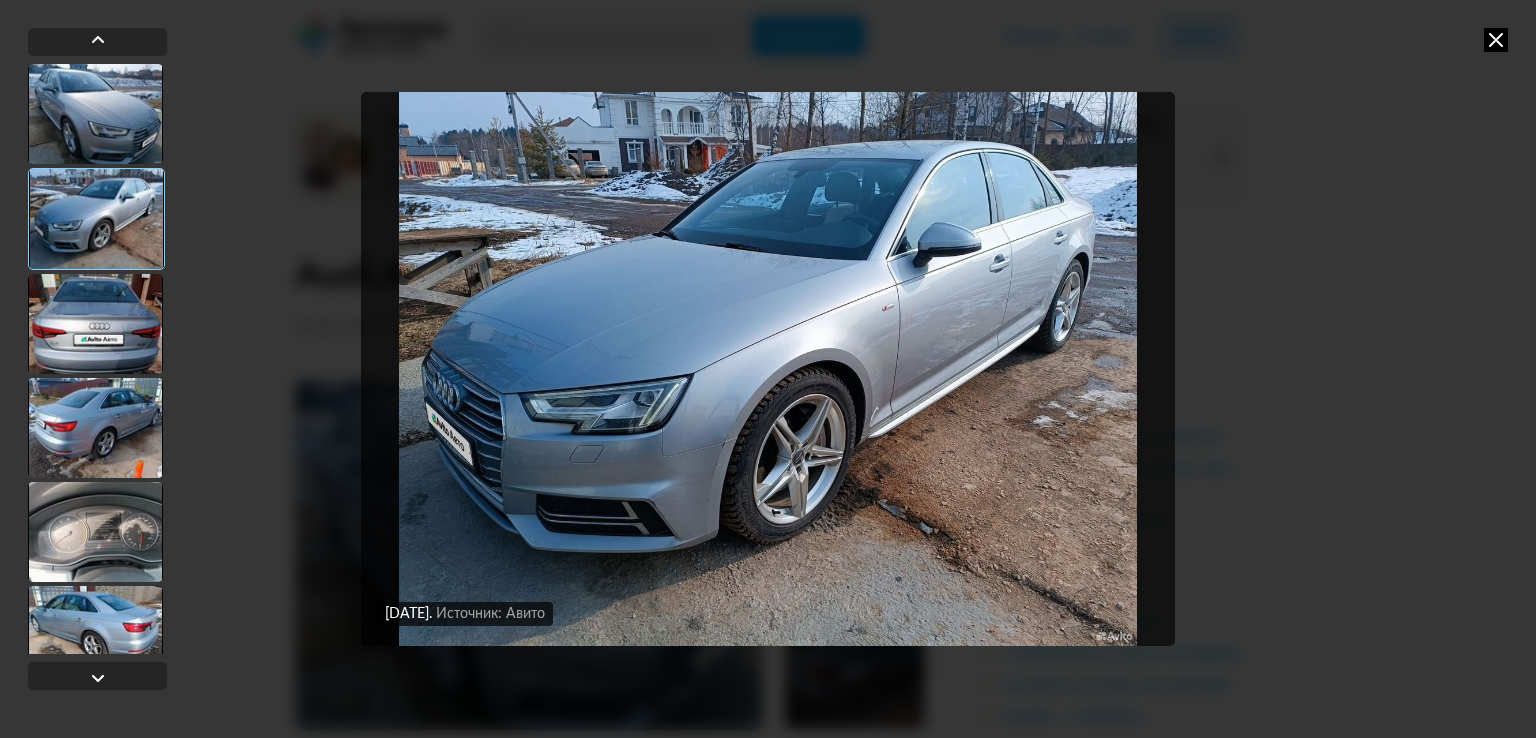click at bounding box center (768, 369) 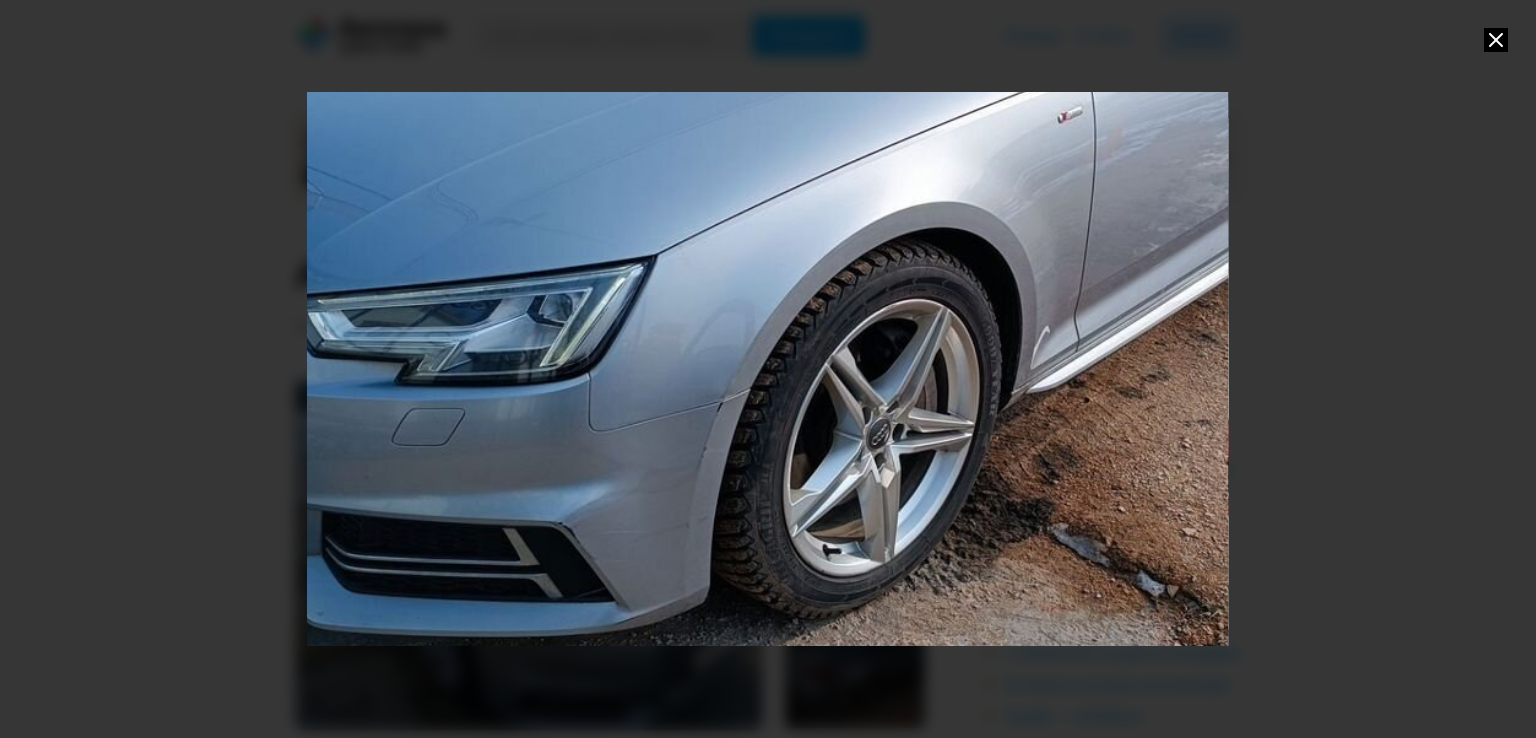 click at bounding box center (814, 245) 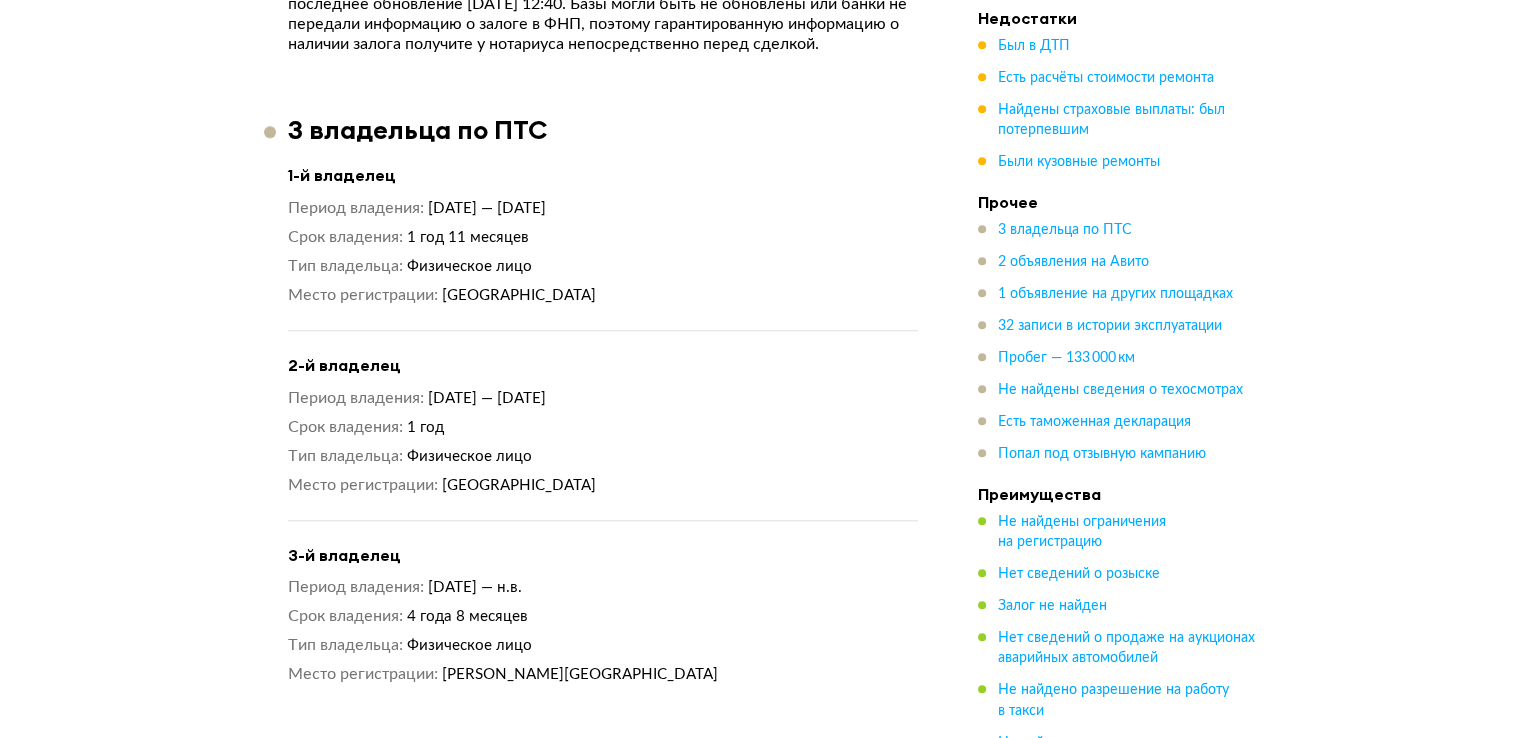 scroll, scrollTop: 1758, scrollLeft: 0, axis: vertical 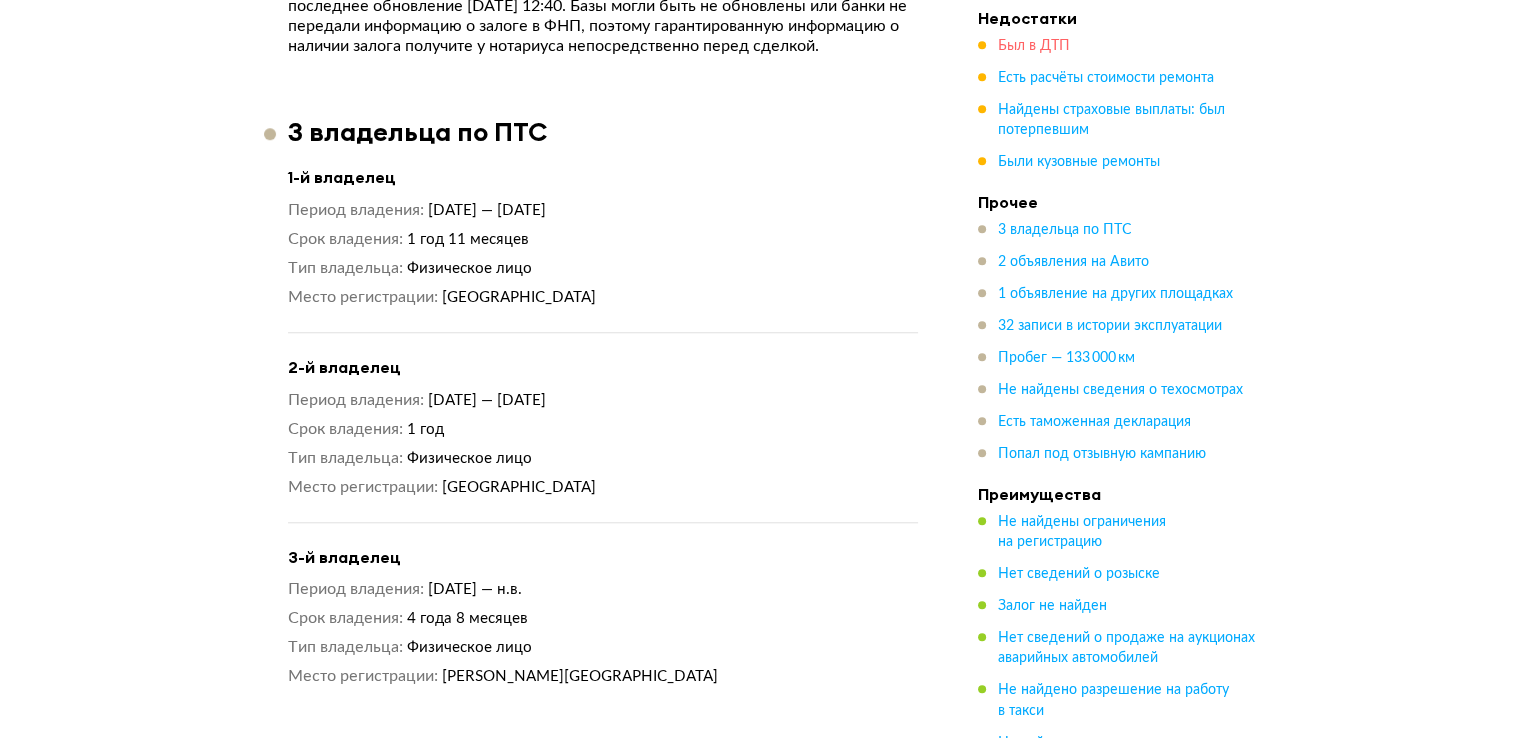 click on "Был в ДТП" at bounding box center [1034, 46] 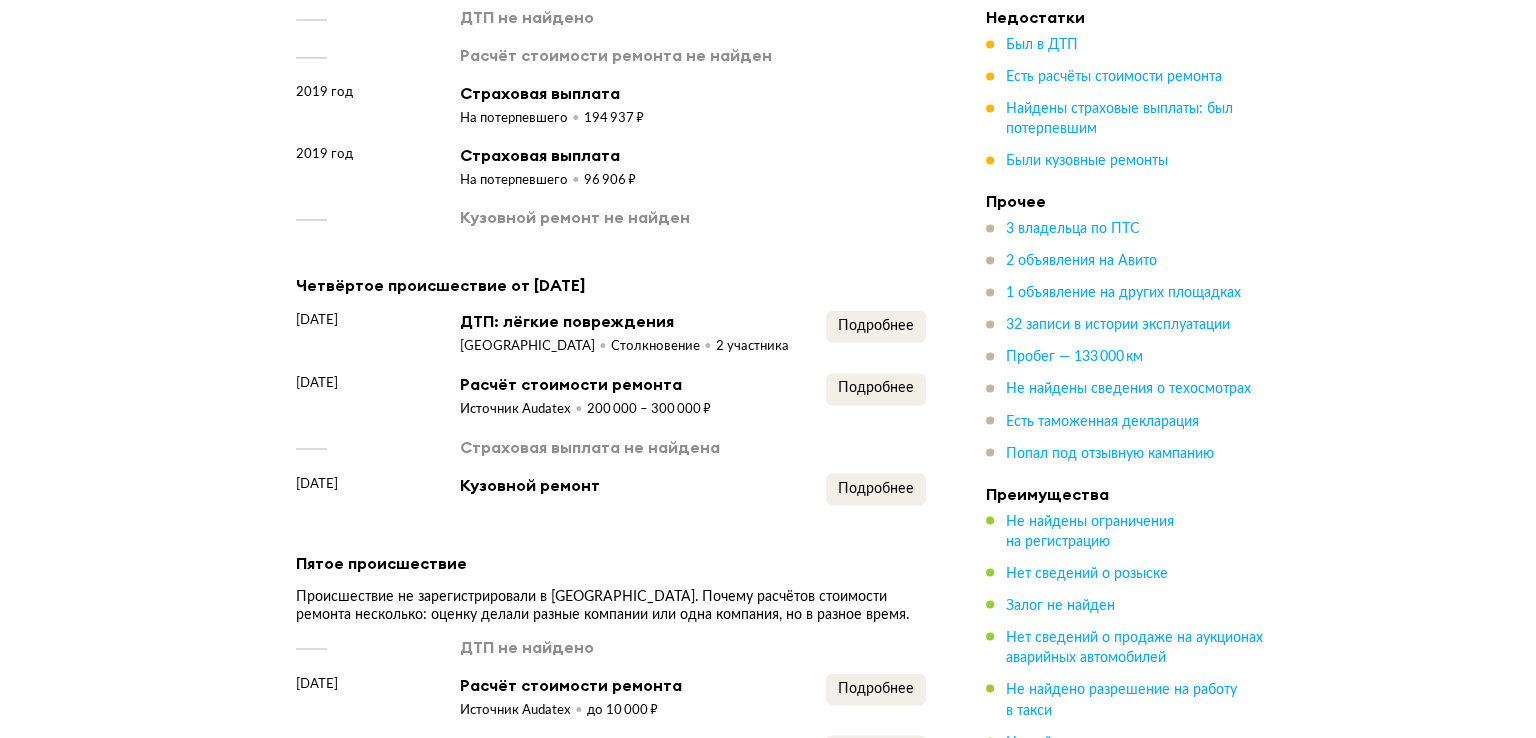 scroll, scrollTop: 3554, scrollLeft: 0, axis: vertical 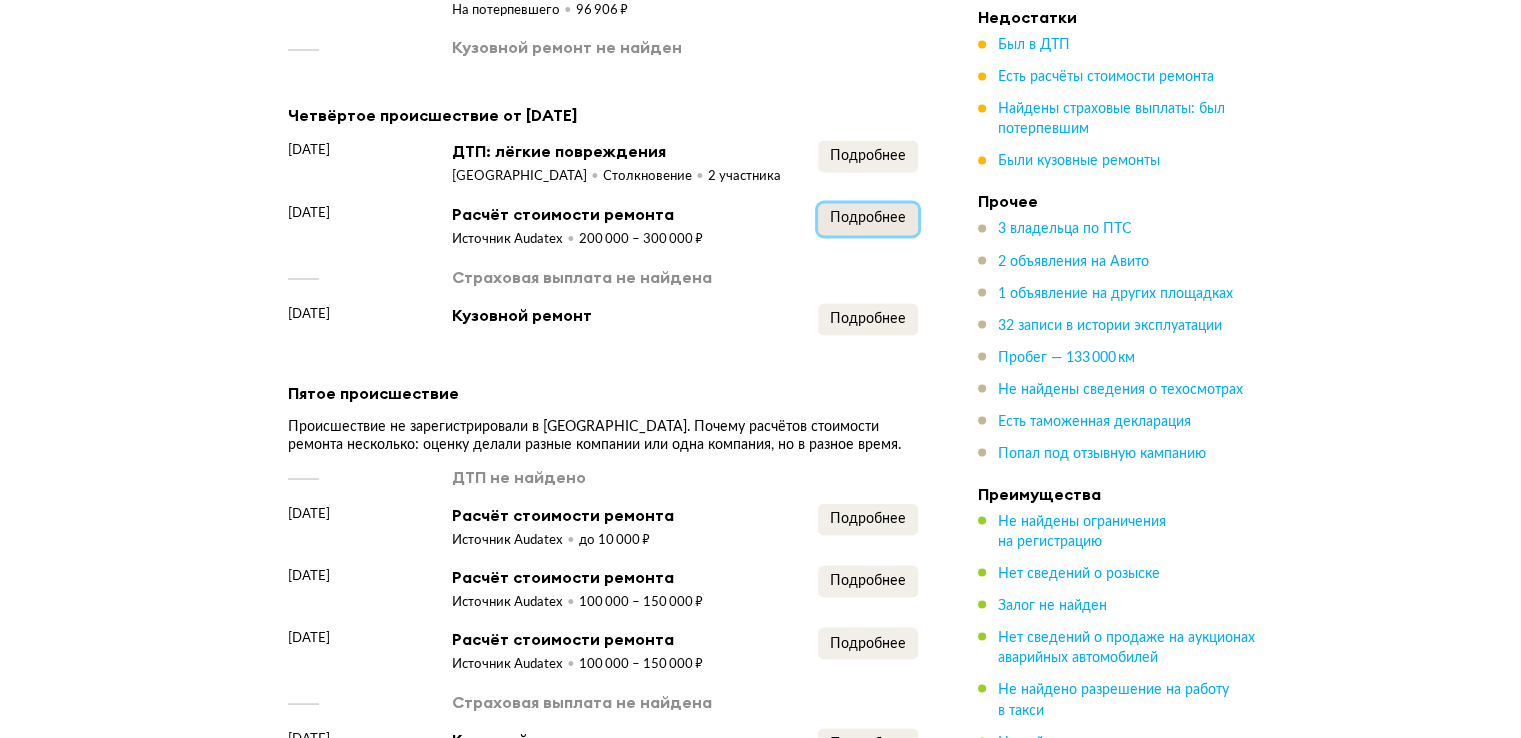 click on "Подробнее" at bounding box center [868, 219] 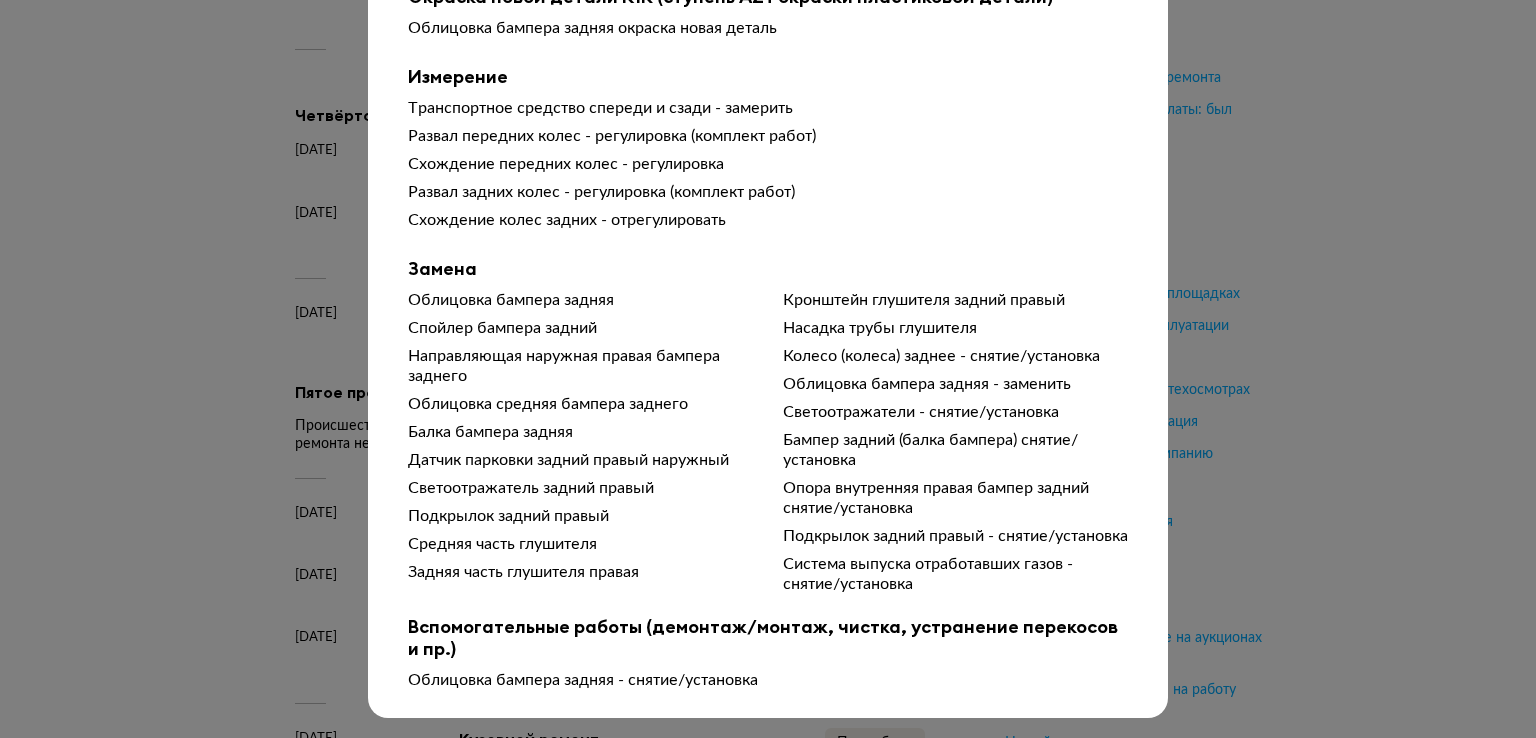 scroll, scrollTop: 0, scrollLeft: 0, axis: both 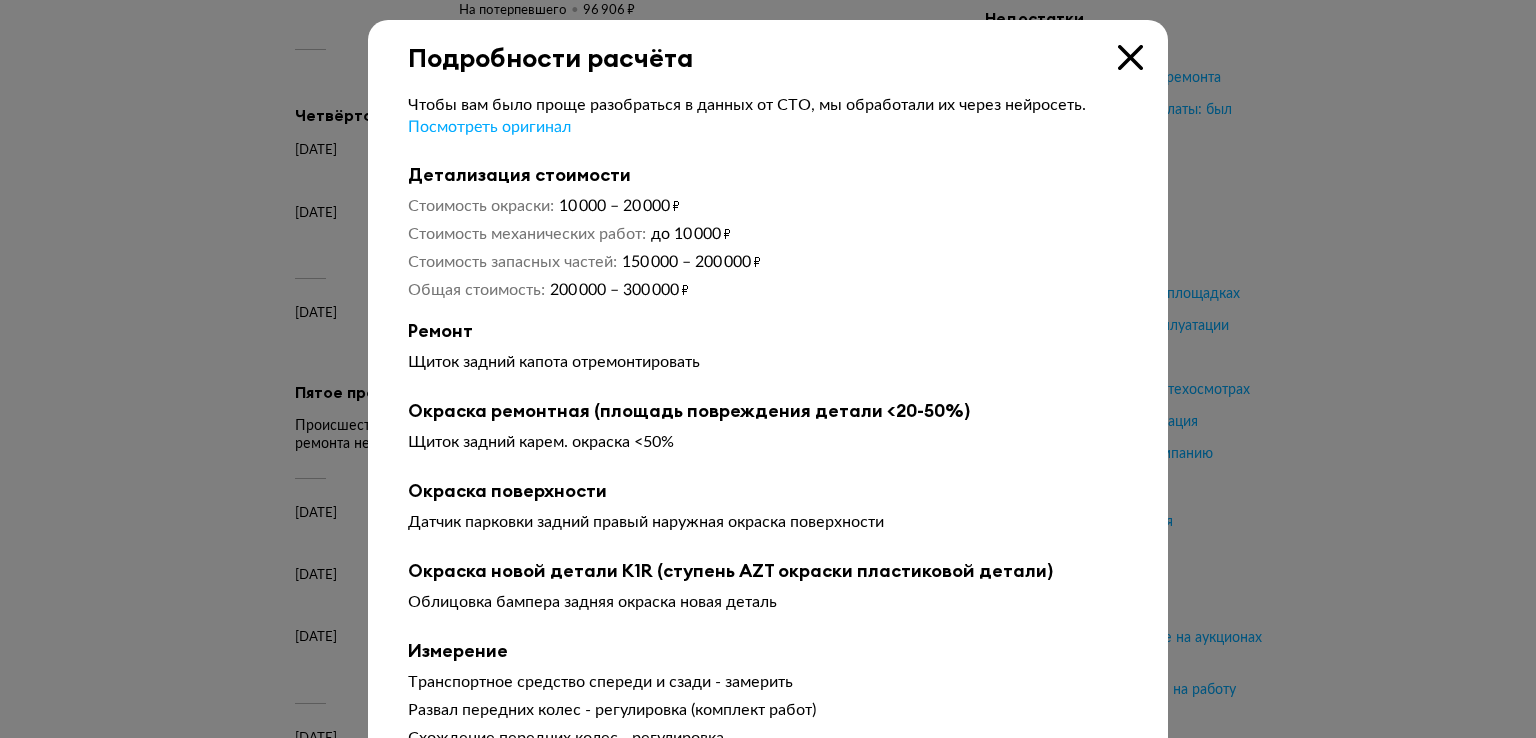 click on "Подробности расчёта" at bounding box center [768, 46] 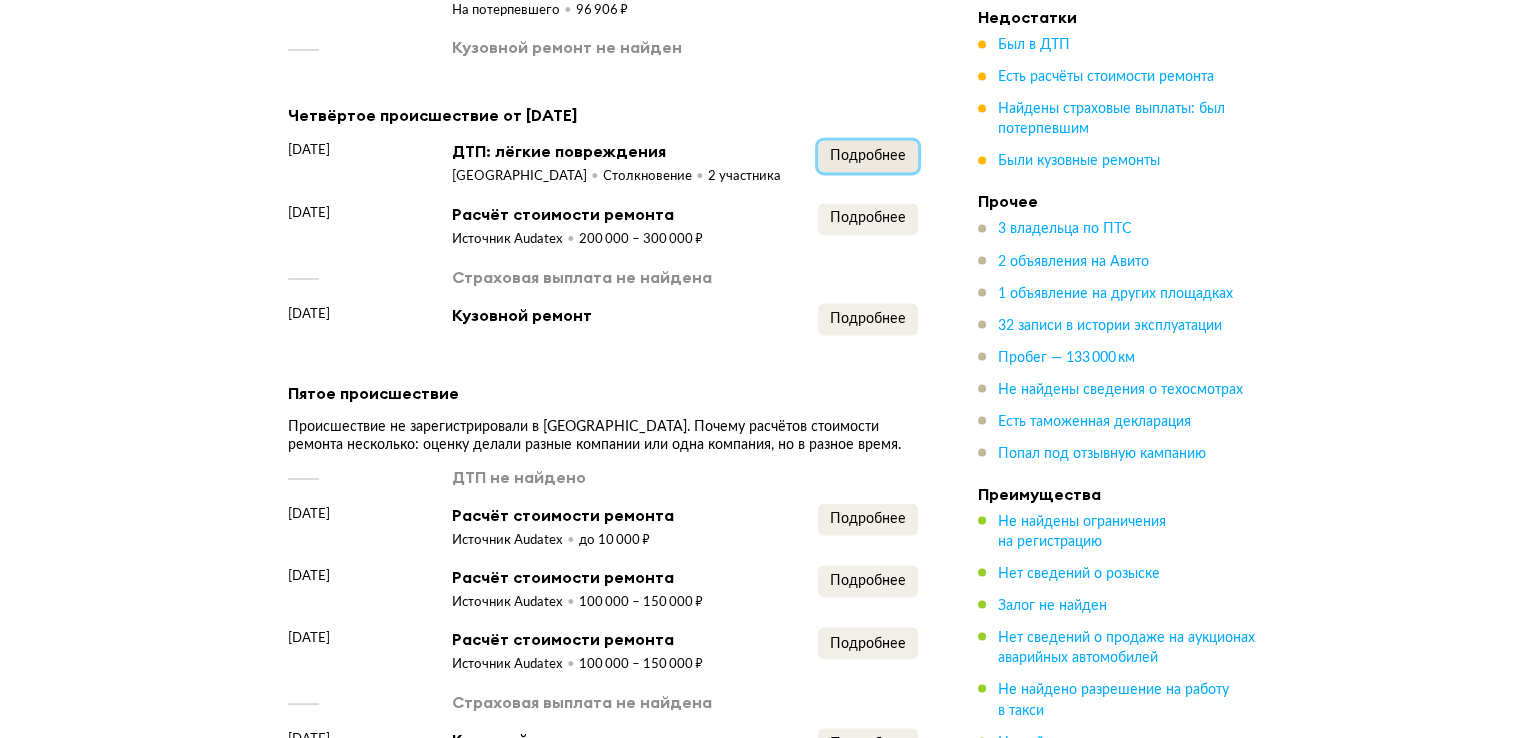 click on "Подробнее" at bounding box center [868, 156] 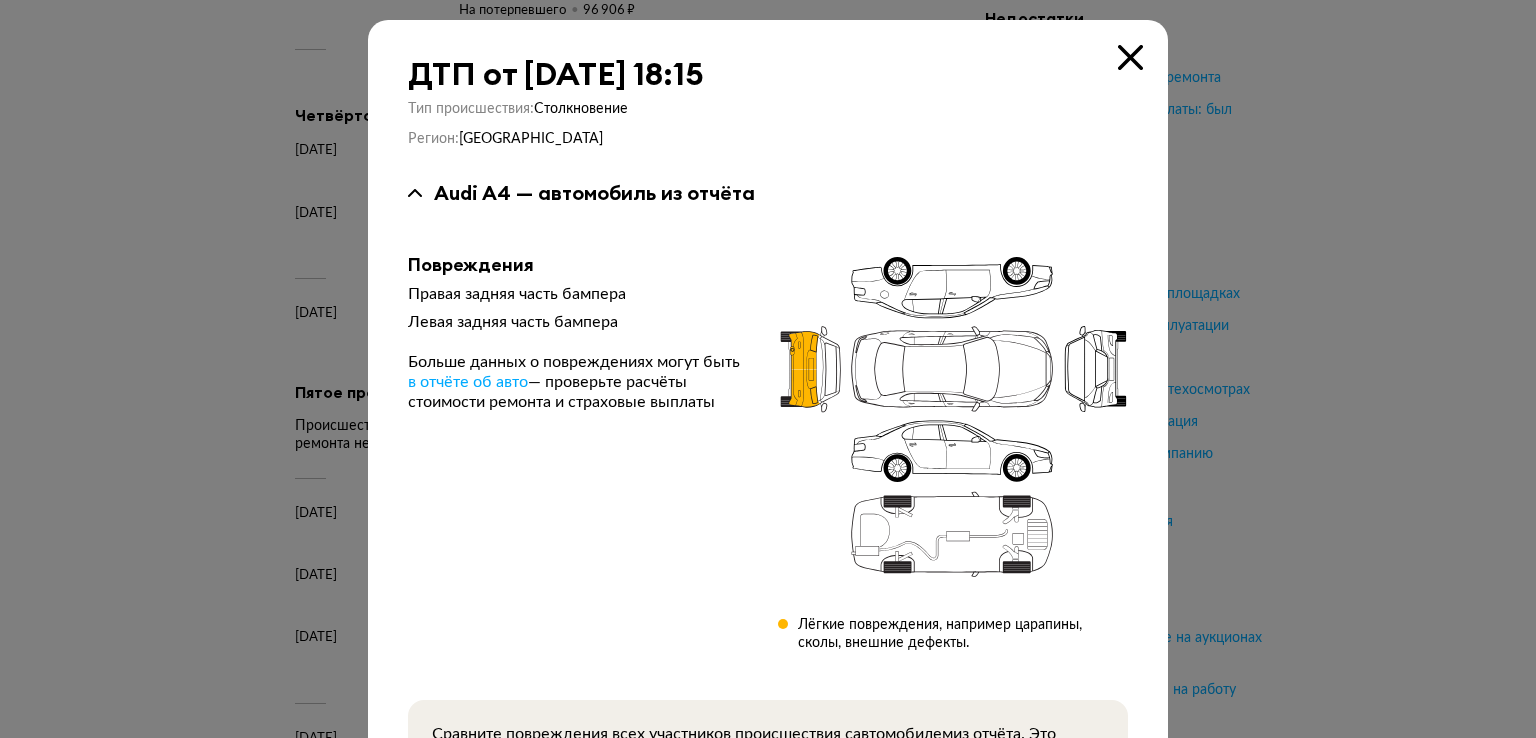 scroll, scrollTop: 200, scrollLeft: 0, axis: vertical 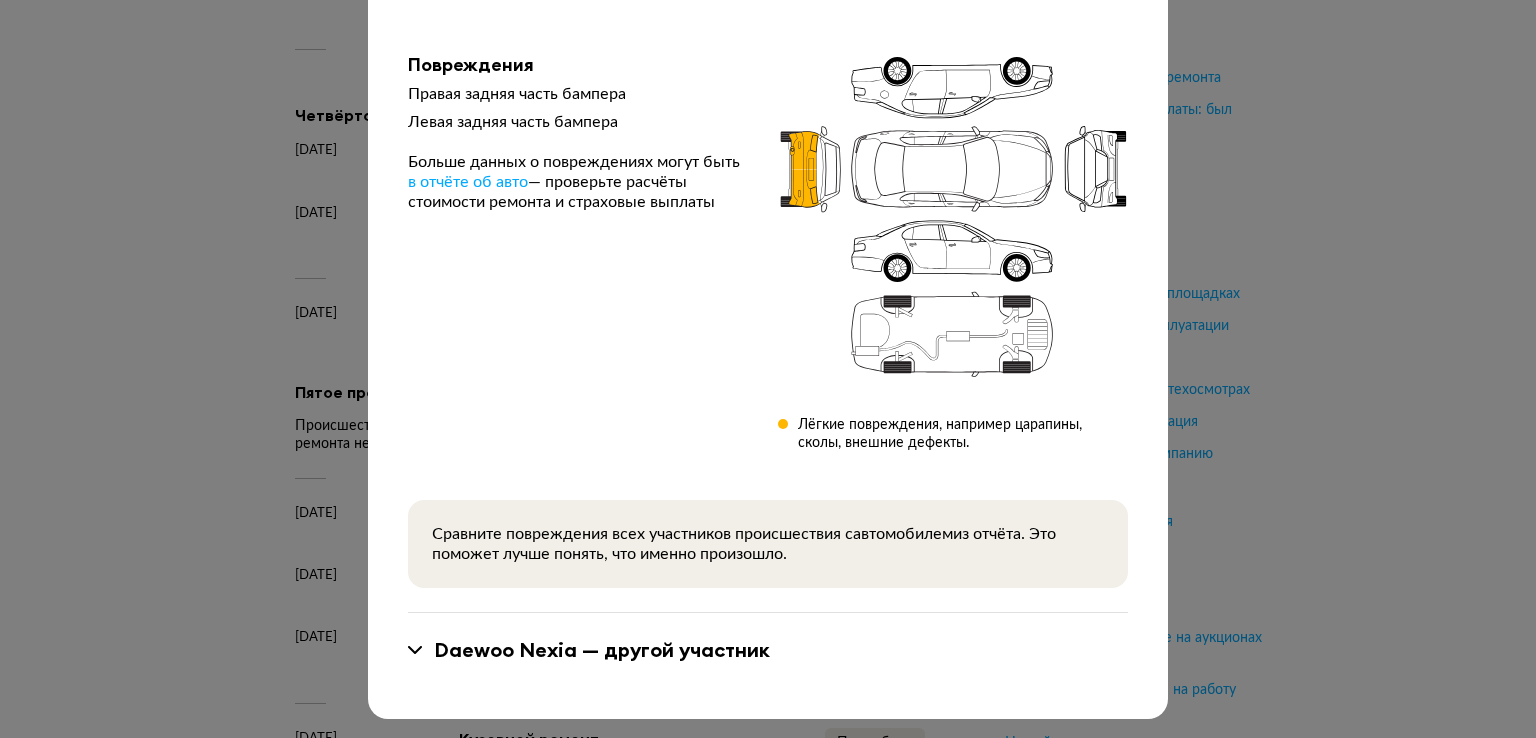 click on "Daewoo   Nexia   —   другой участник" at bounding box center (768, 650) 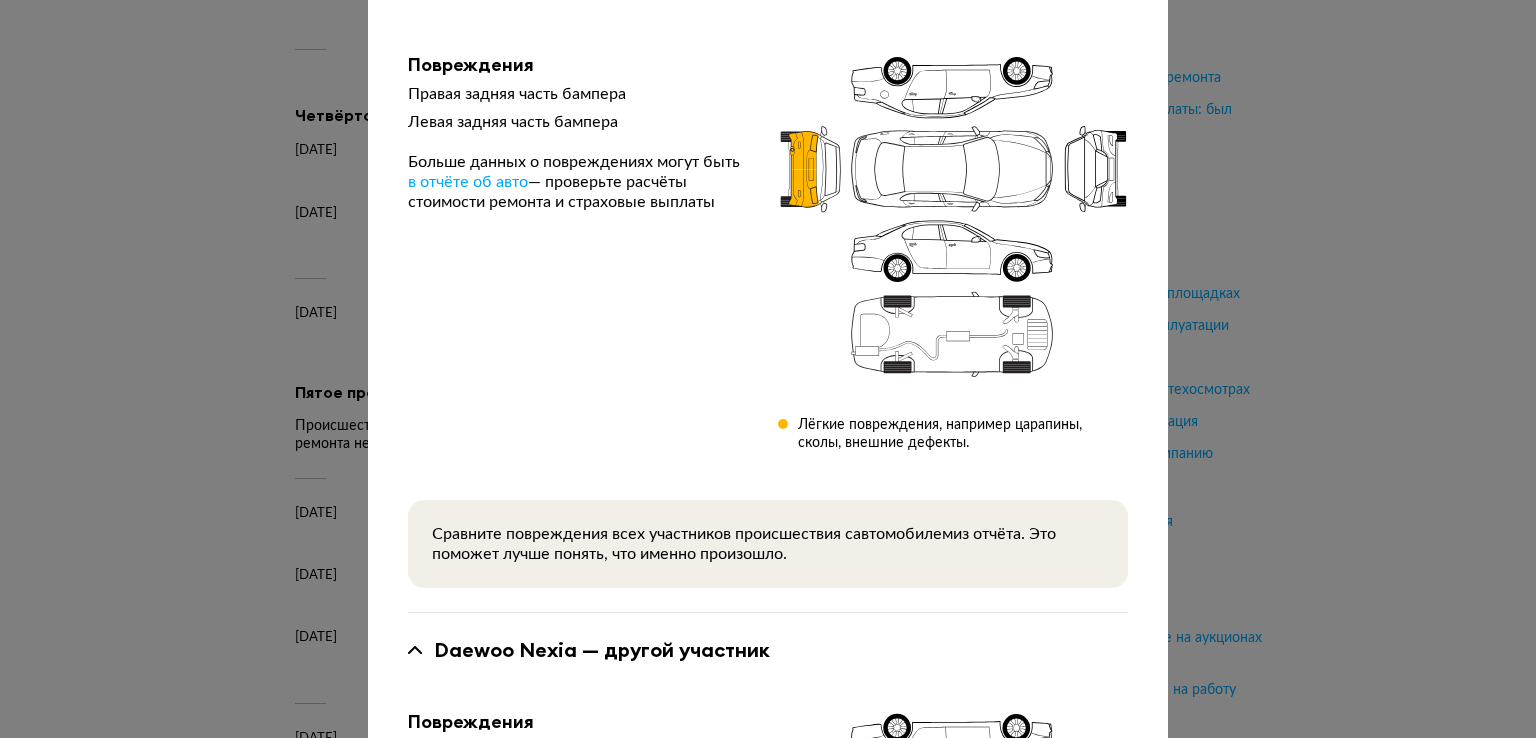 scroll, scrollTop: 646, scrollLeft: 0, axis: vertical 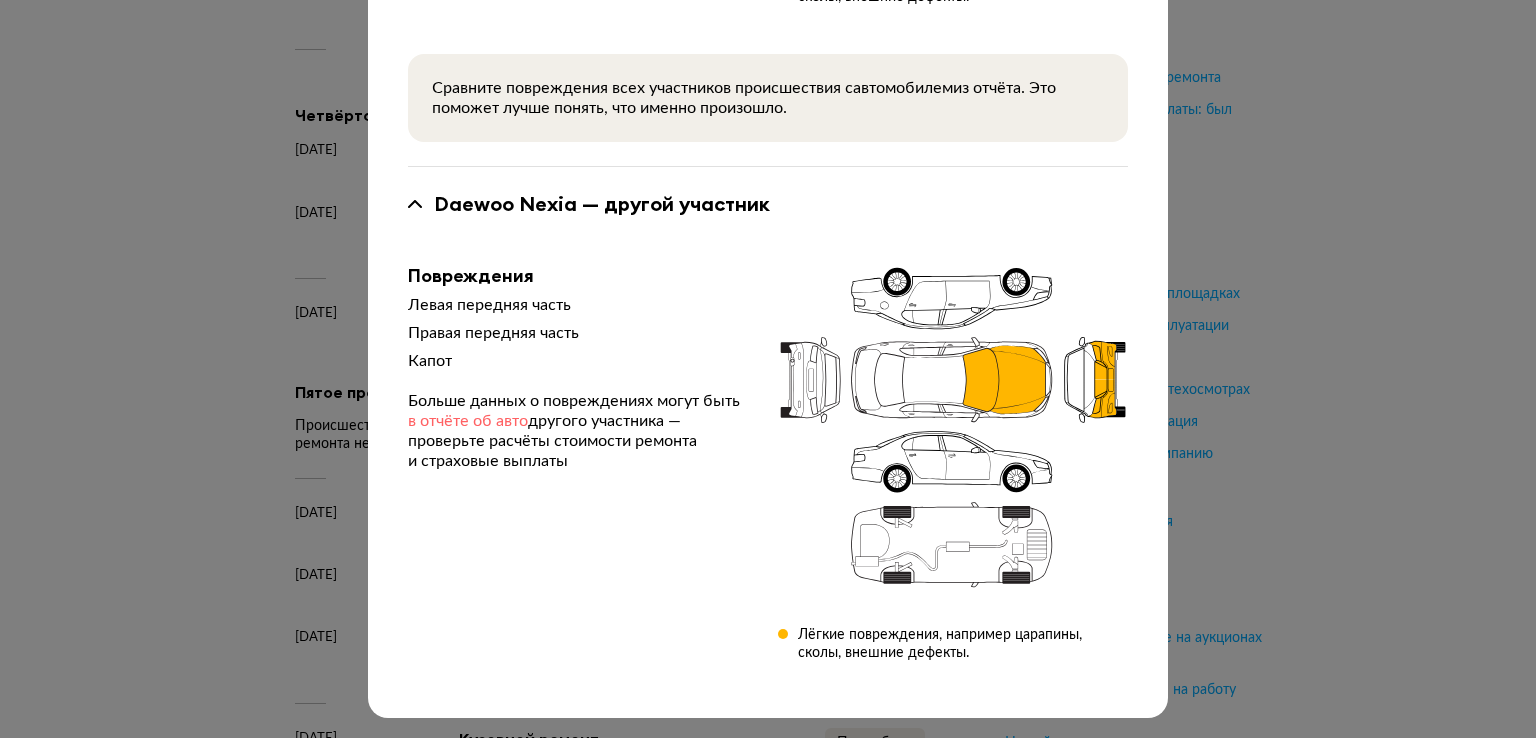 click on "в отчёте об авто" at bounding box center [468, 421] 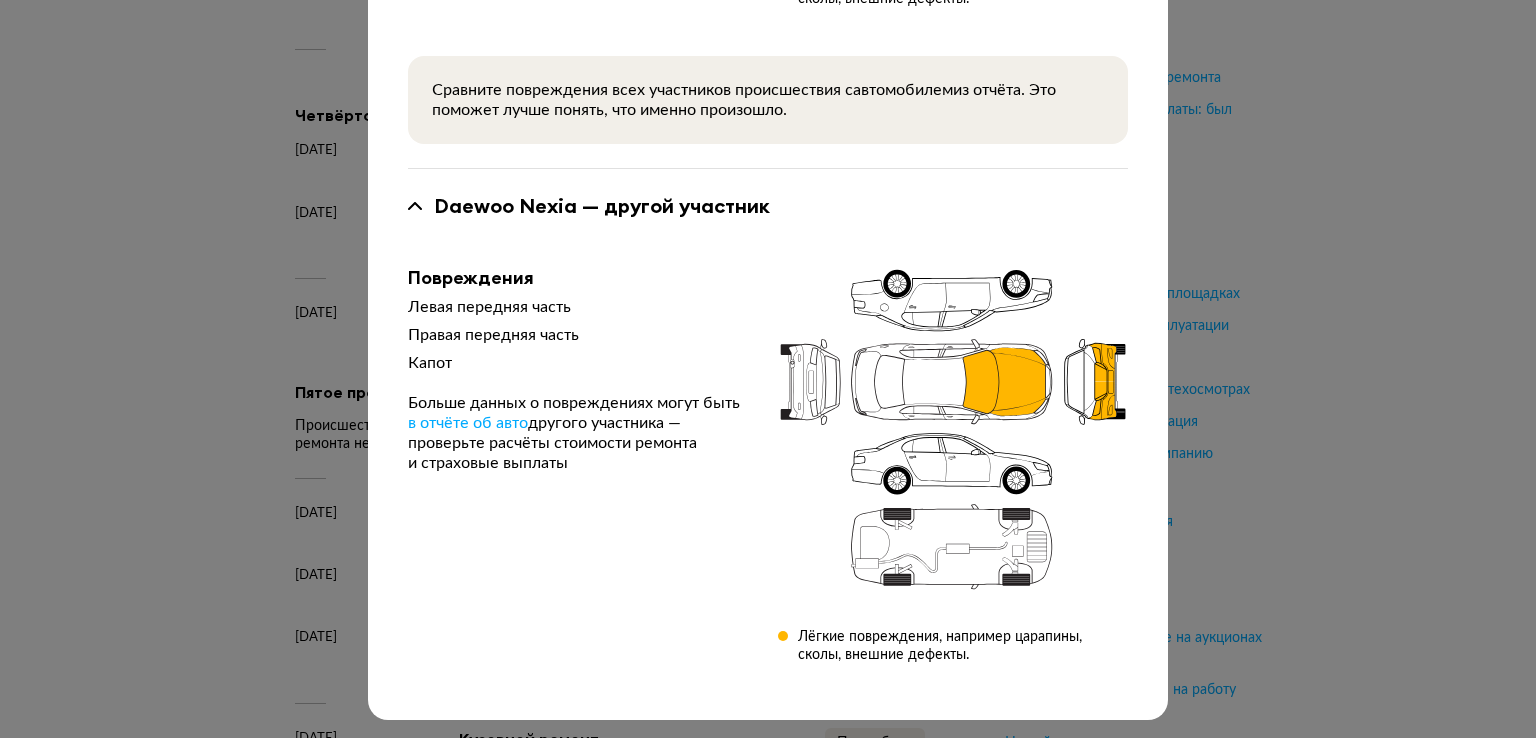 scroll, scrollTop: 646, scrollLeft: 0, axis: vertical 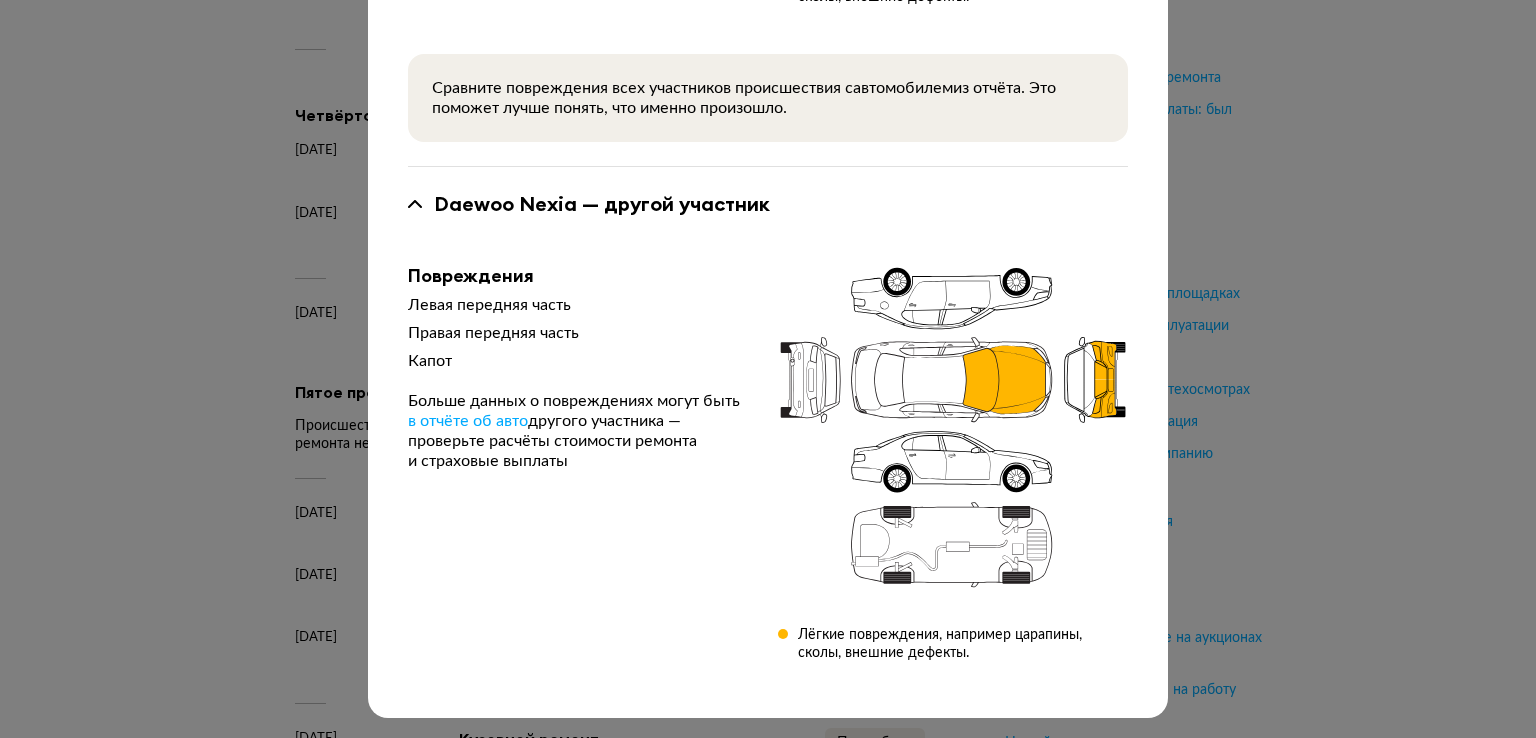 click at bounding box center [768, -277] 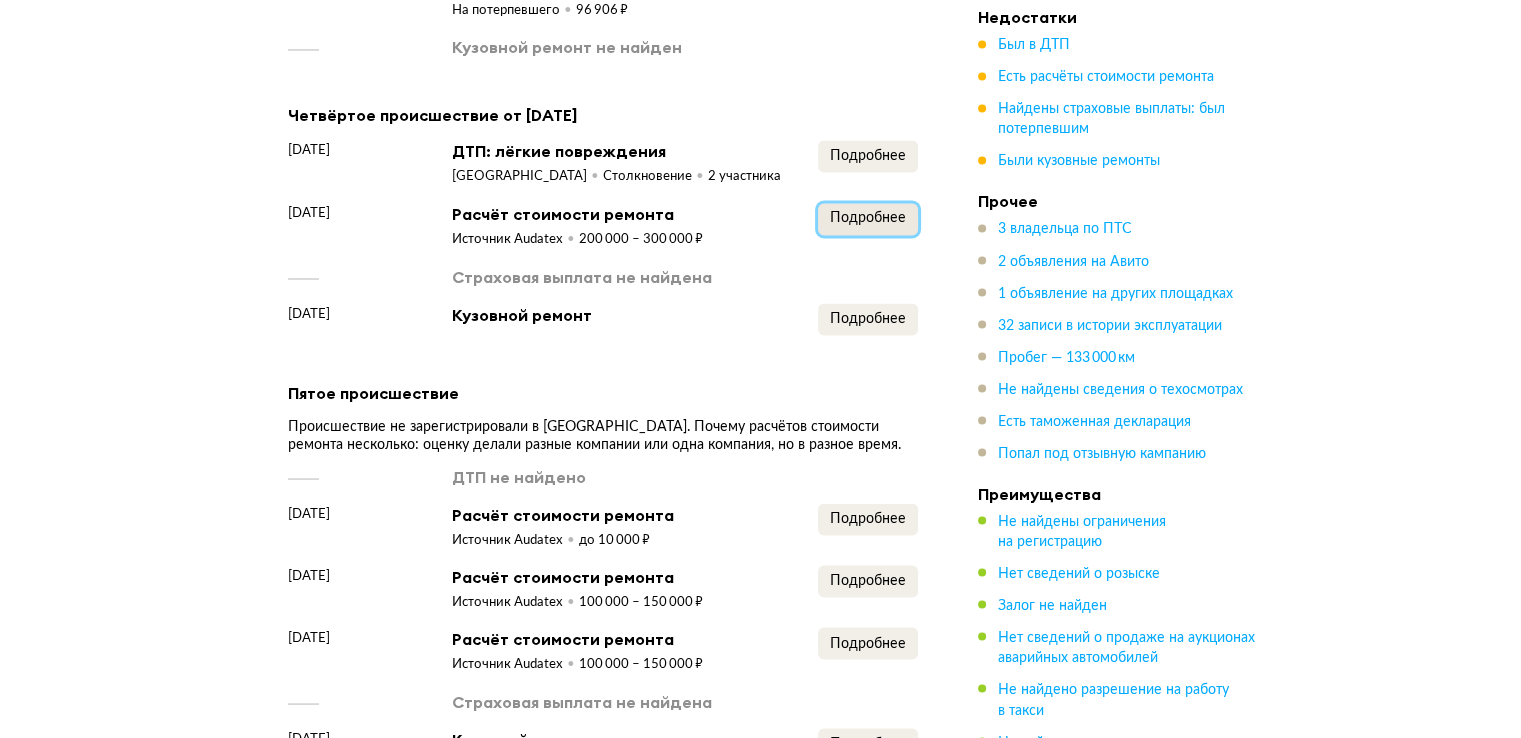 click on "Подробнее" at bounding box center (868, 218) 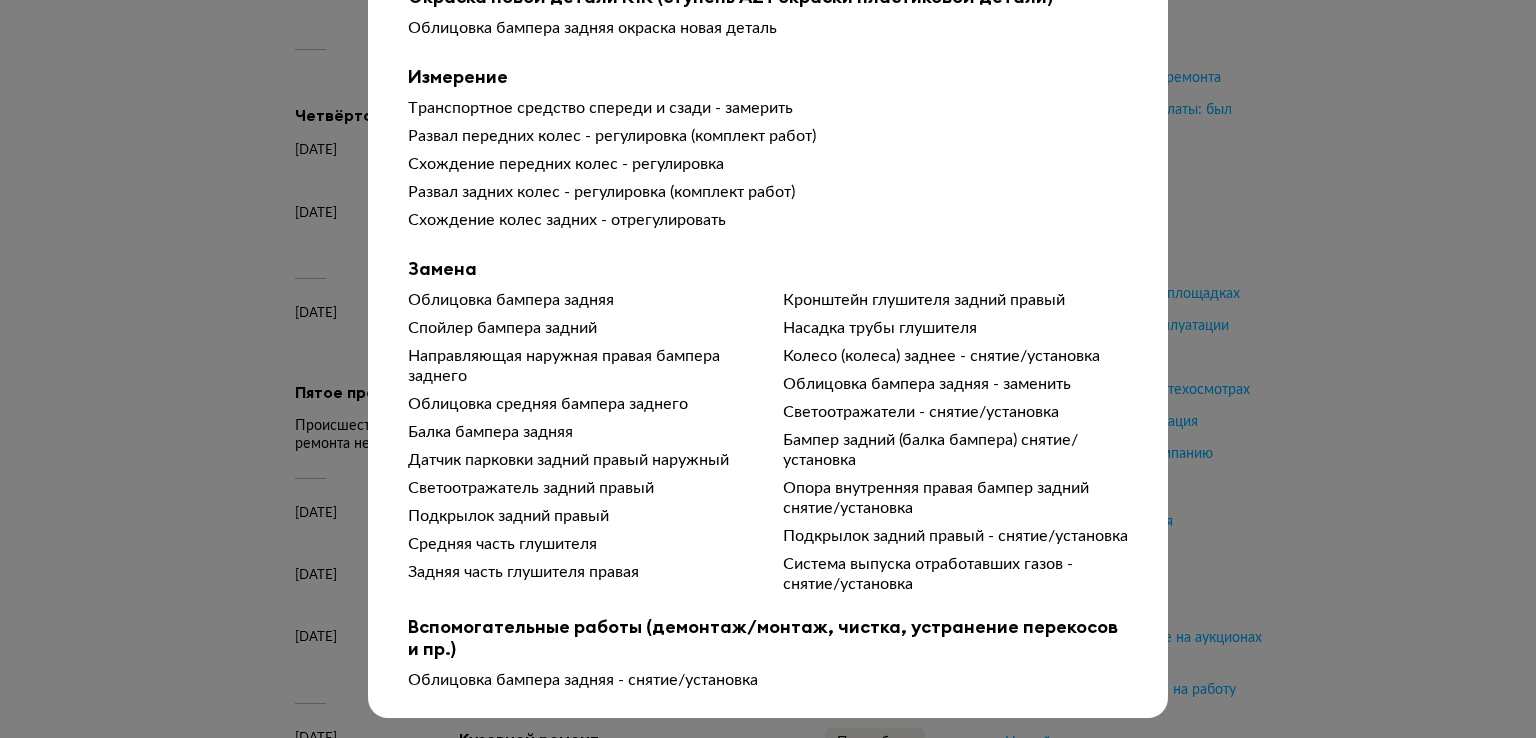 scroll, scrollTop: 594, scrollLeft: 0, axis: vertical 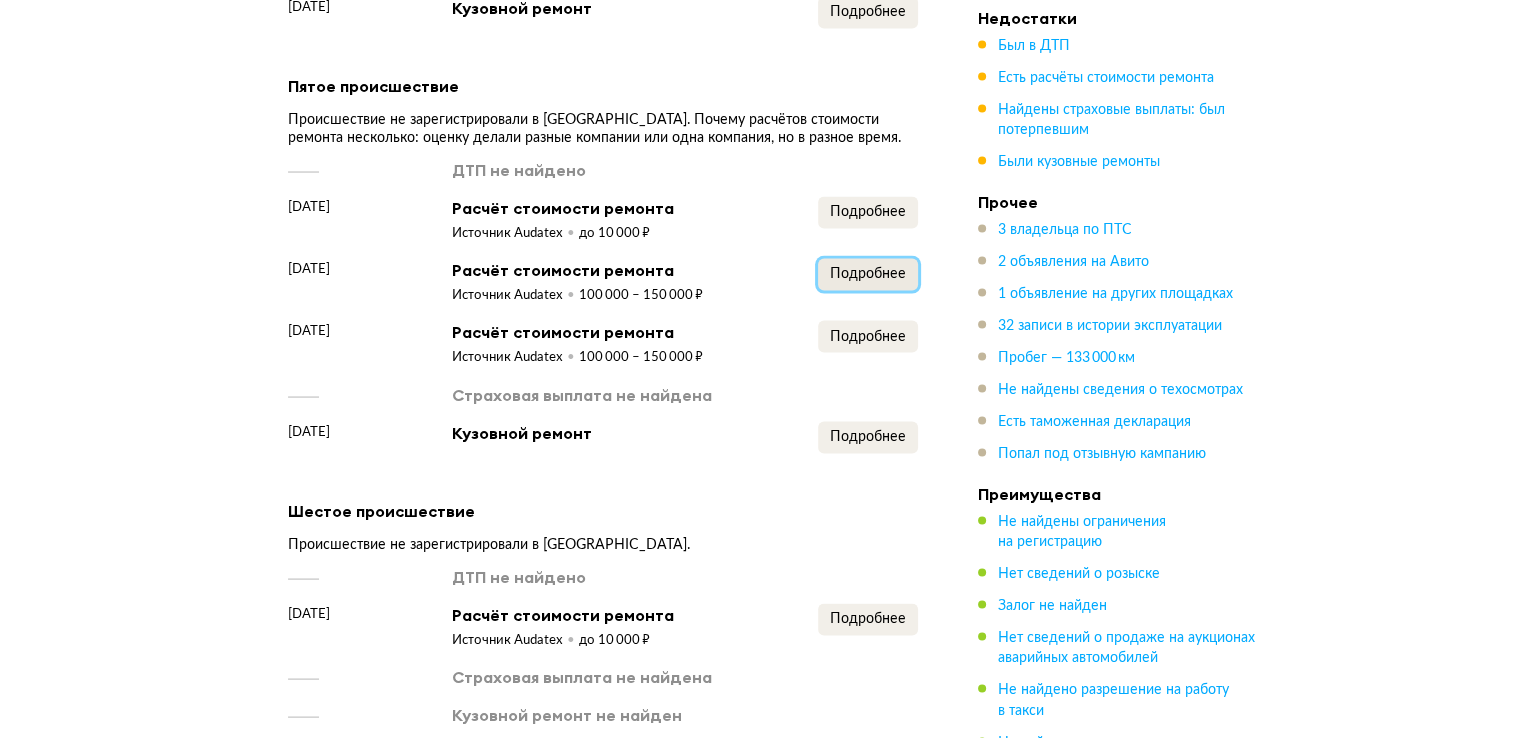 click on "Подробнее" at bounding box center (868, 274) 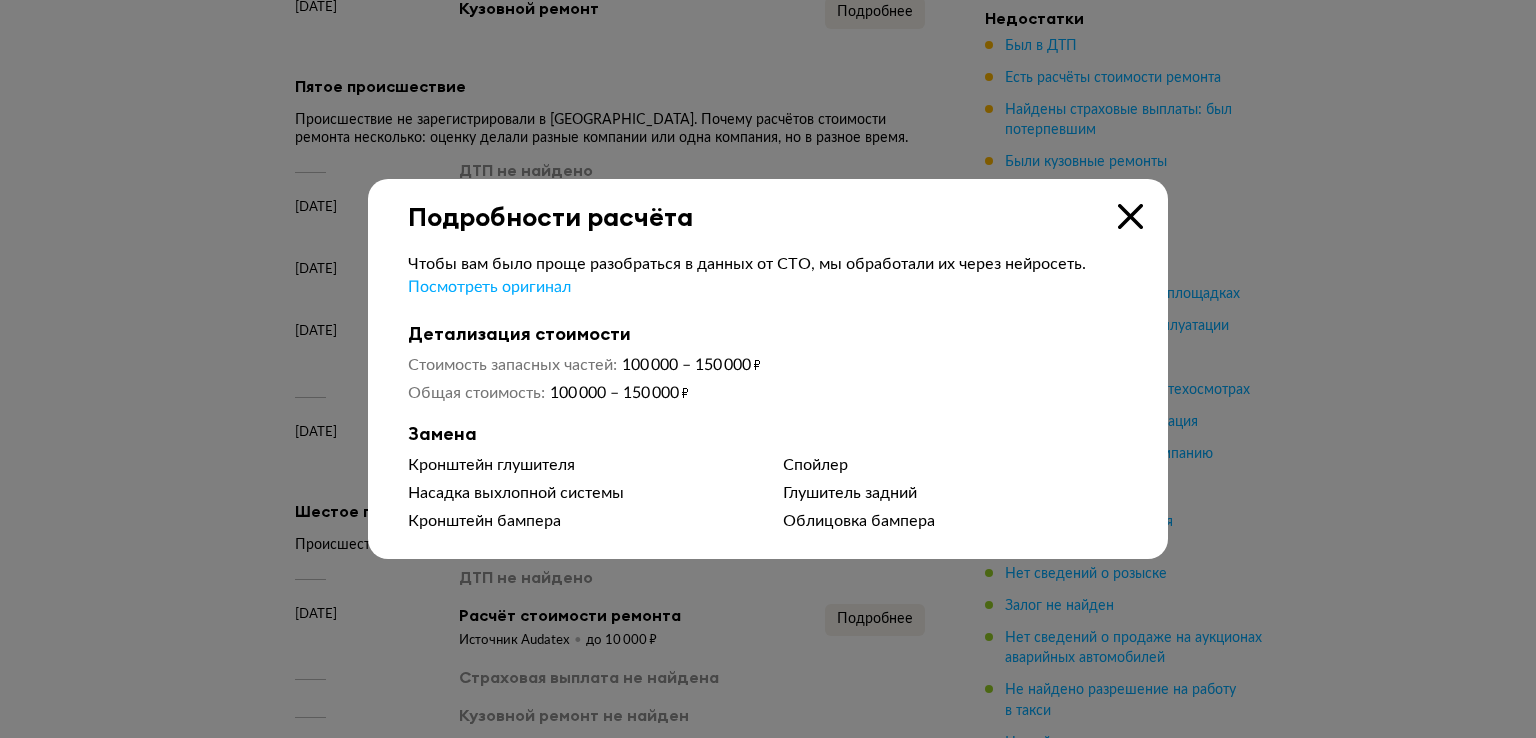 type 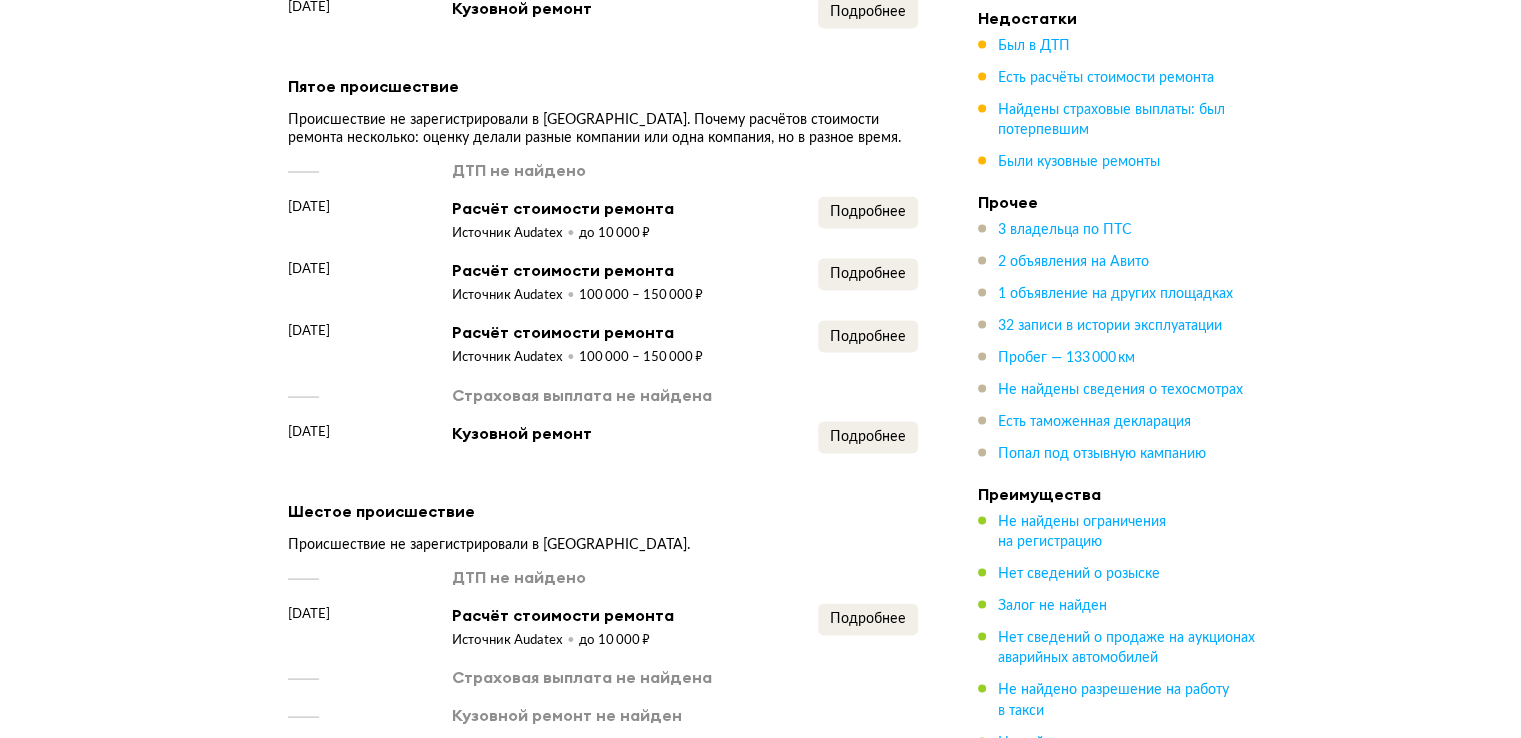 click on "9 декабря 2019 года Расчёт стоимости ремонта Источник Audatex 100 000 – 150 000 ₽ Подробнее" at bounding box center [603, 282] 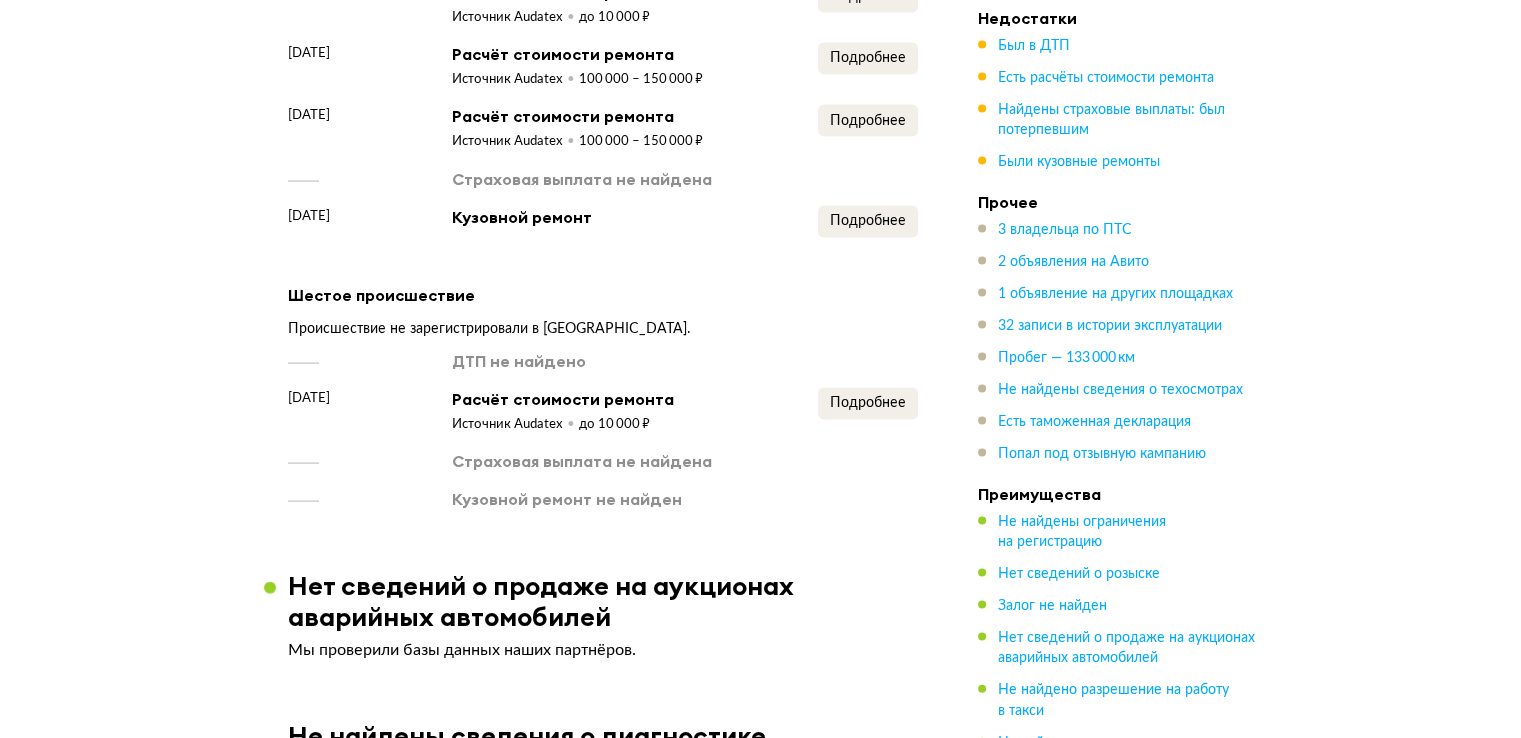 scroll, scrollTop: 4079, scrollLeft: 0, axis: vertical 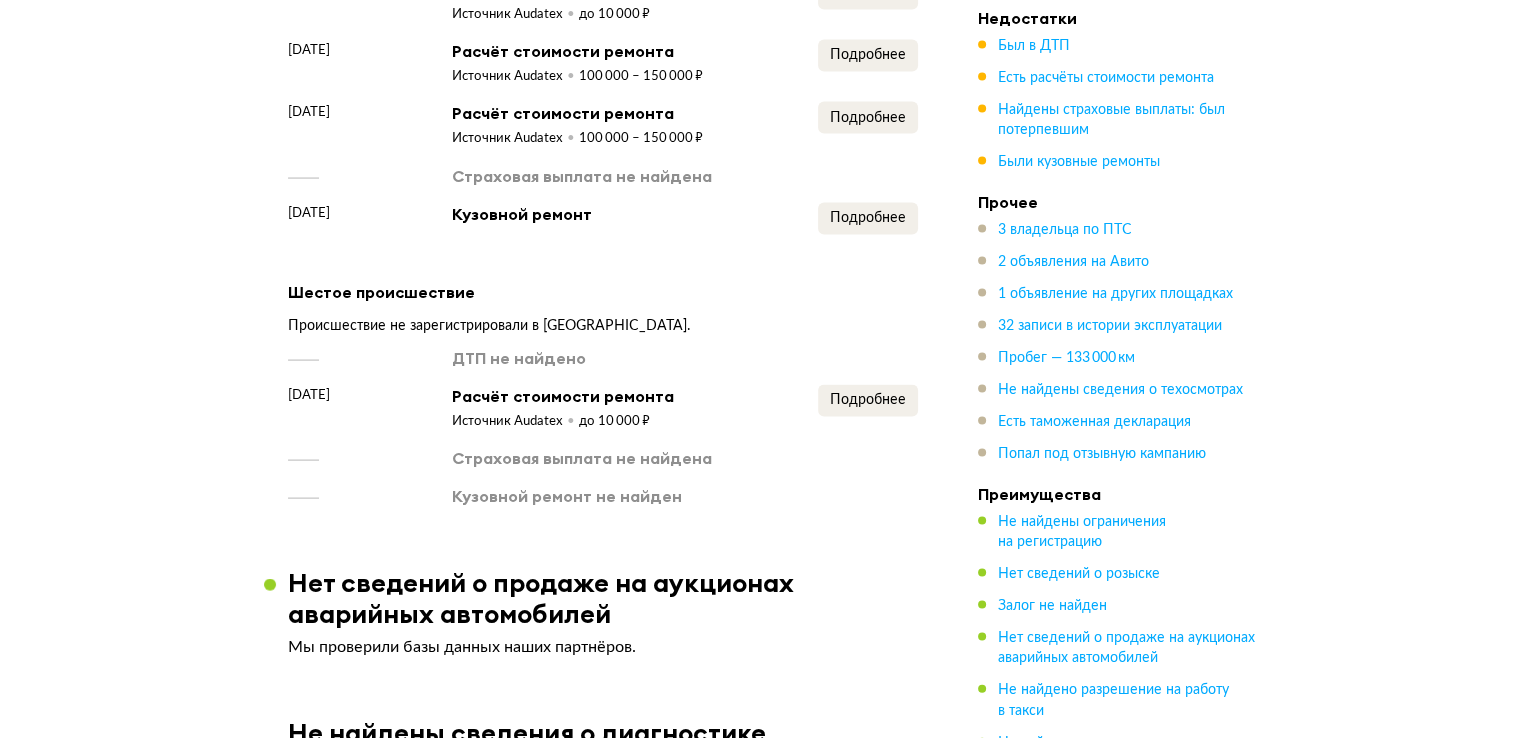 click on "Шестое происшествие" at bounding box center [603, 292] 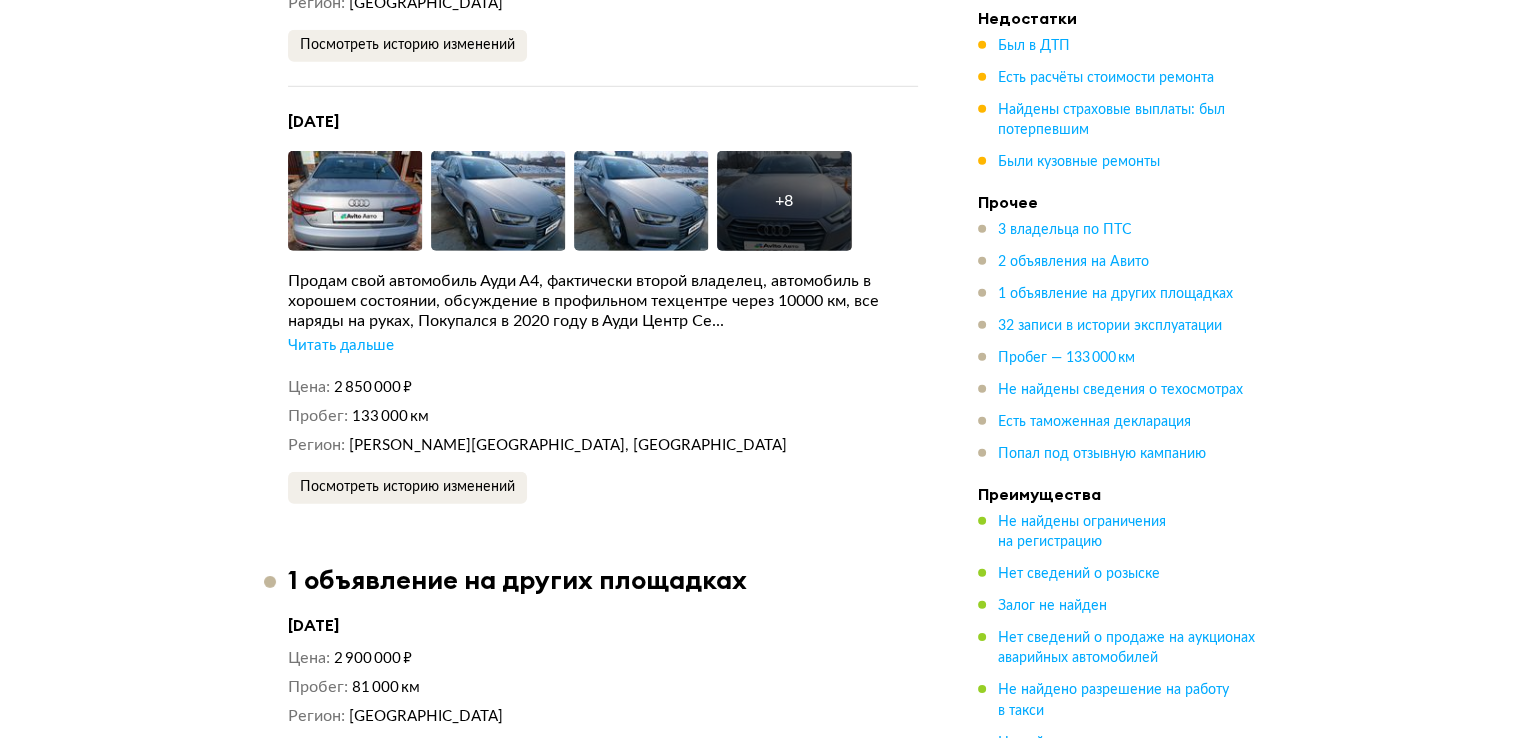 scroll, scrollTop: 6048, scrollLeft: 0, axis: vertical 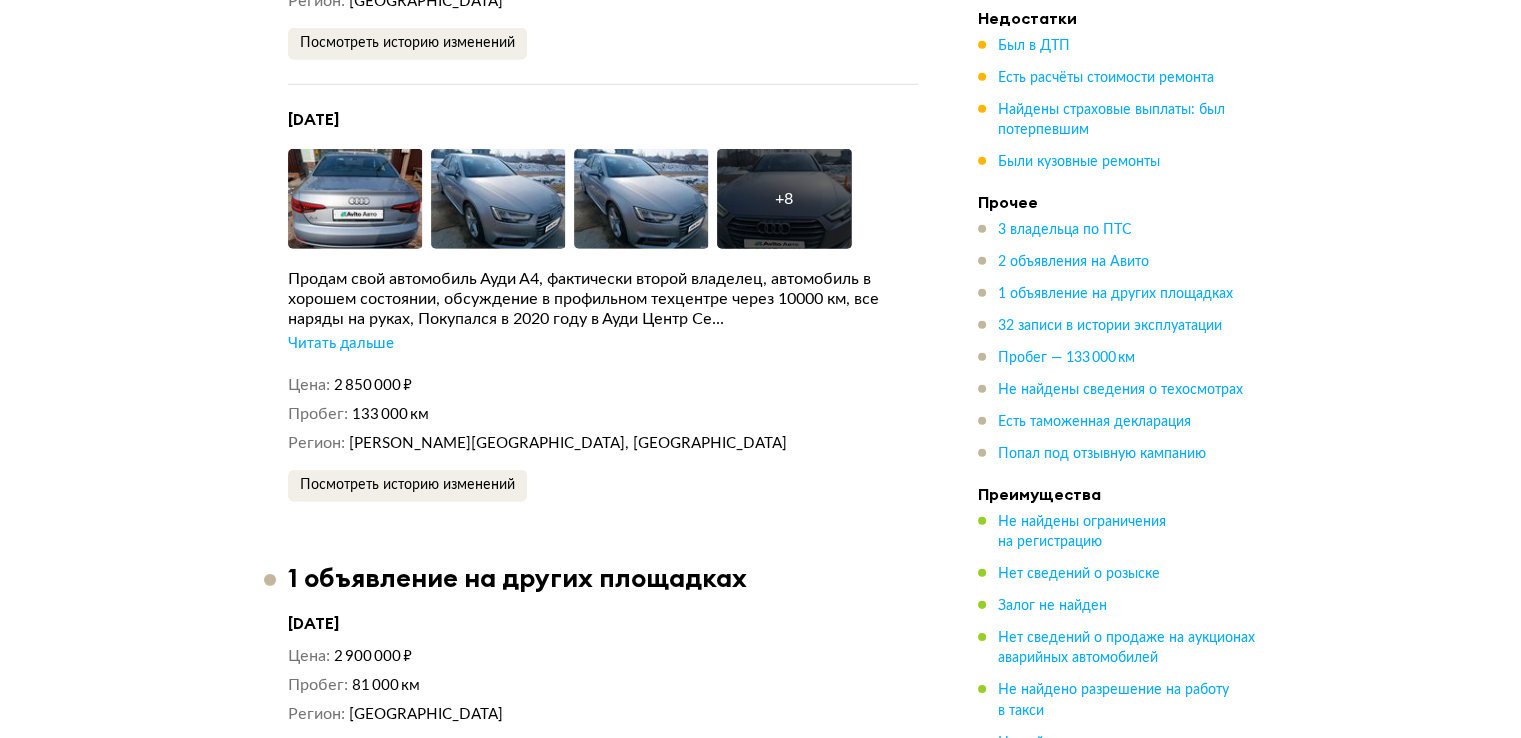 click on "Читать дальше" at bounding box center [341, 344] 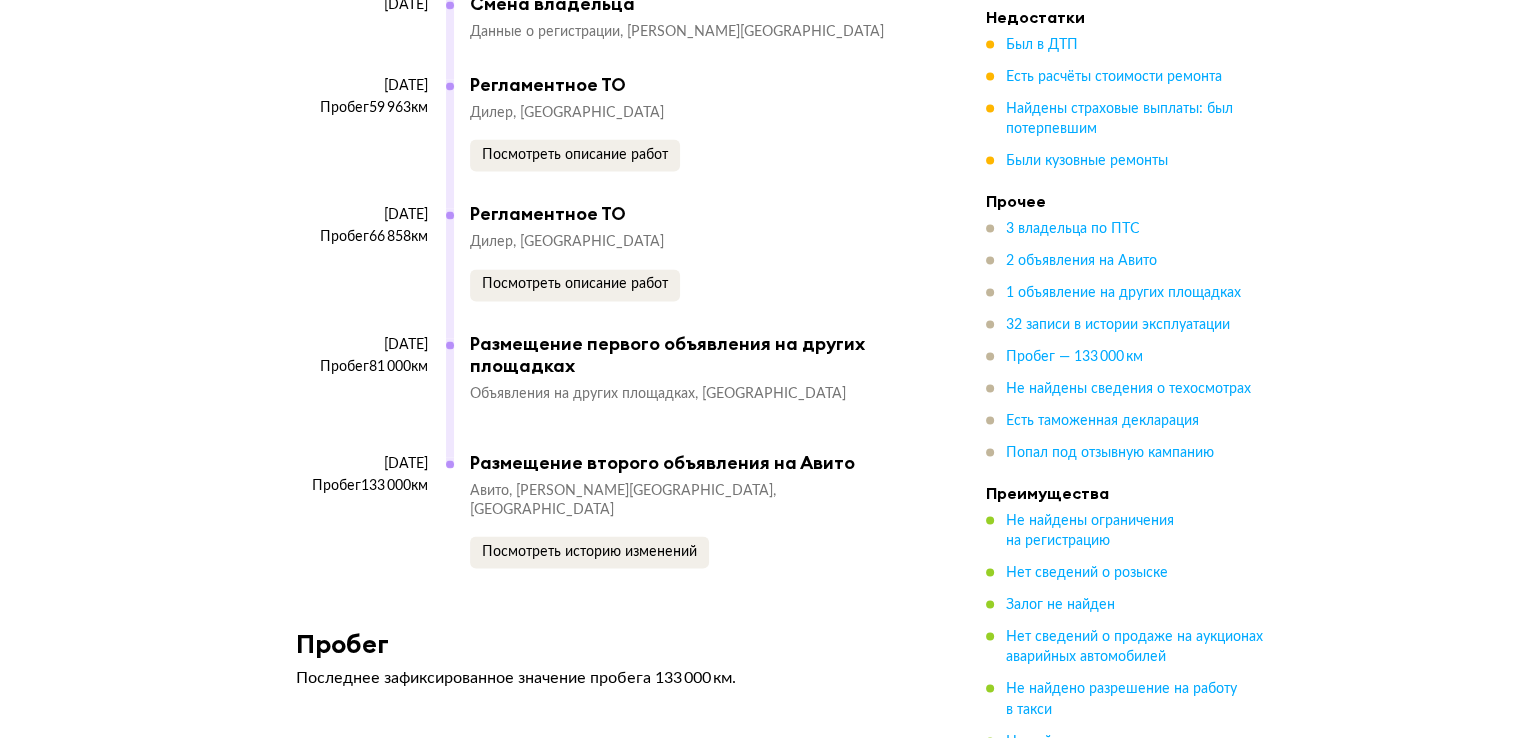 scroll, scrollTop: 10616, scrollLeft: 0, axis: vertical 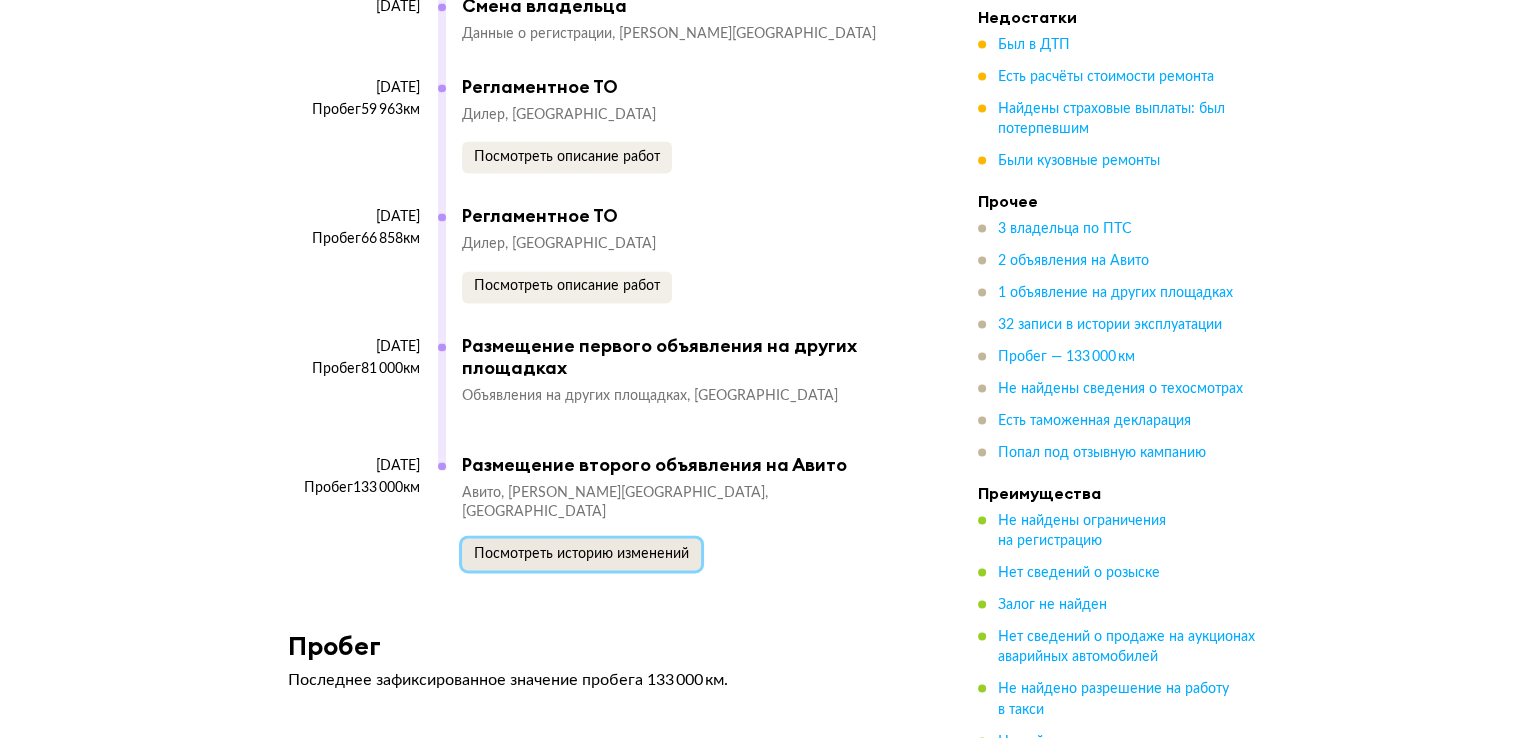 click on "Посмотреть историю изменений" at bounding box center [581, 554] 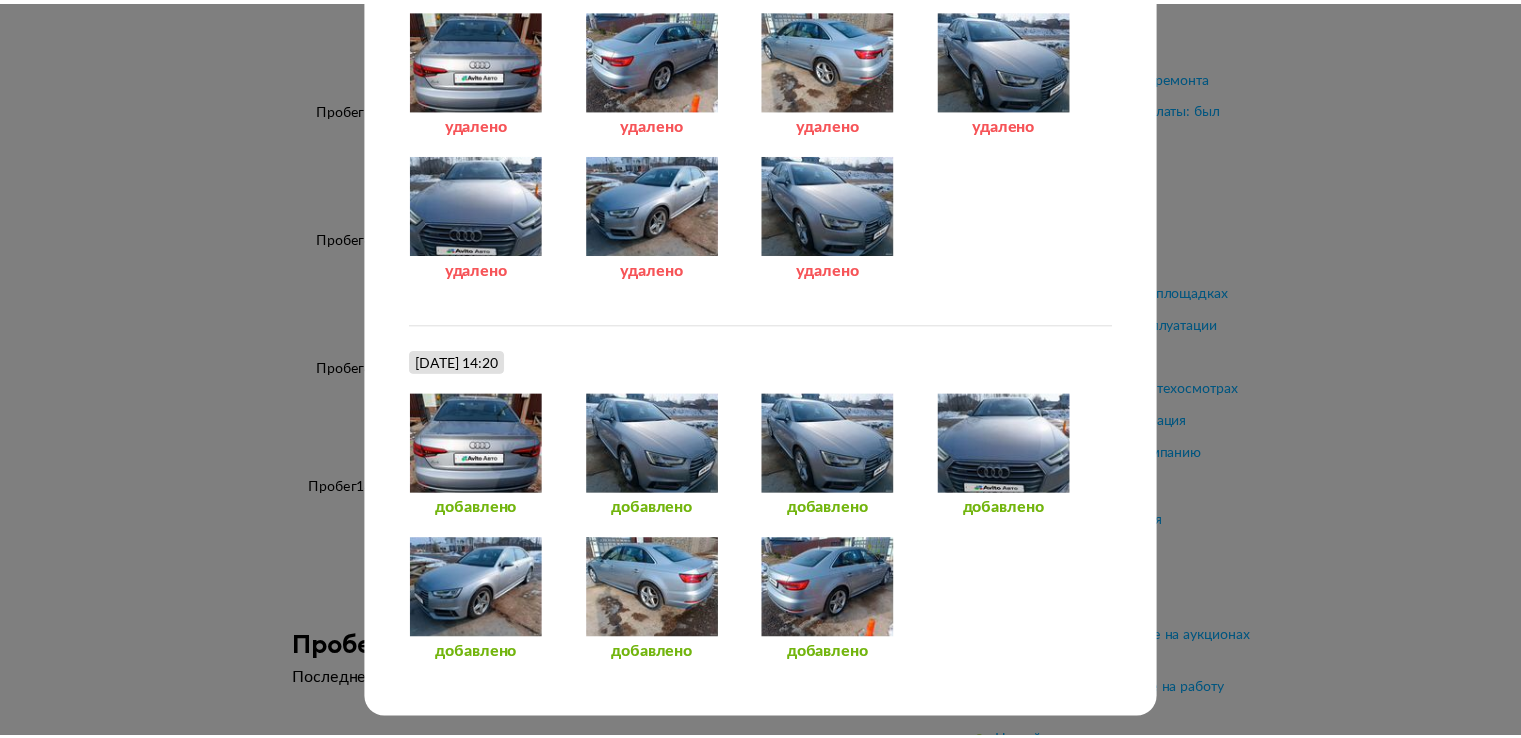 scroll, scrollTop: 0, scrollLeft: 0, axis: both 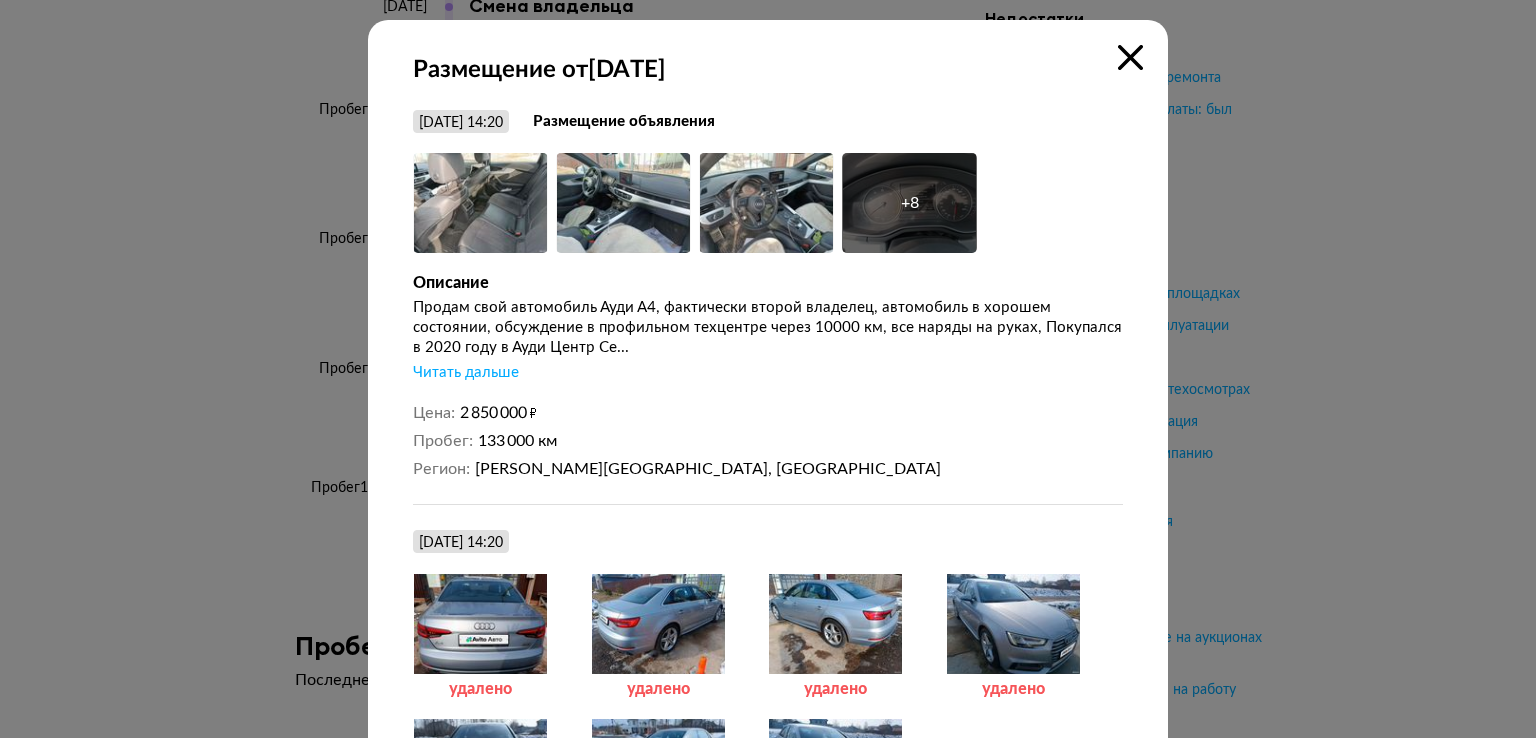 type 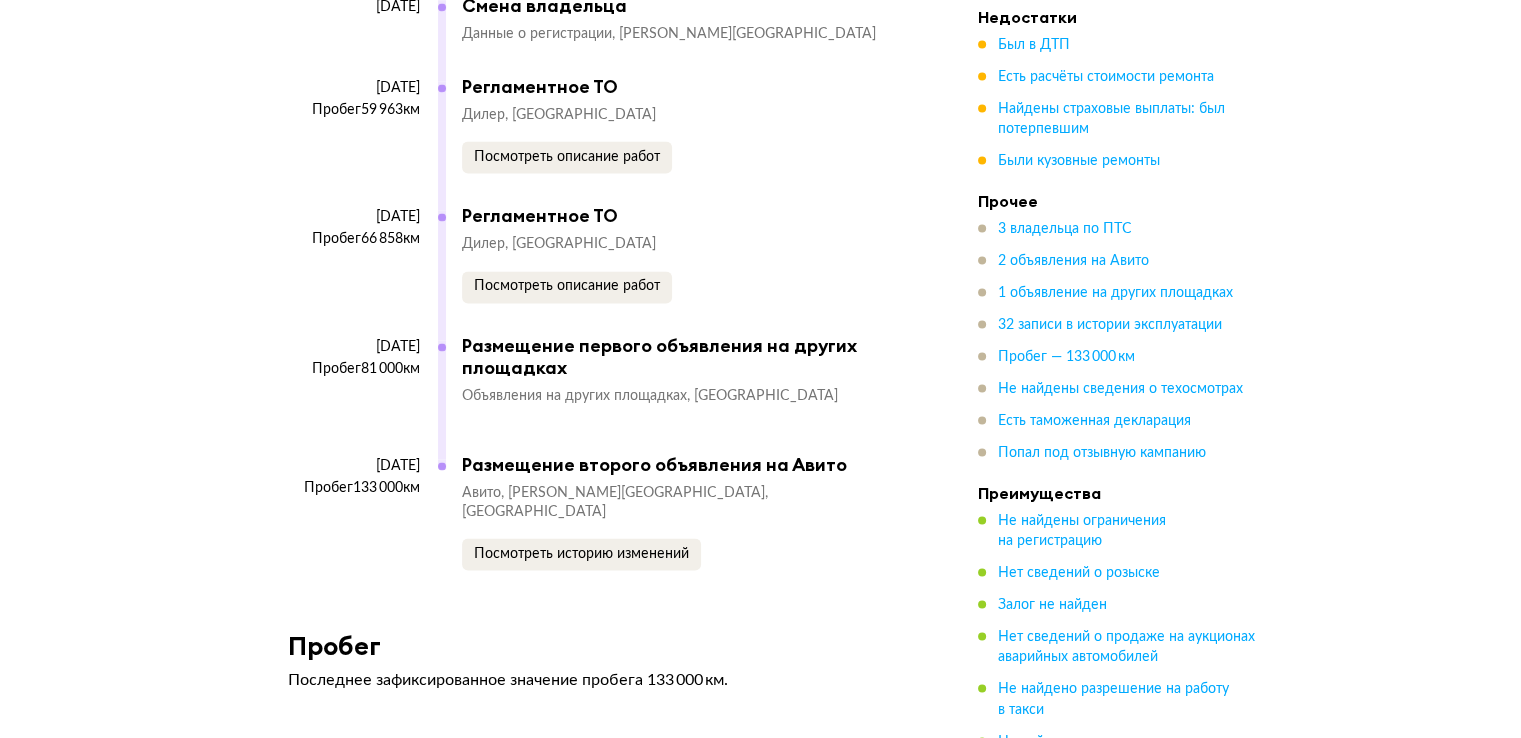 click on "29 августа 2021 Пробег  66 858  км Регламентное ТО Дилер Москва Посмотреть описание работ" at bounding box center [593, 269] 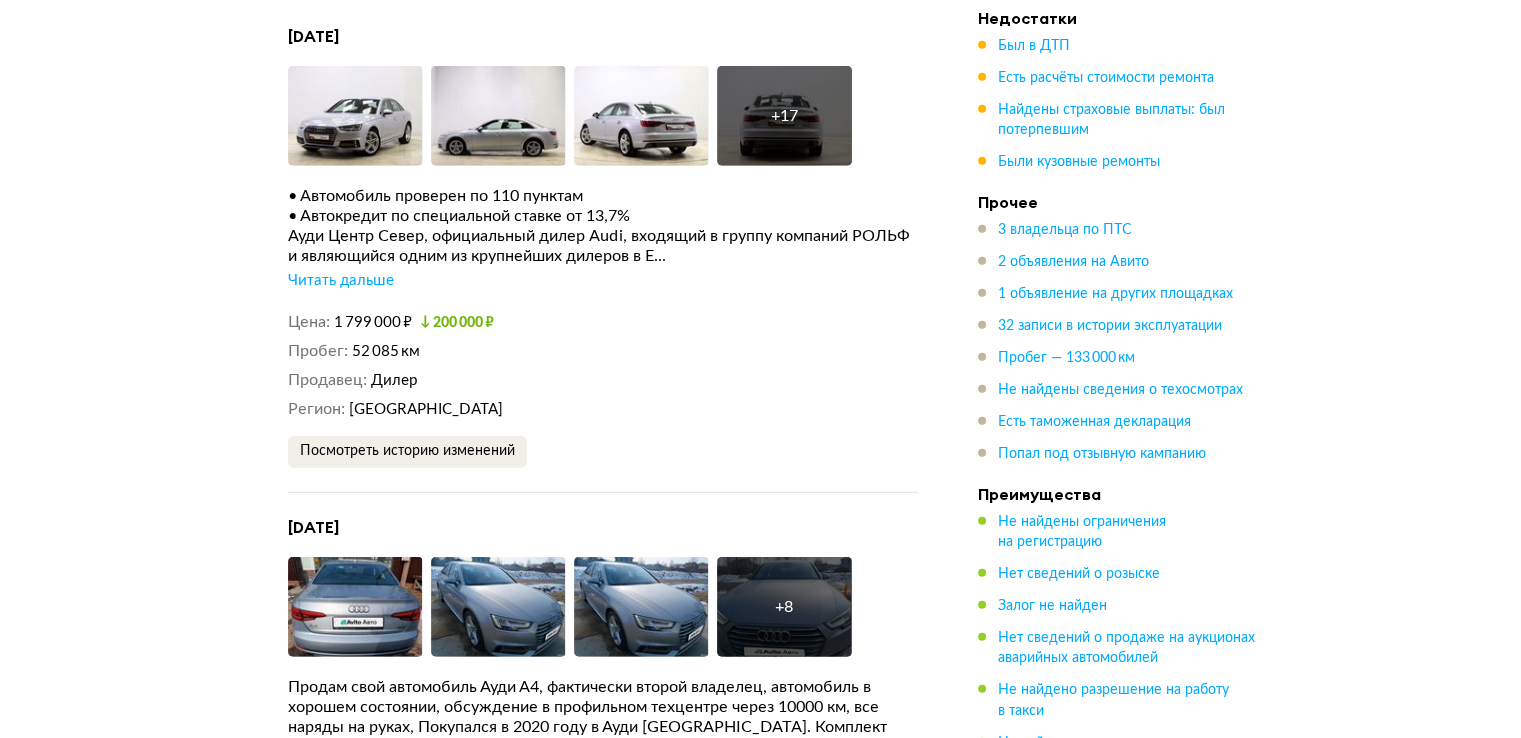 scroll, scrollTop: 5644, scrollLeft: 0, axis: vertical 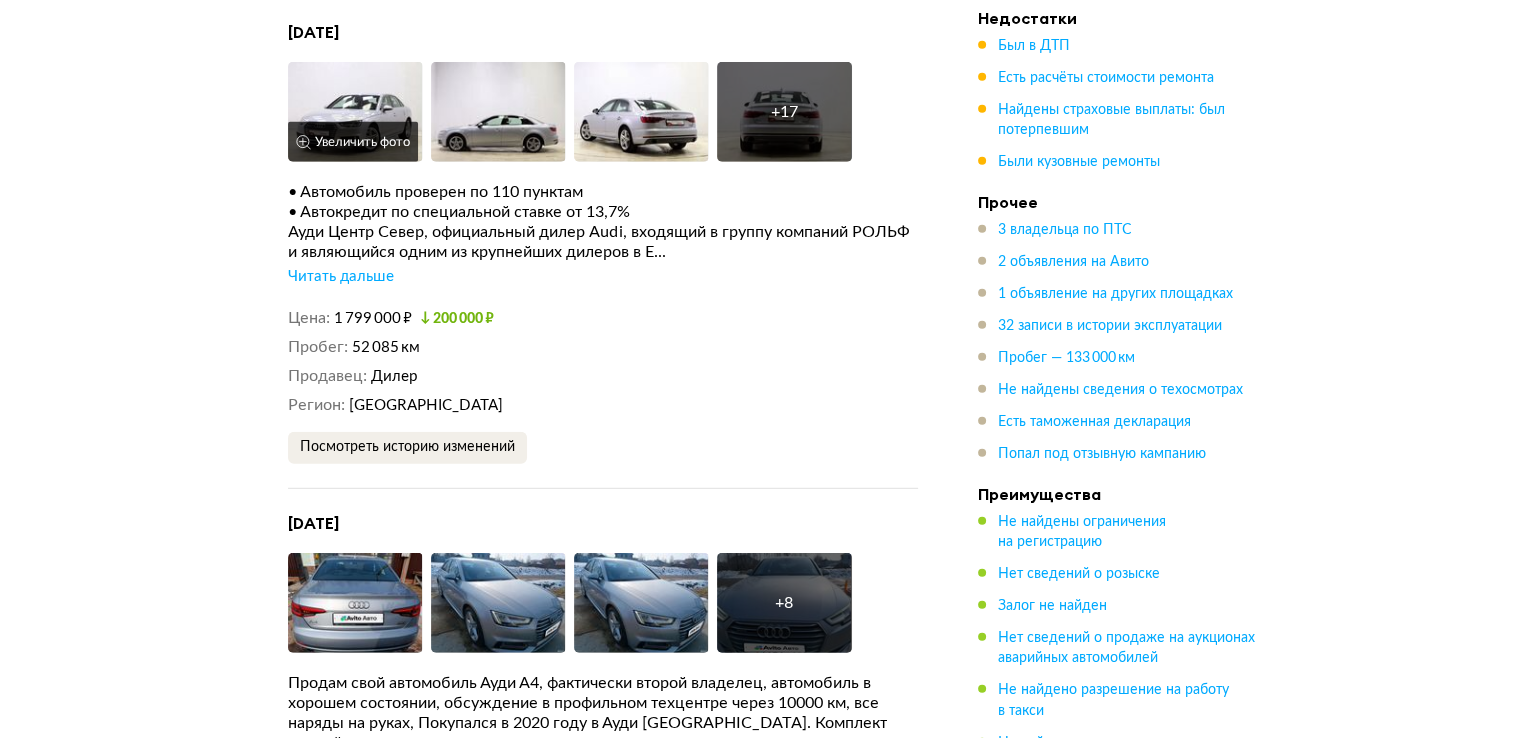 click at bounding box center [355, 112] 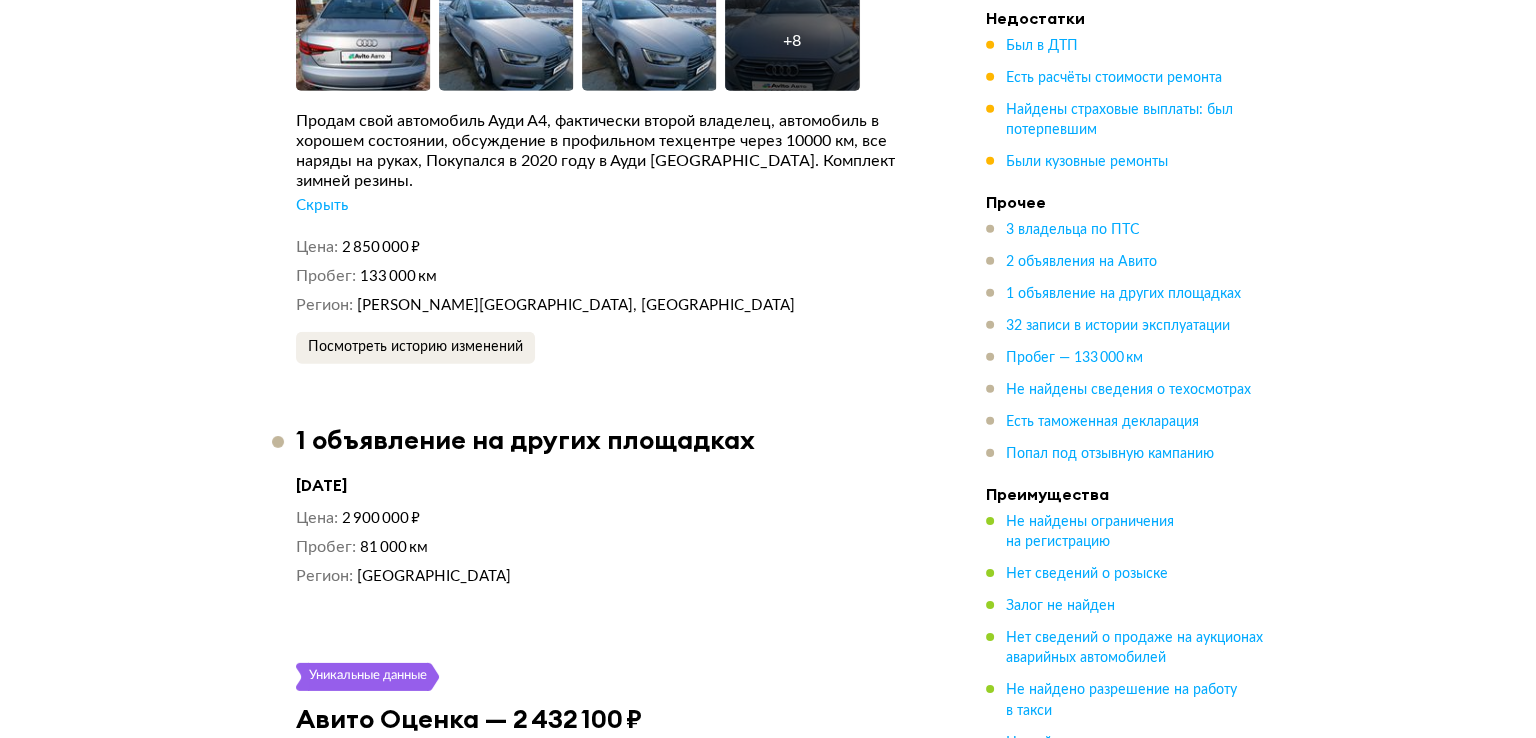scroll, scrollTop: 6207, scrollLeft: 0, axis: vertical 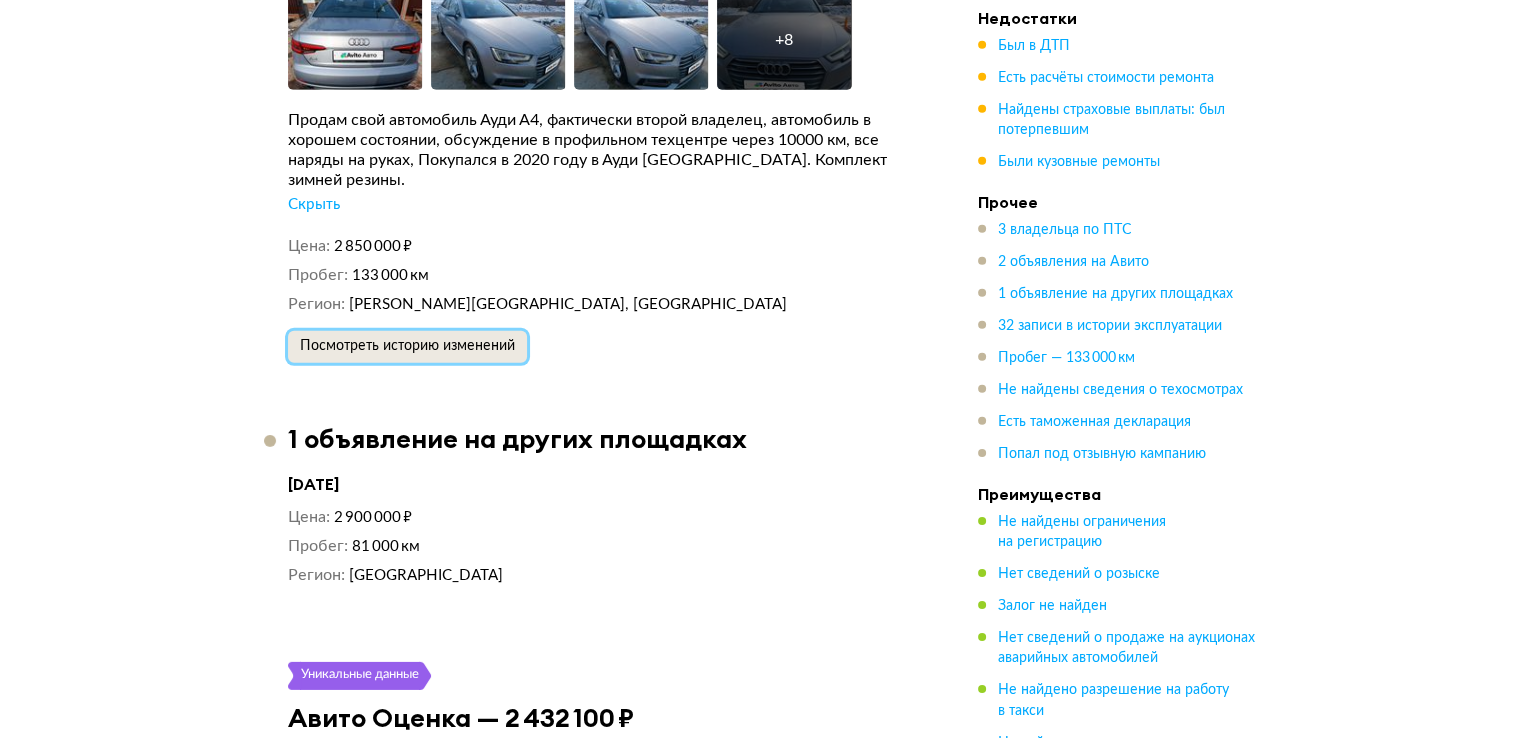 click on "Посмотреть историю изменений" at bounding box center [407, 346] 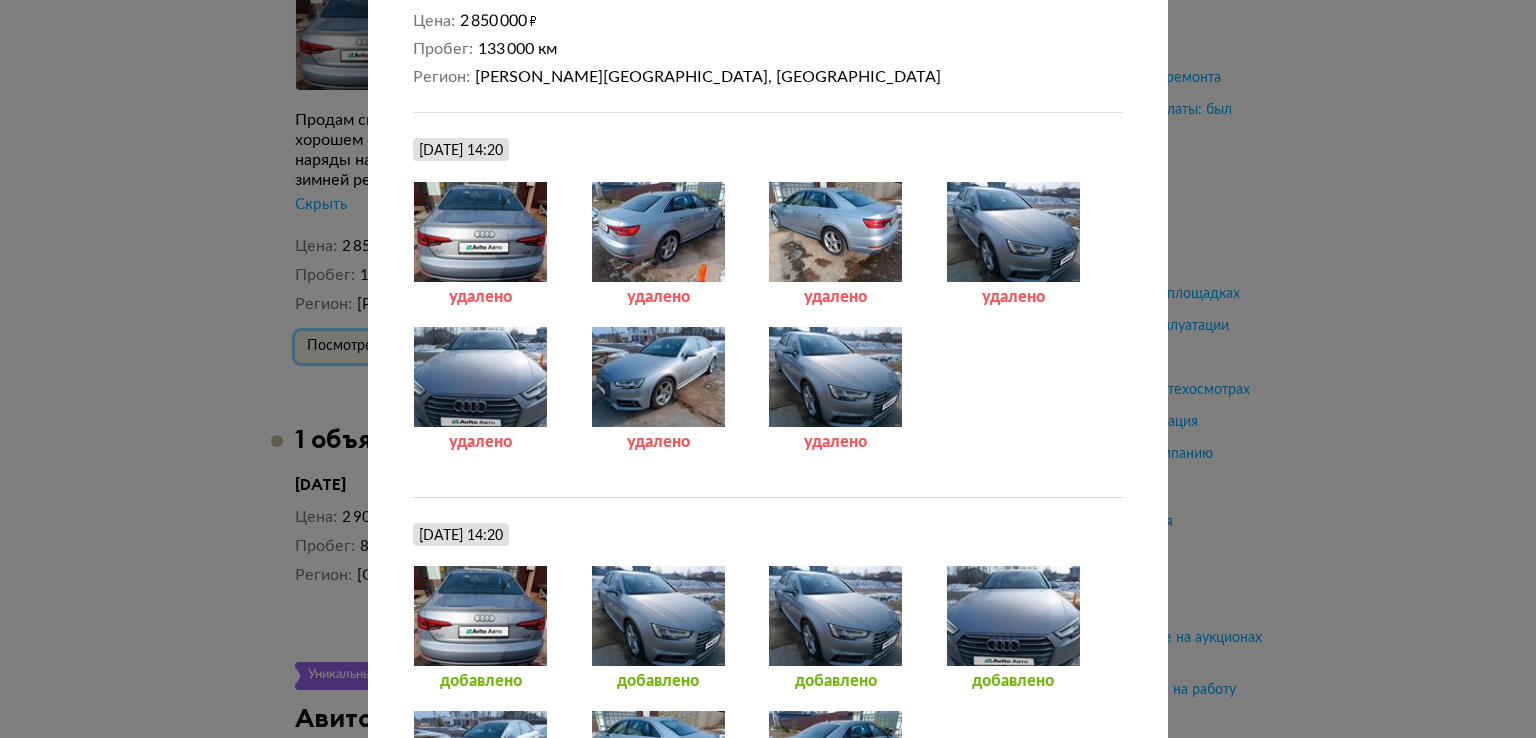 scroll, scrollTop: 392, scrollLeft: 0, axis: vertical 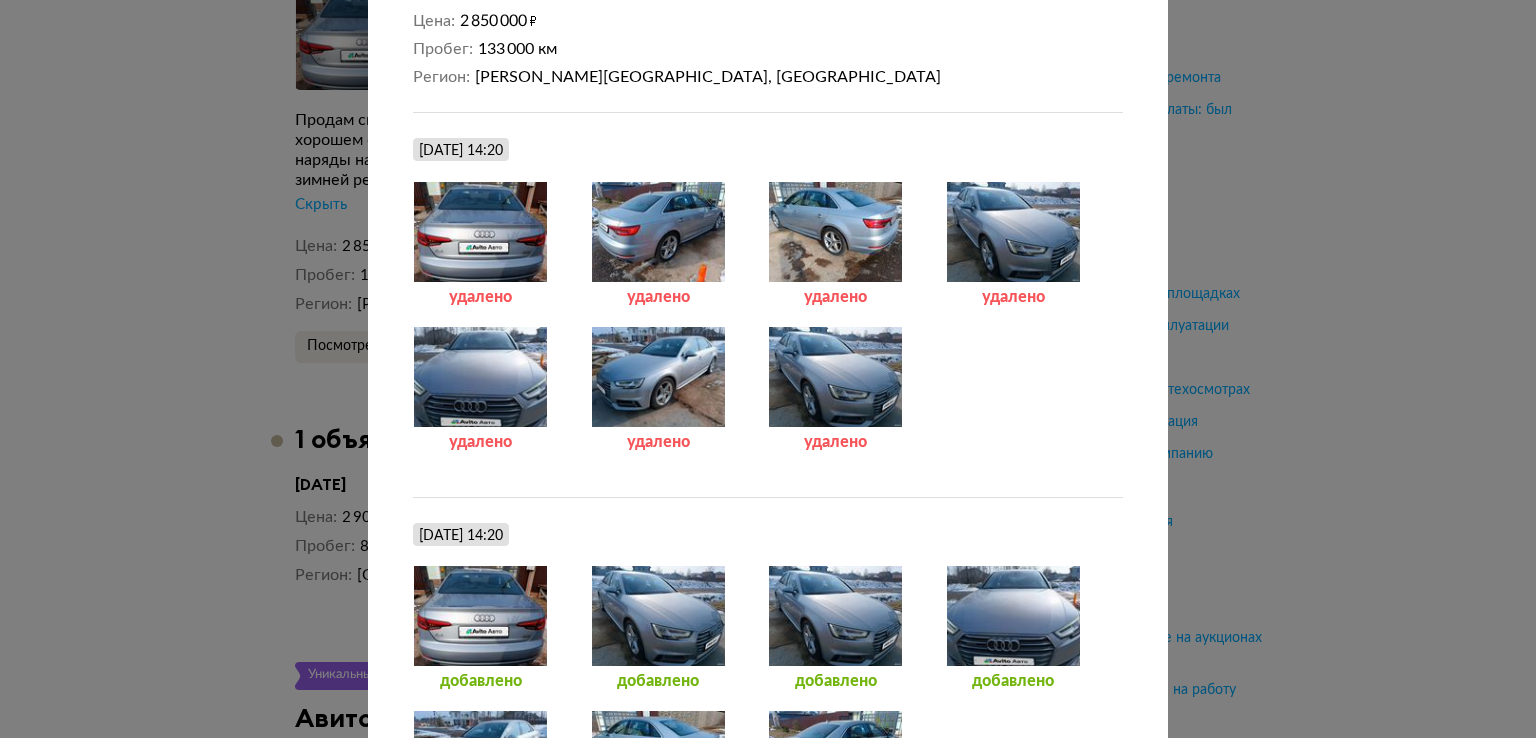 click on "удалено" at bounding box center (502, 254) 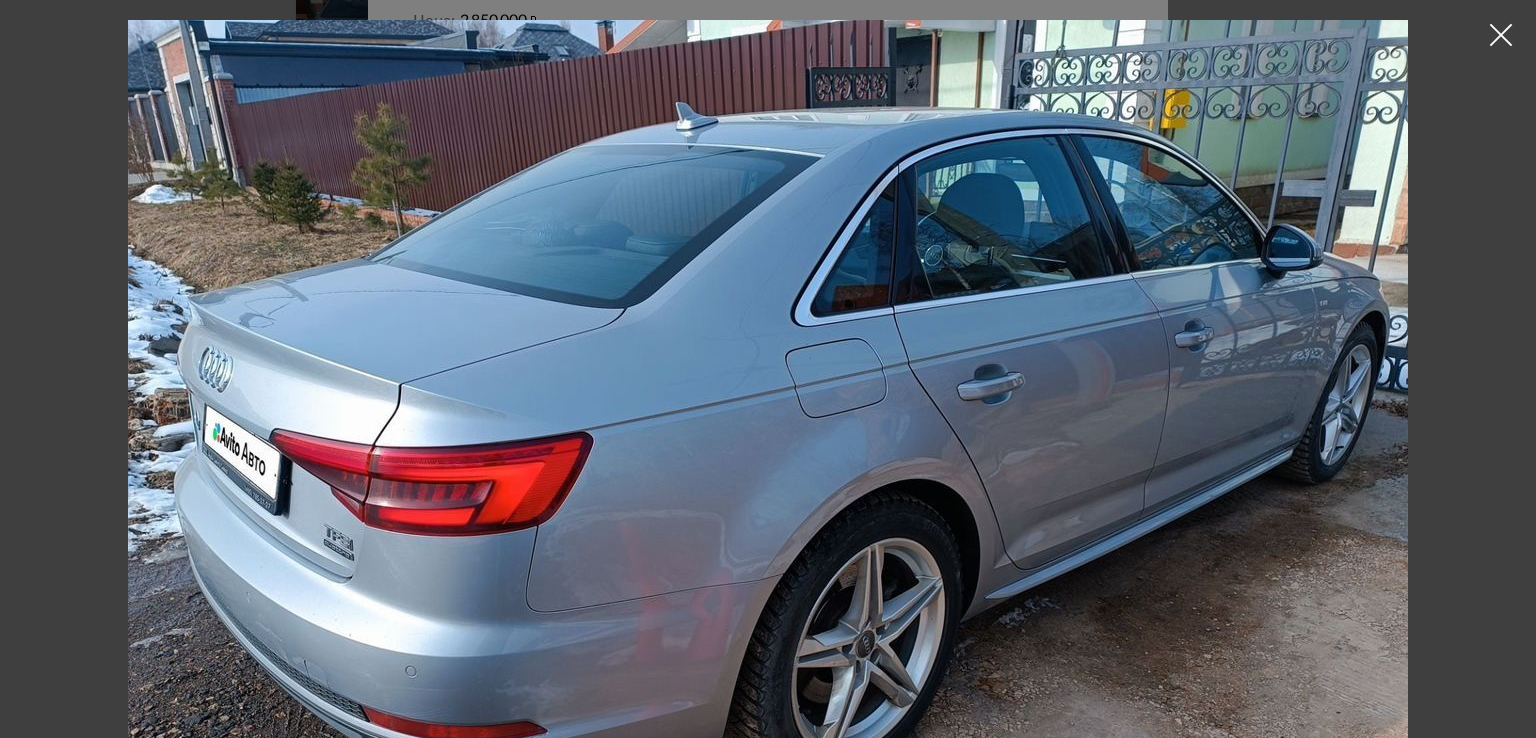 scroll, scrollTop: 432, scrollLeft: 0, axis: vertical 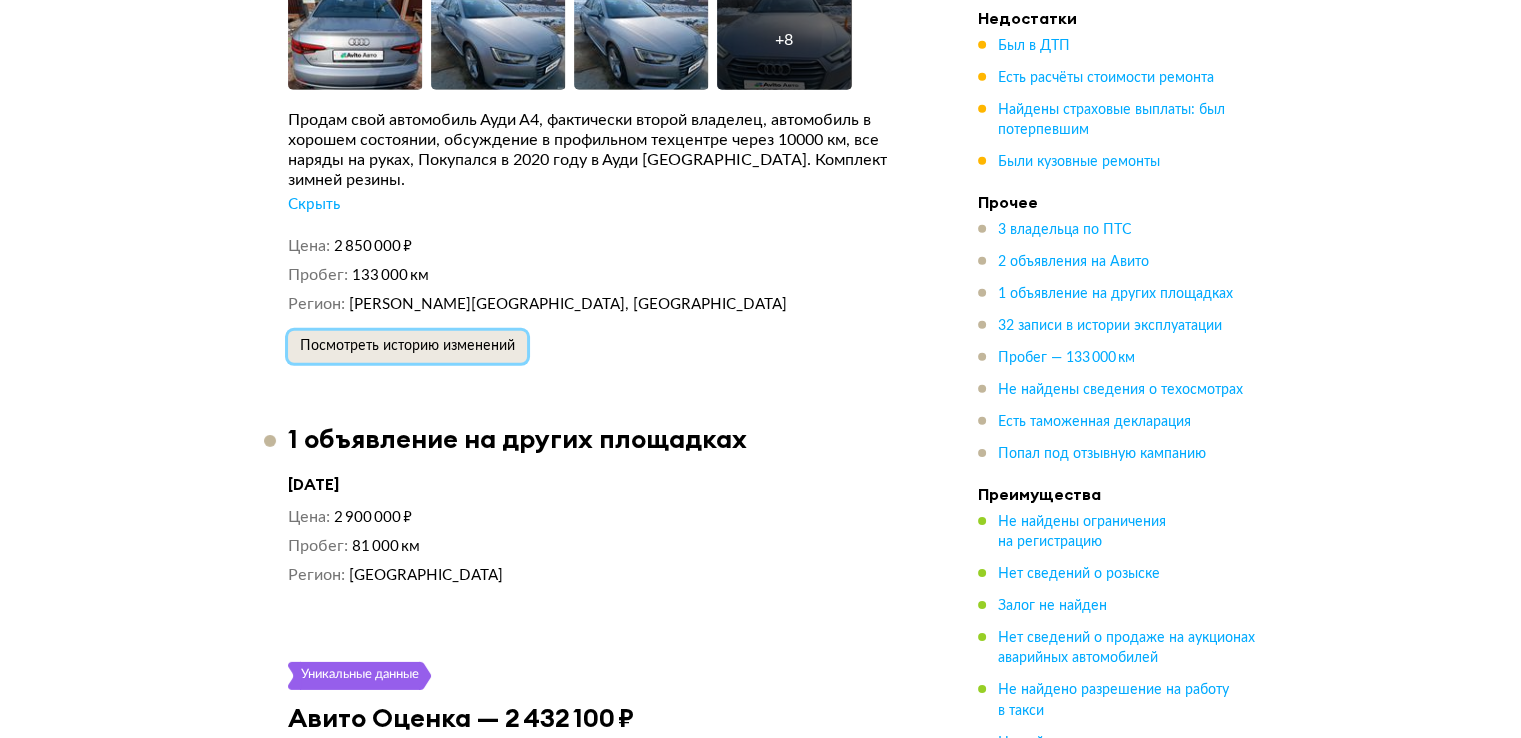 click on "Посмотреть историю изменений" at bounding box center [407, 346] 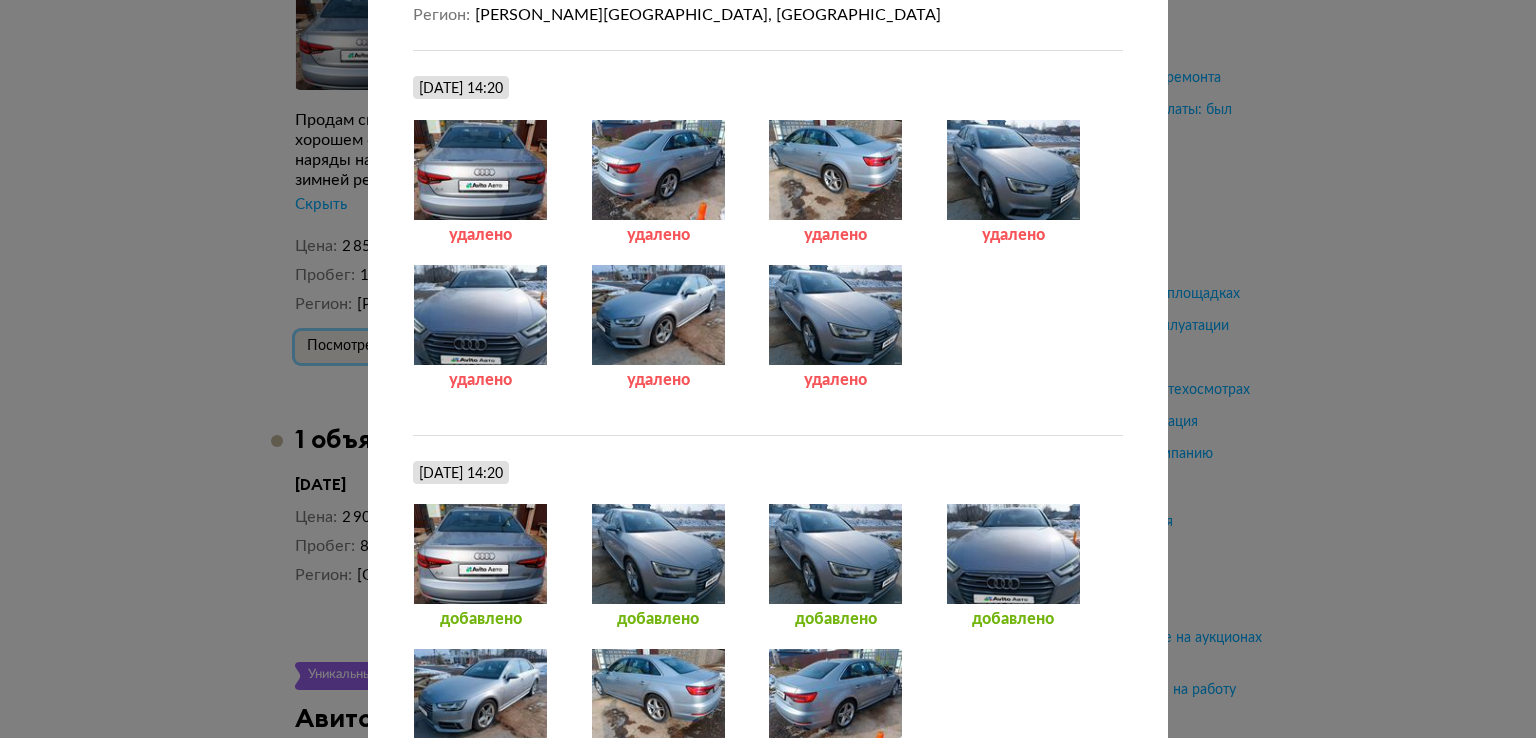 scroll, scrollTop: 455, scrollLeft: 0, axis: vertical 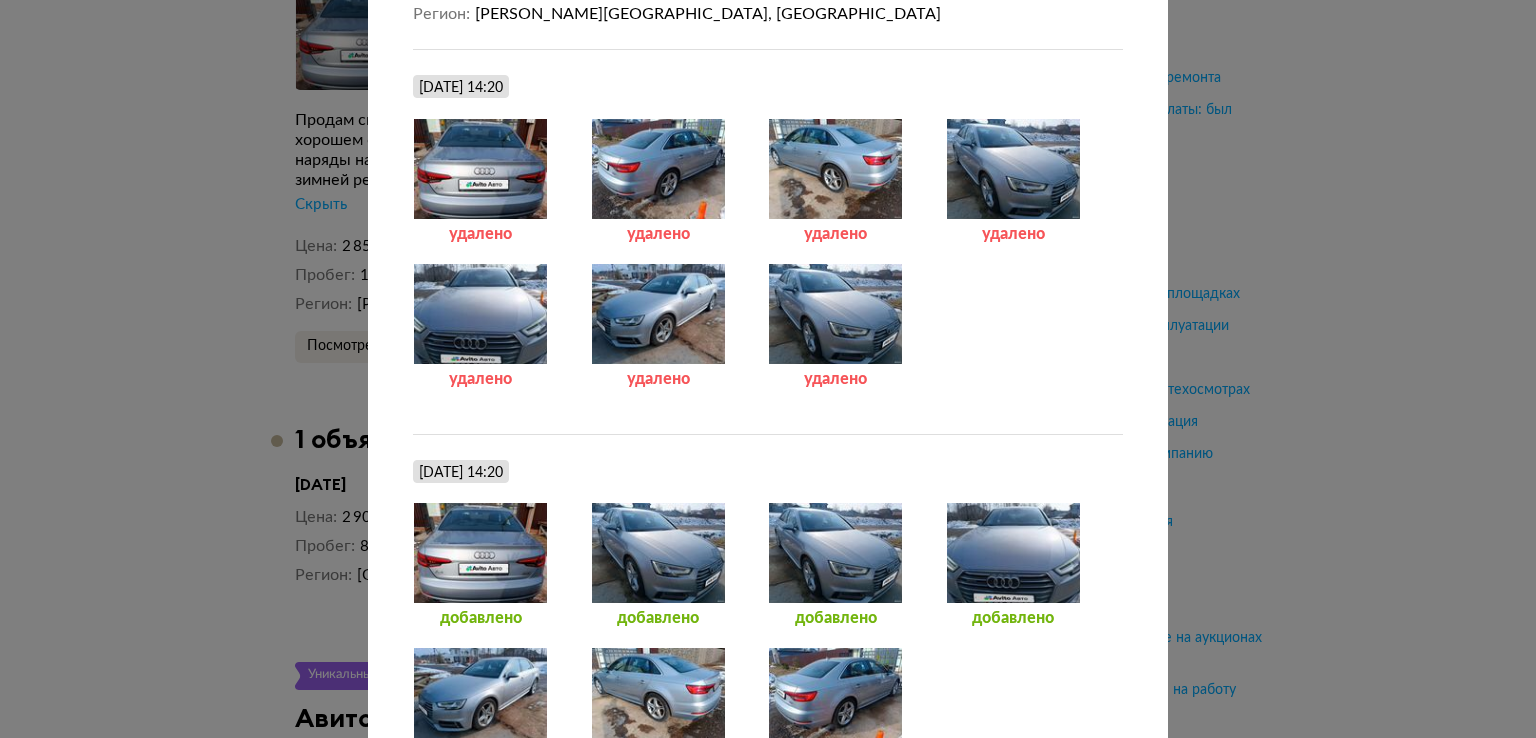 click at bounding box center (658, 314) 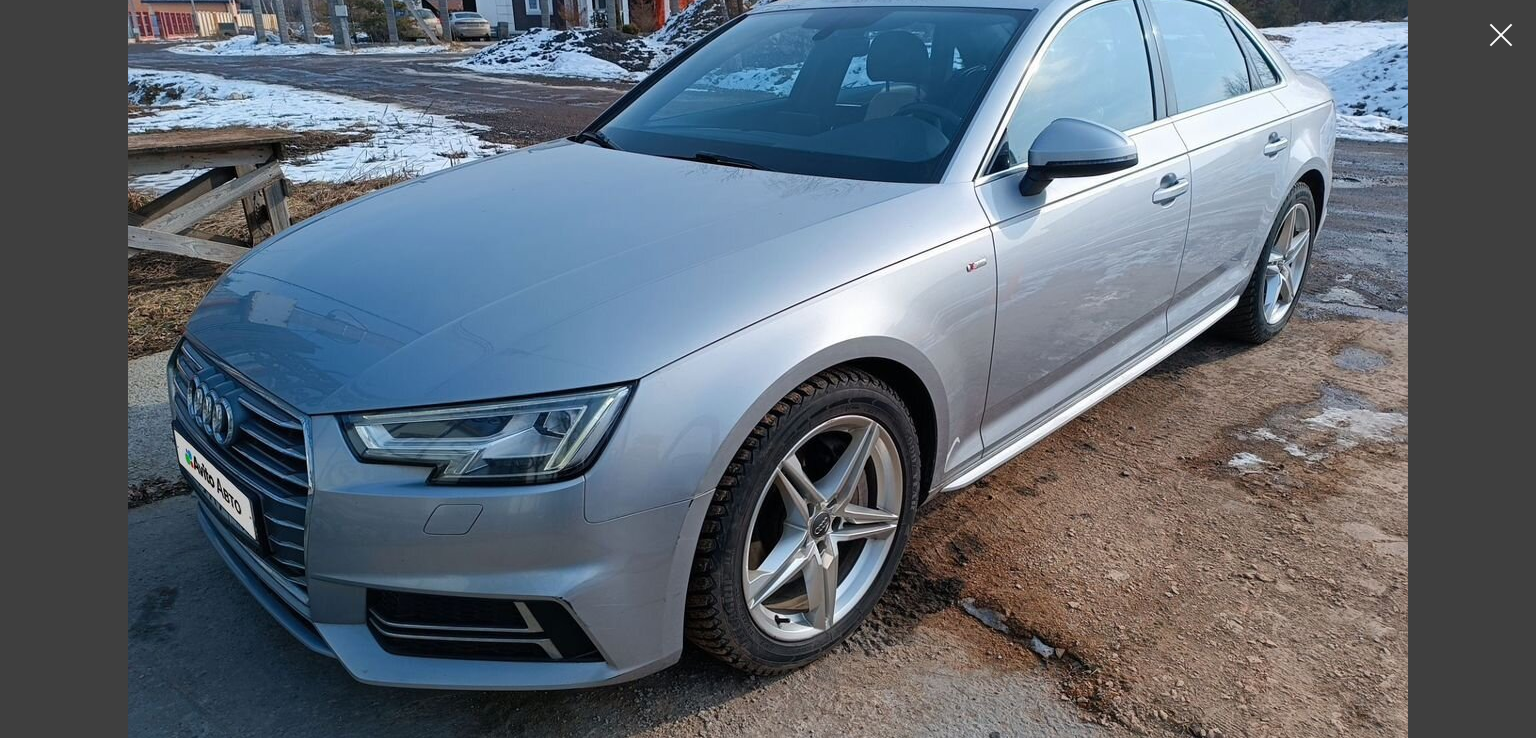 scroll, scrollTop: 0, scrollLeft: 0, axis: both 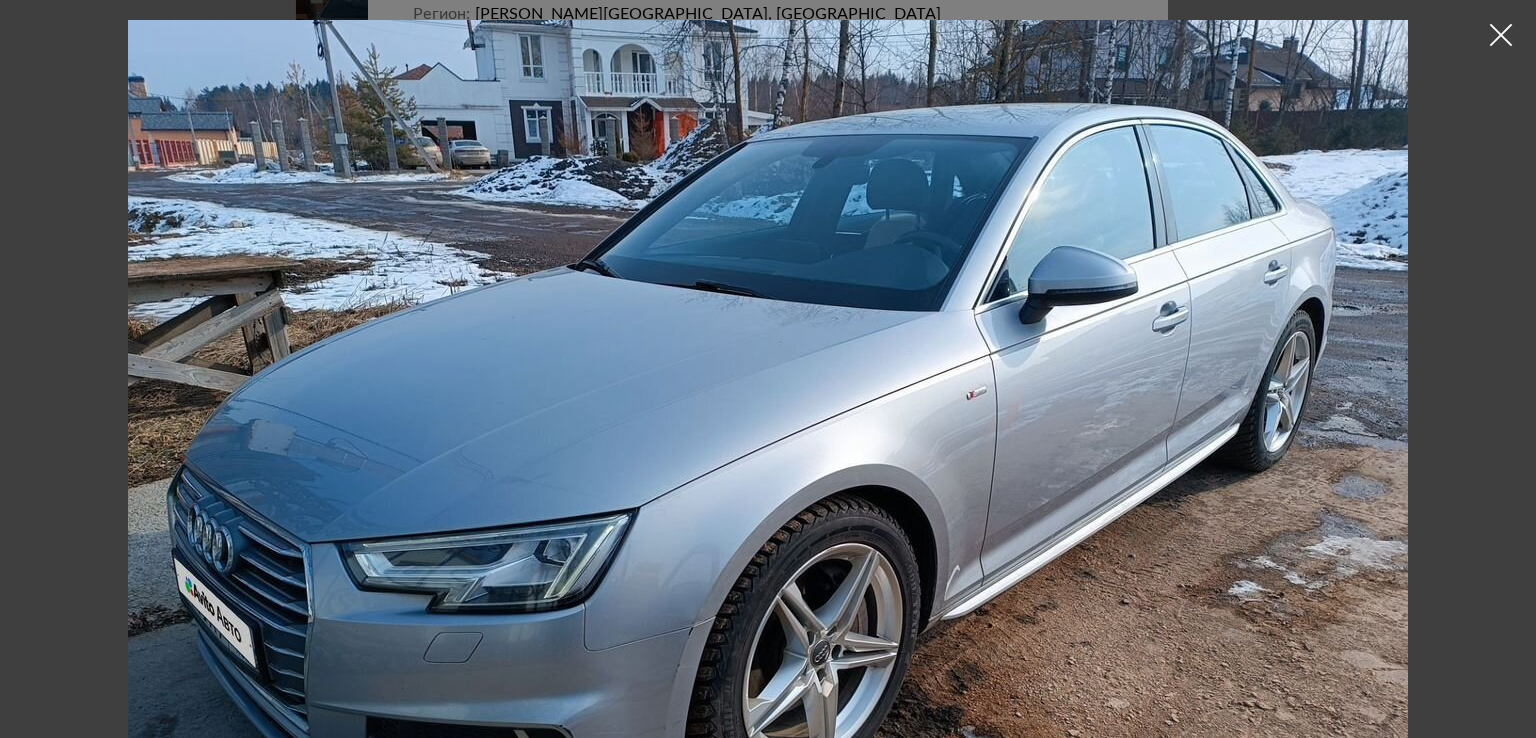 click at bounding box center [768, 369] 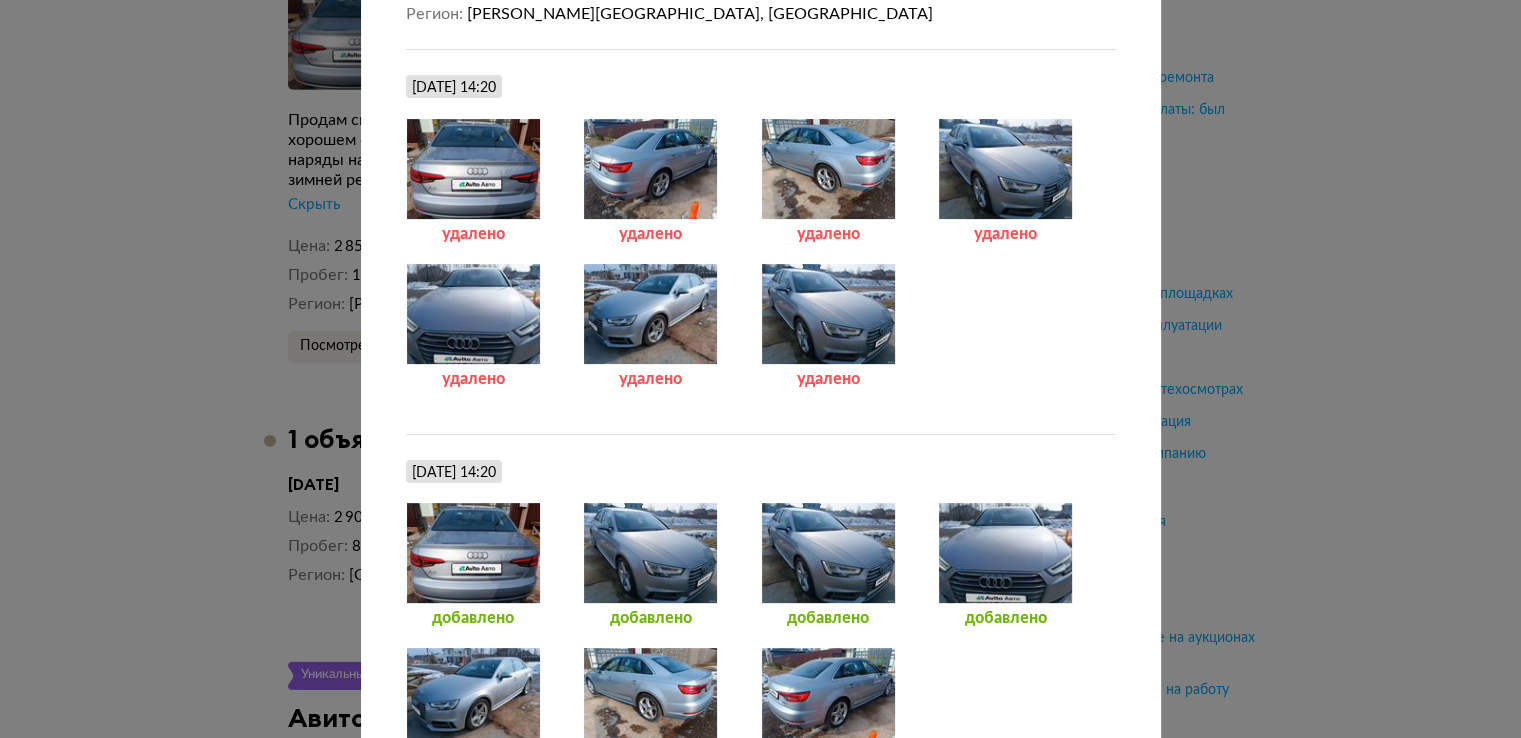 click at bounding box center (828, 314) 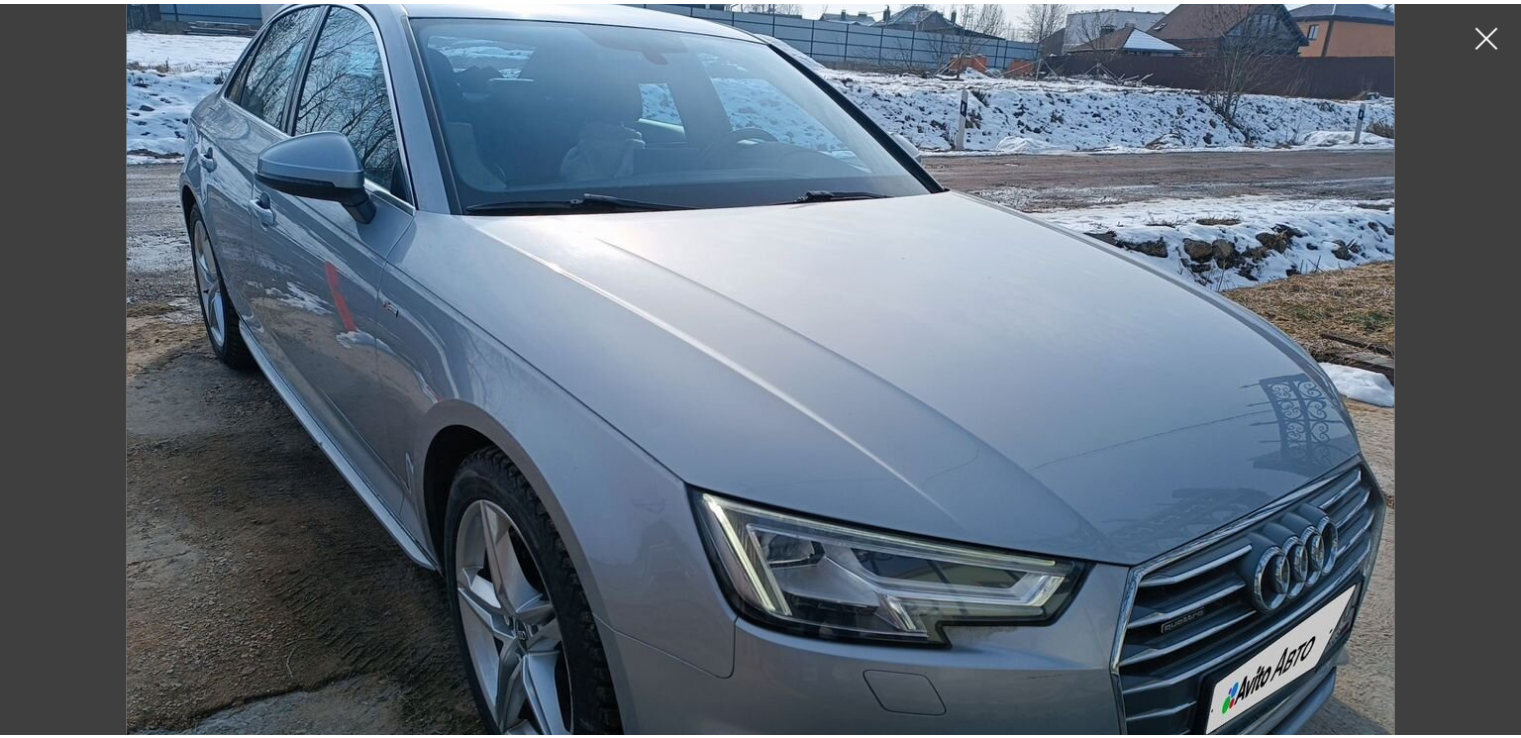 scroll, scrollTop: 64, scrollLeft: 0, axis: vertical 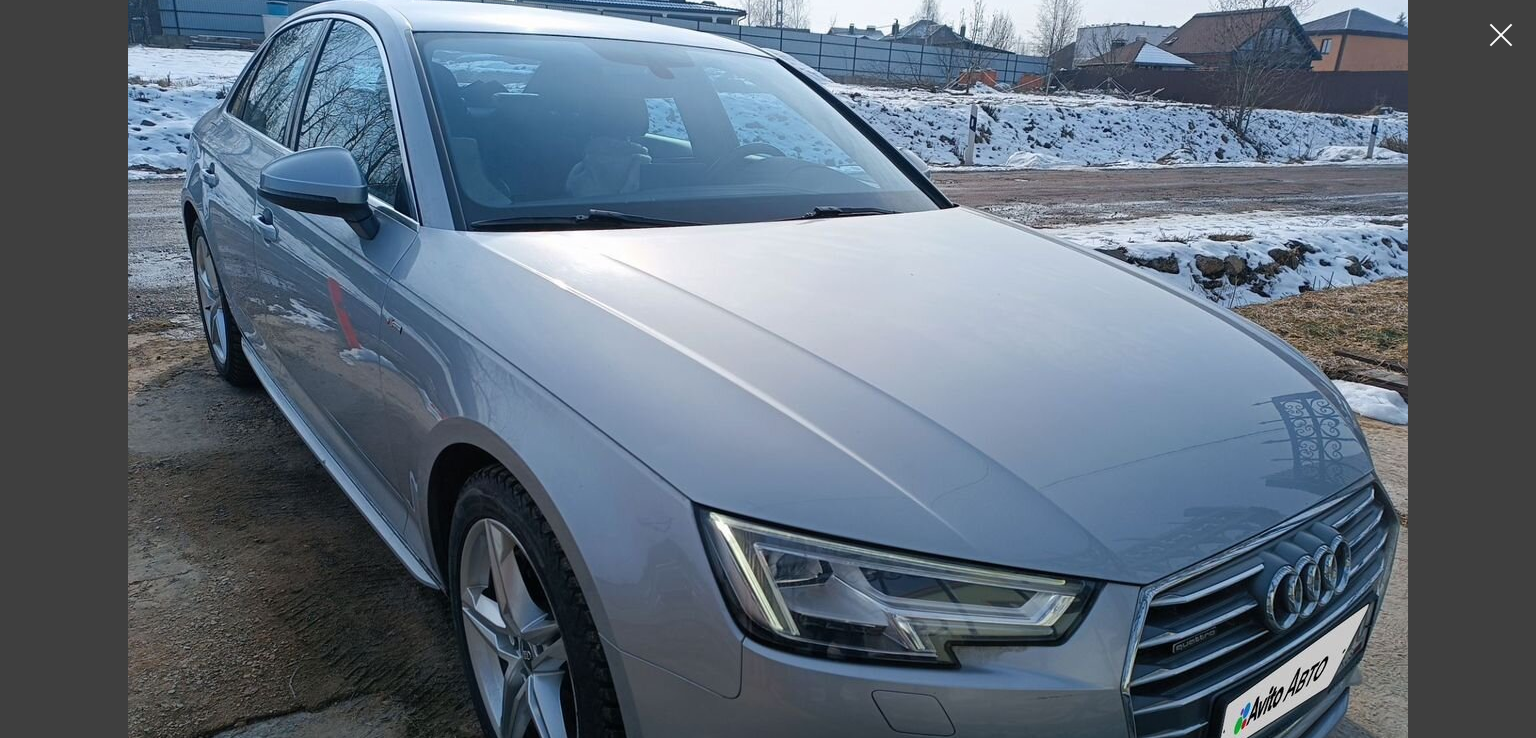 click at bounding box center (768, 305) 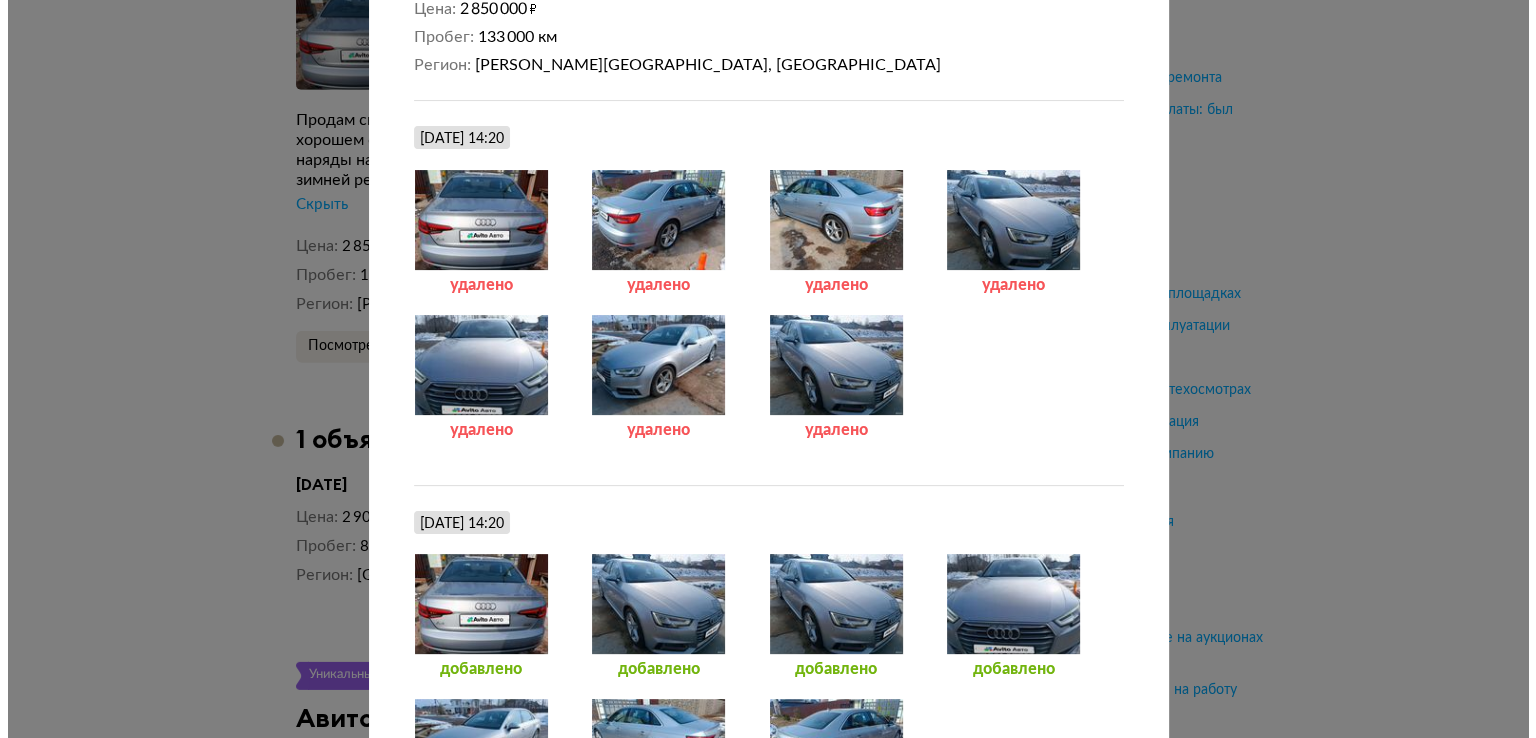 scroll, scrollTop: 406, scrollLeft: 0, axis: vertical 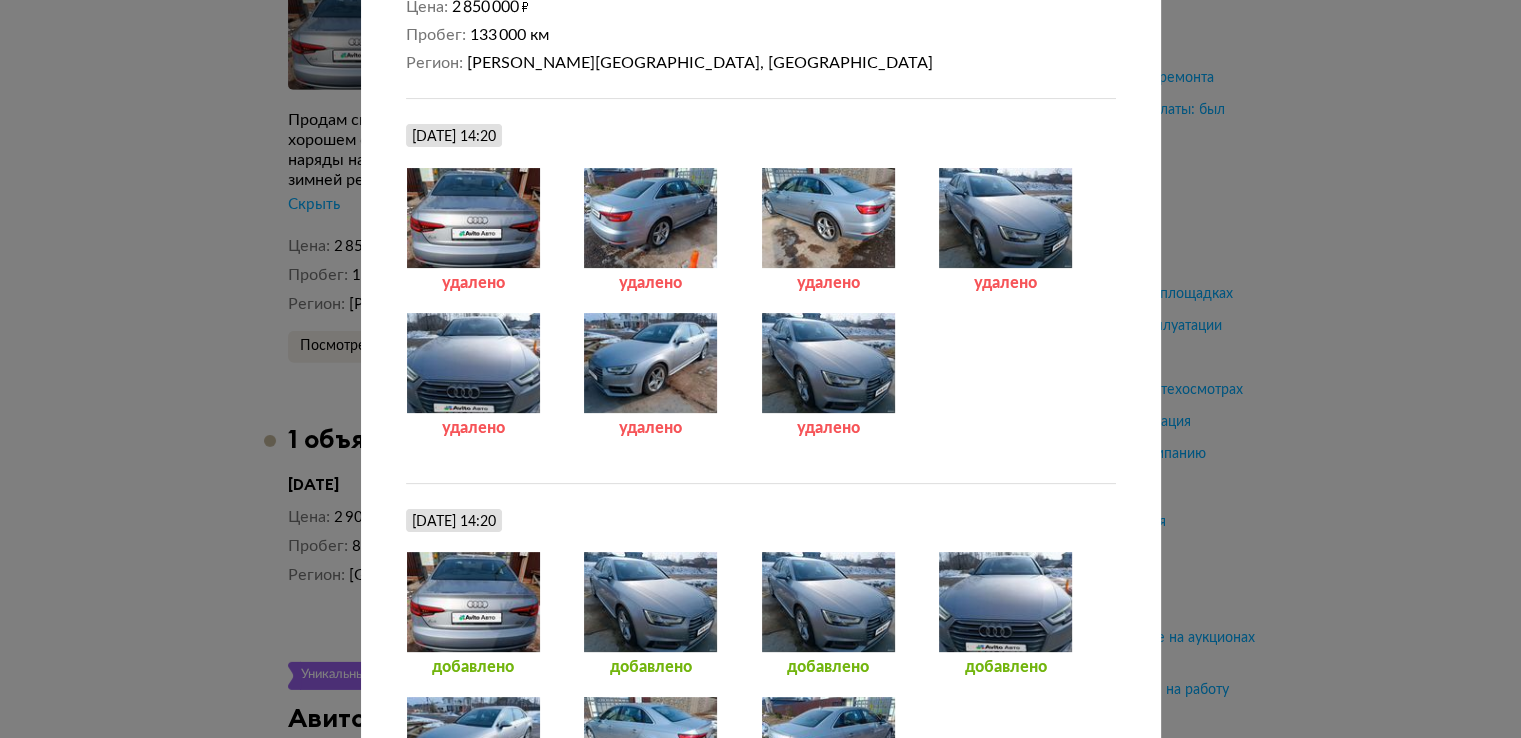 click at bounding box center (473, 363) 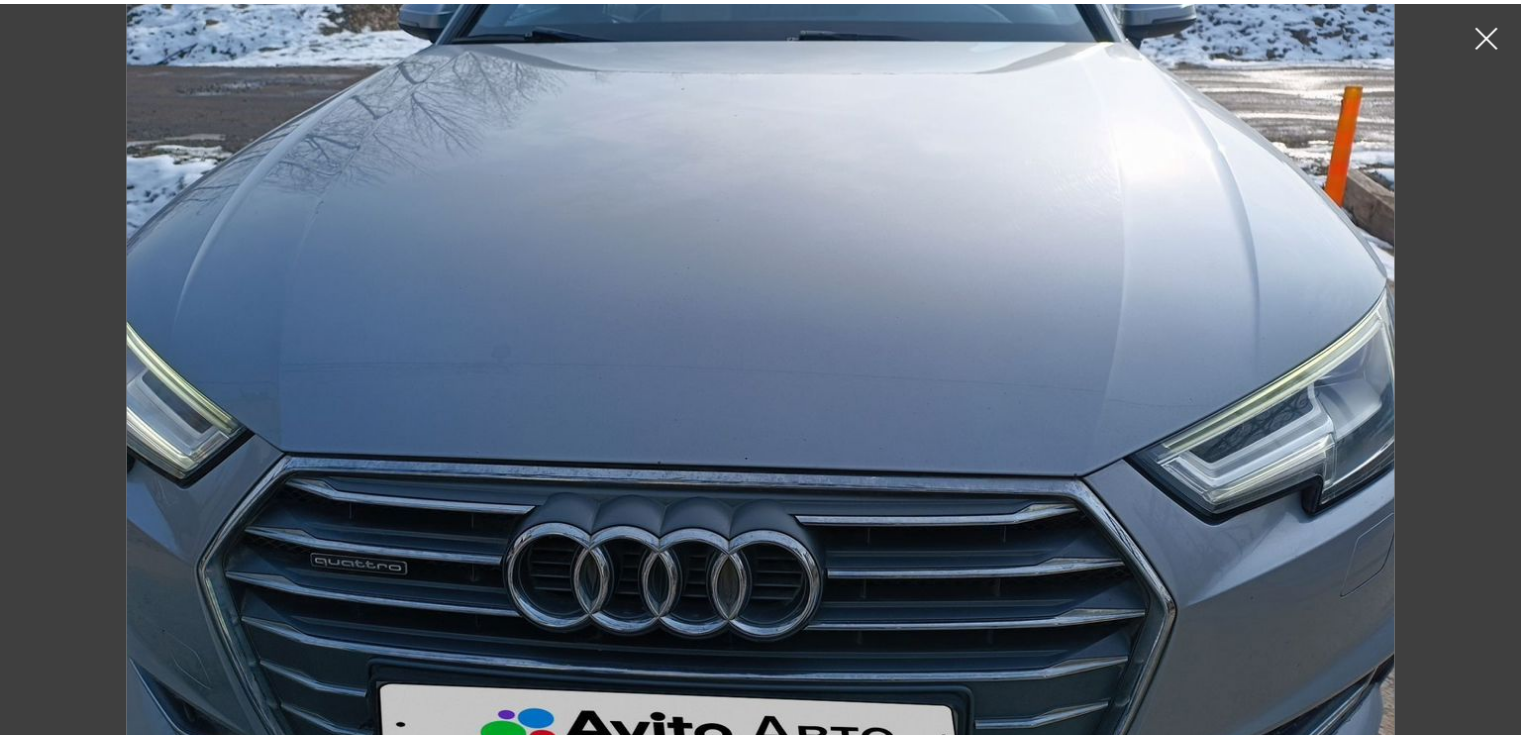 scroll, scrollTop: 202, scrollLeft: 0, axis: vertical 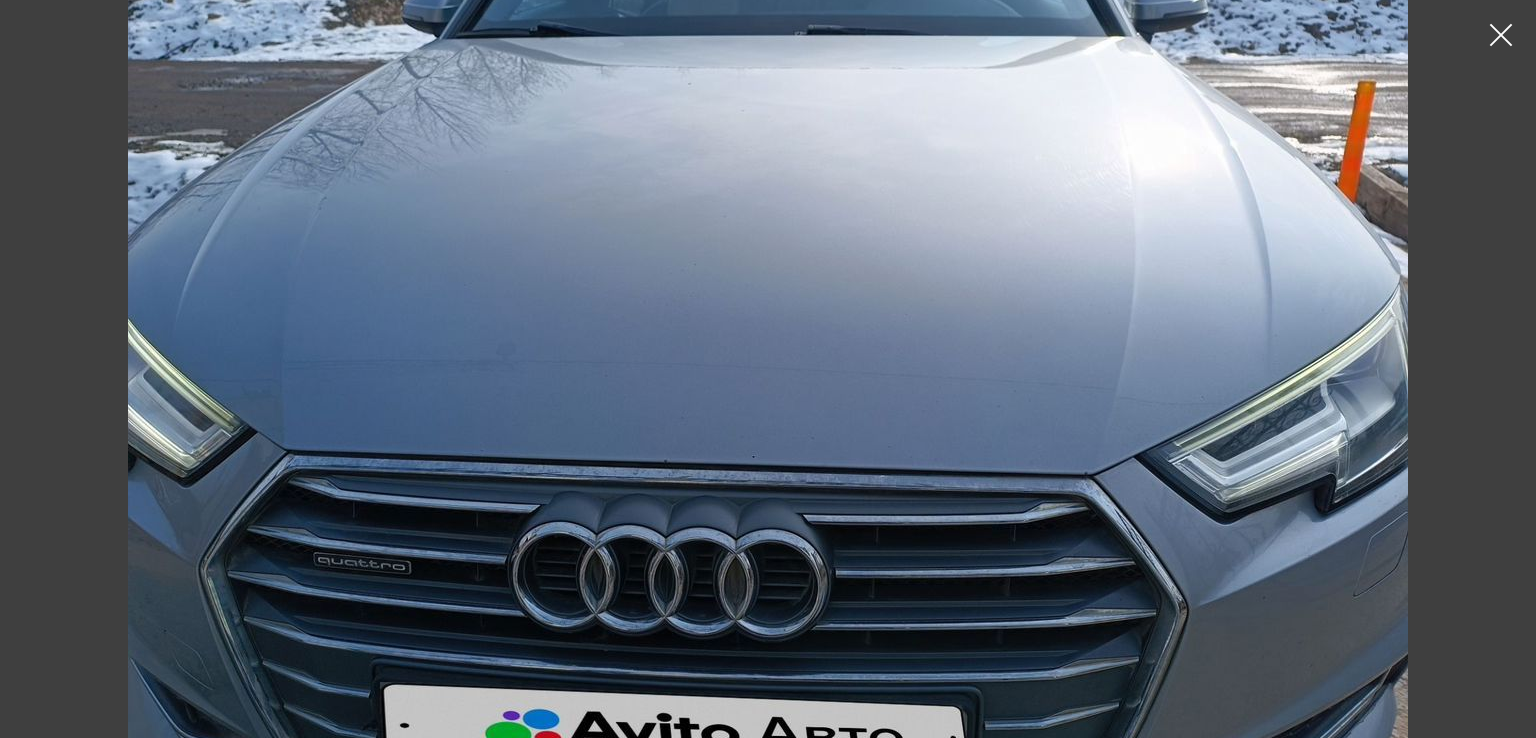 click at bounding box center [768, 298] 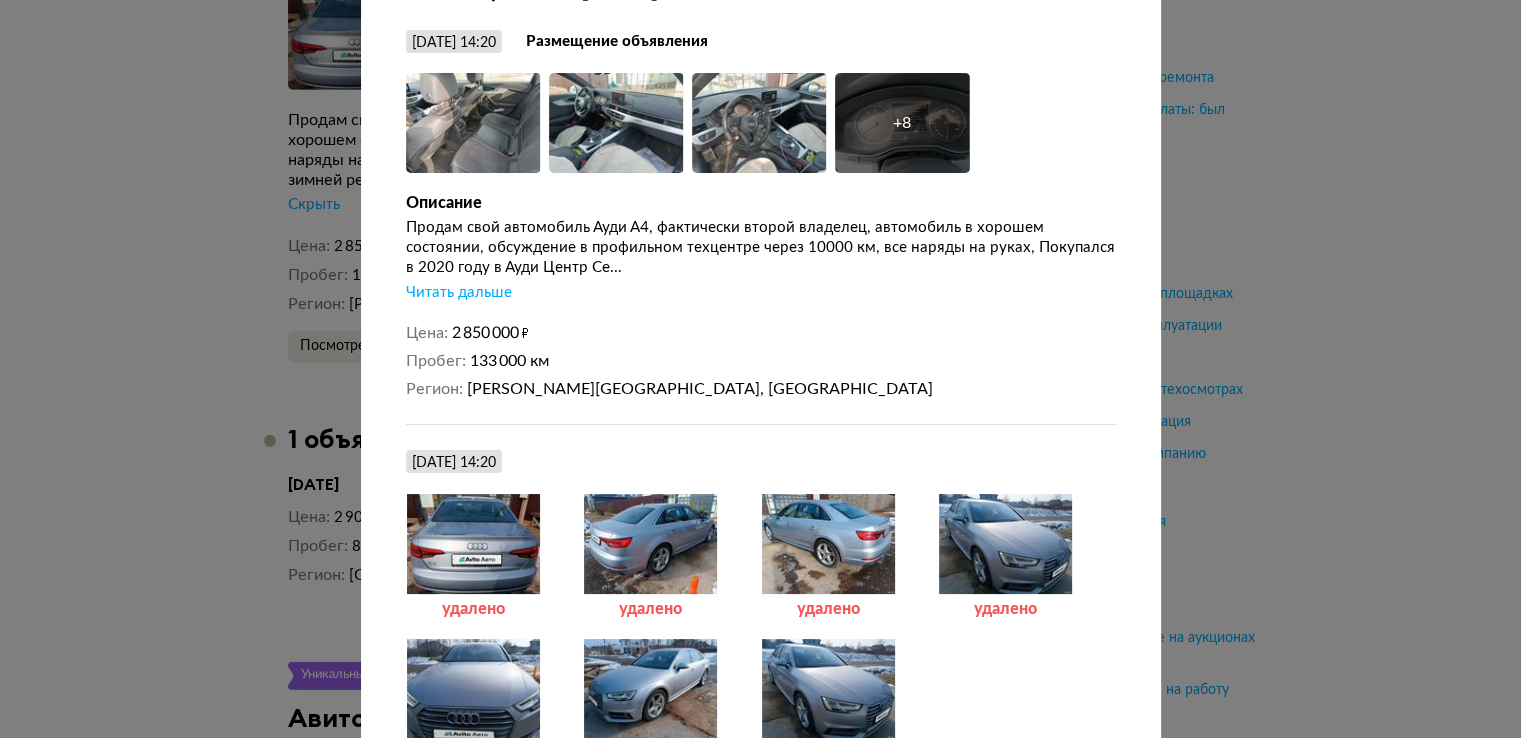 scroll, scrollTop: 0, scrollLeft: 0, axis: both 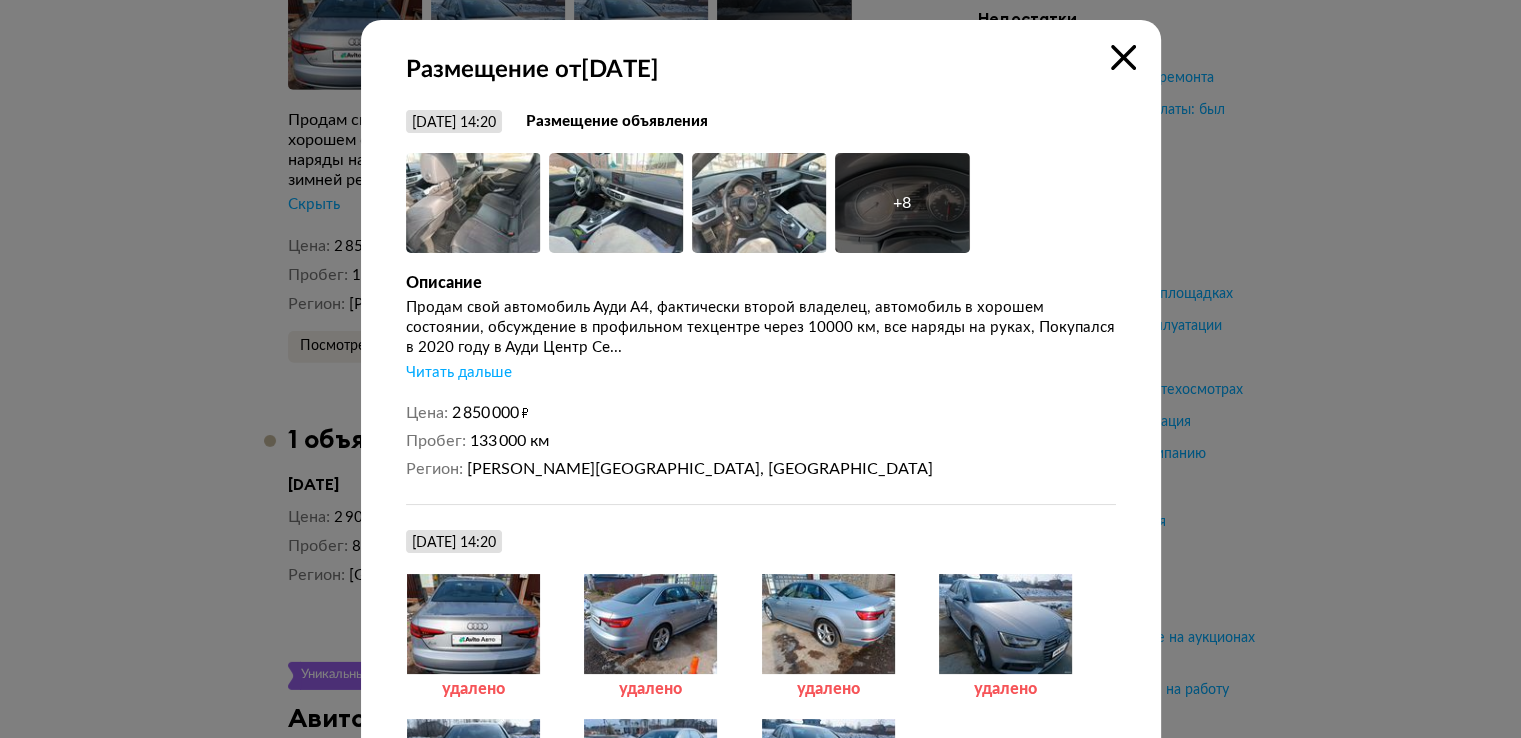 click on "Читать дальше" at bounding box center (459, 373) 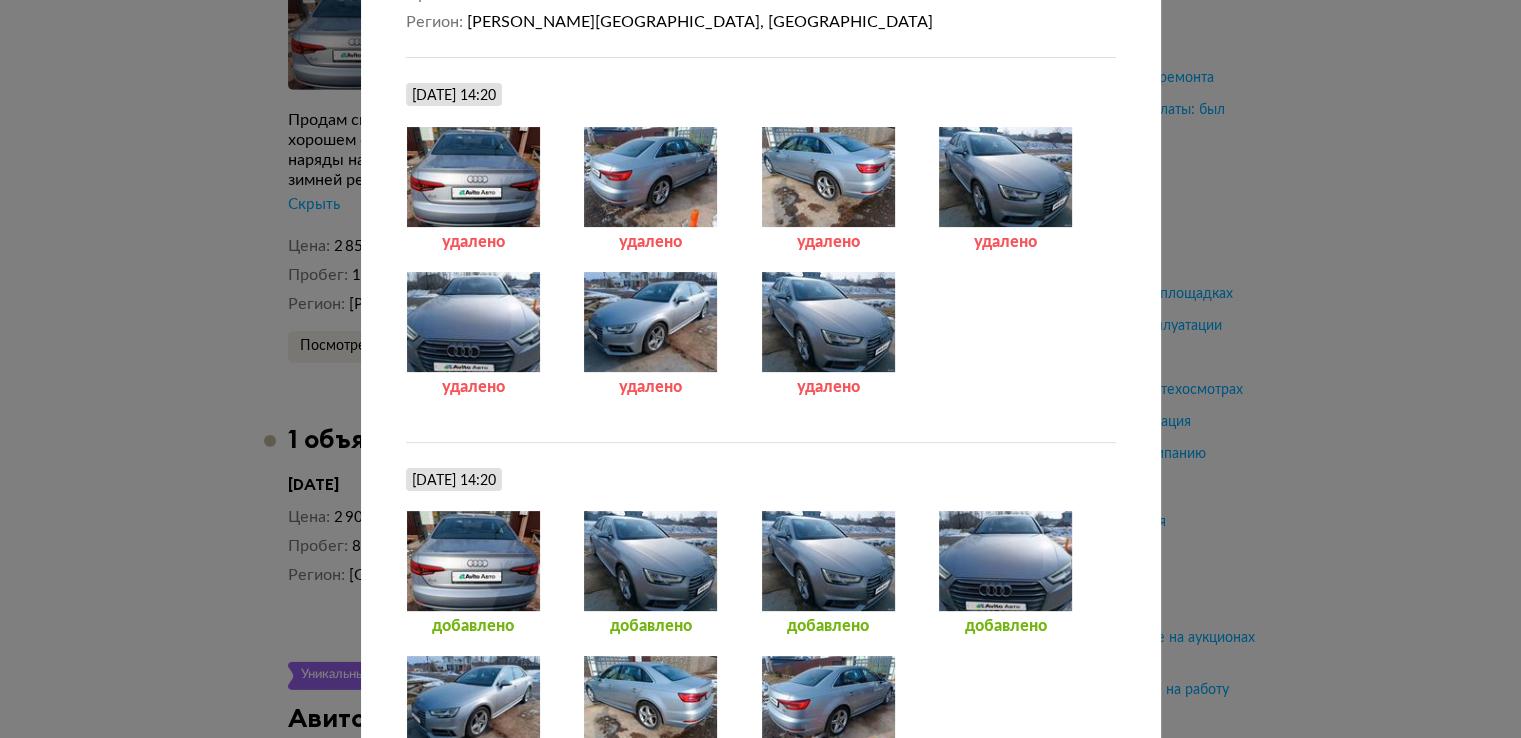 scroll, scrollTop: 568, scrollLeft: 0, axis: vertical 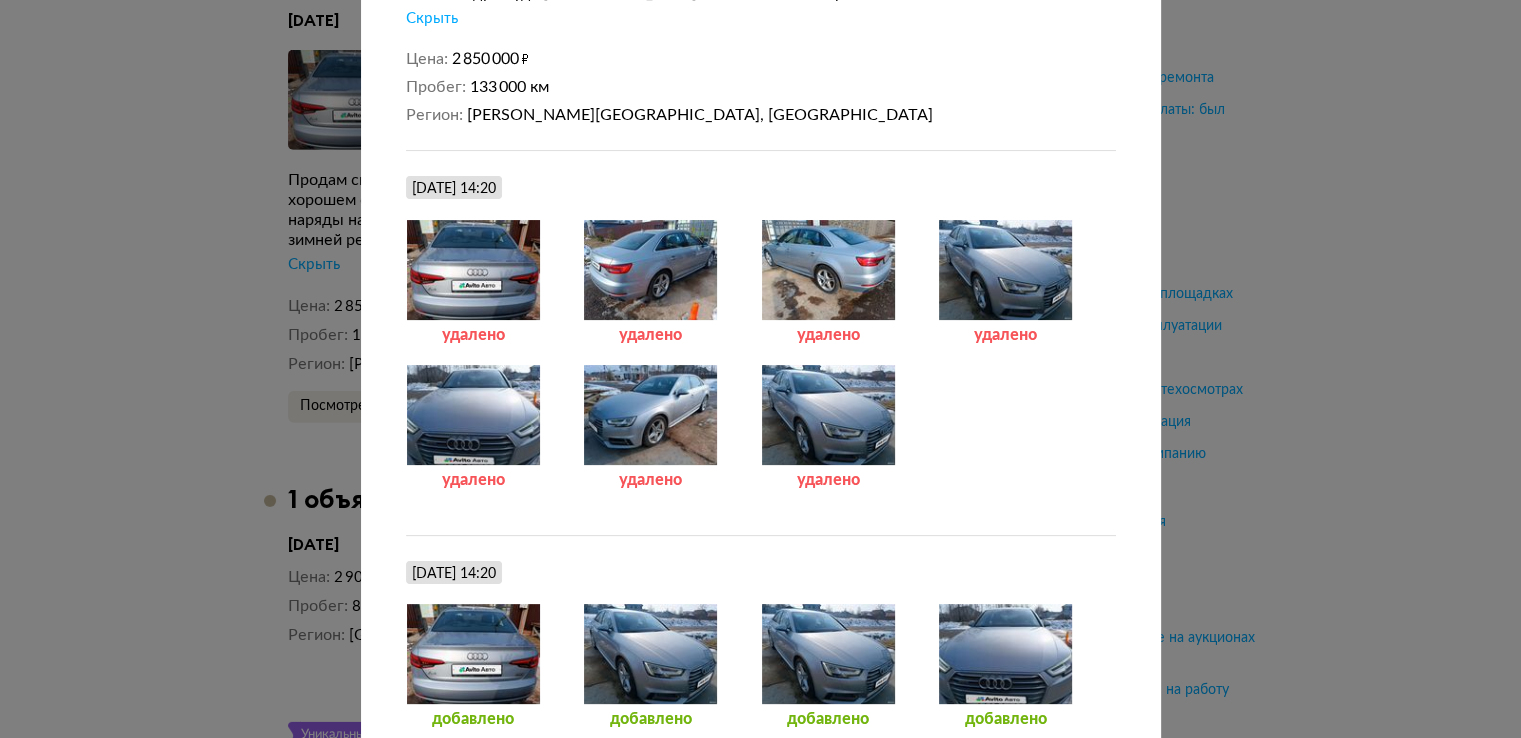 click at bounding box center [650, 415] 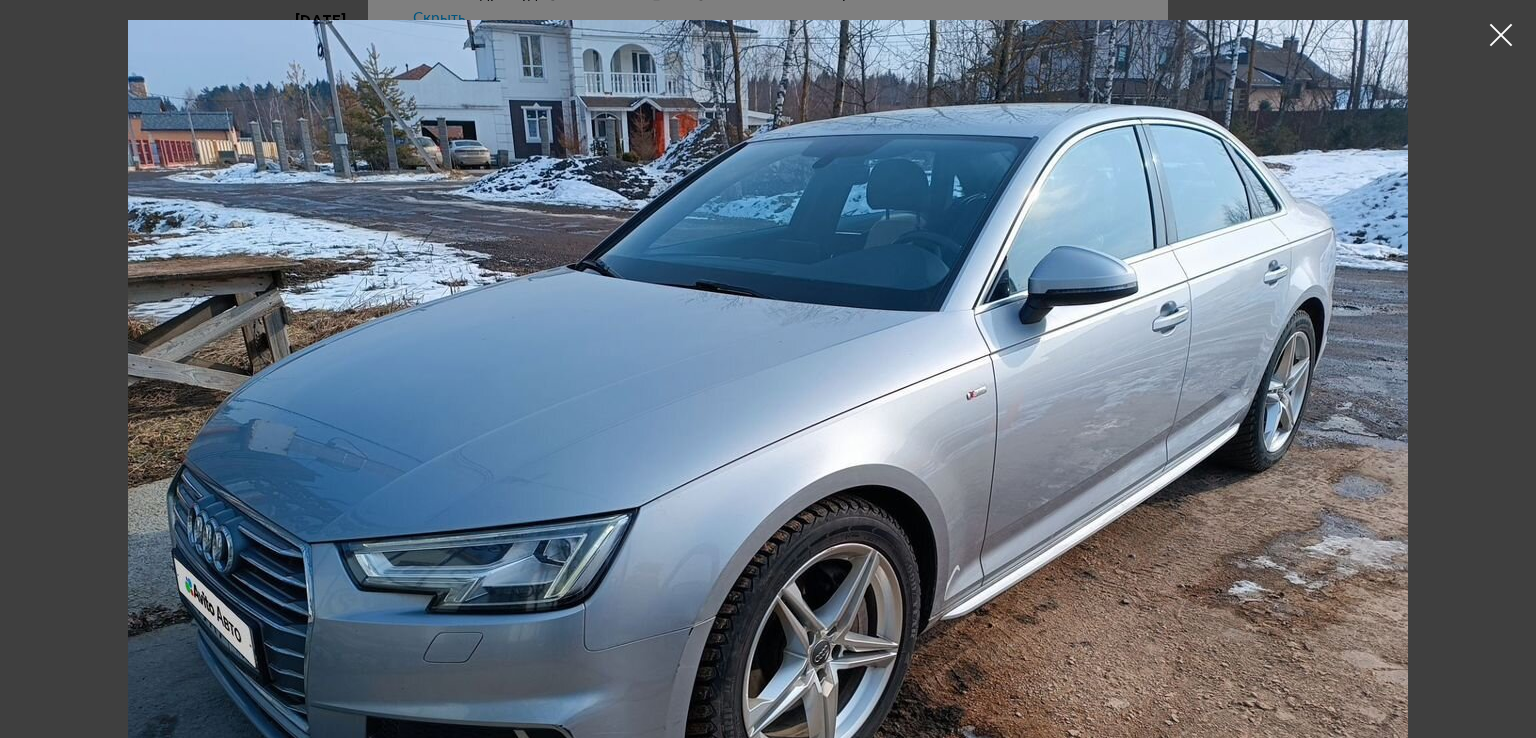 click at bounding box center [768, 369] 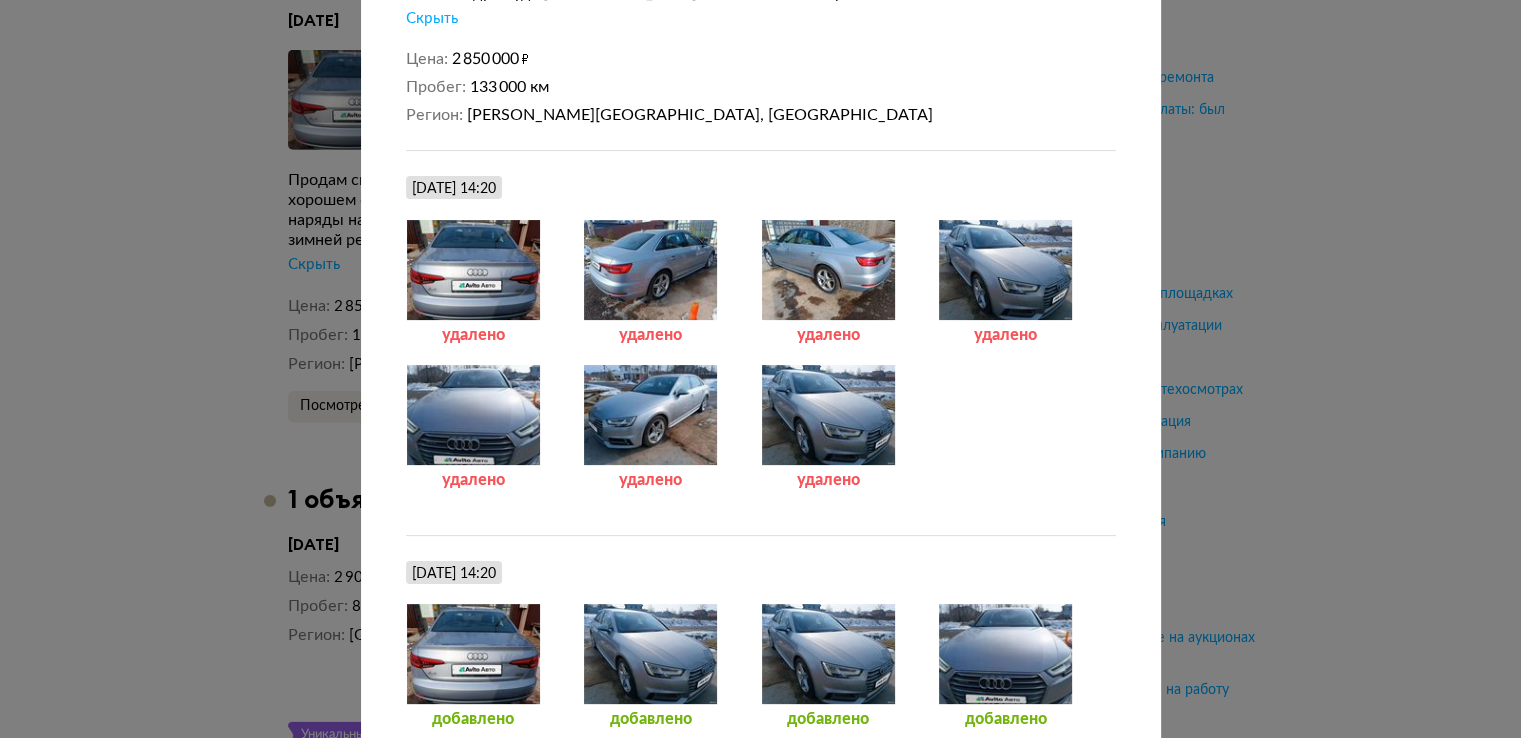 click at bounding box center [473, 415] 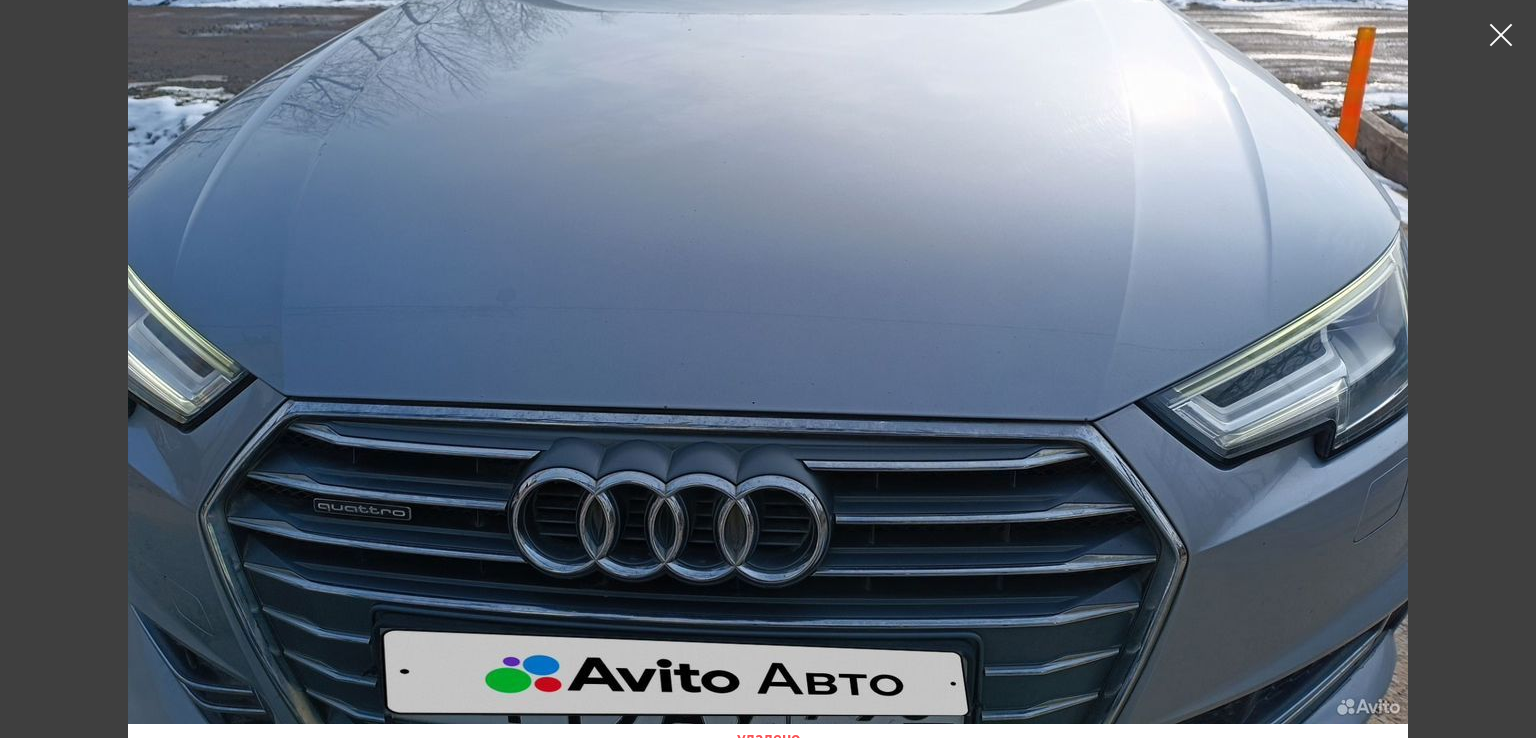 scroll, scrollTop: 297, scrollLeft: 0, axis: vertical 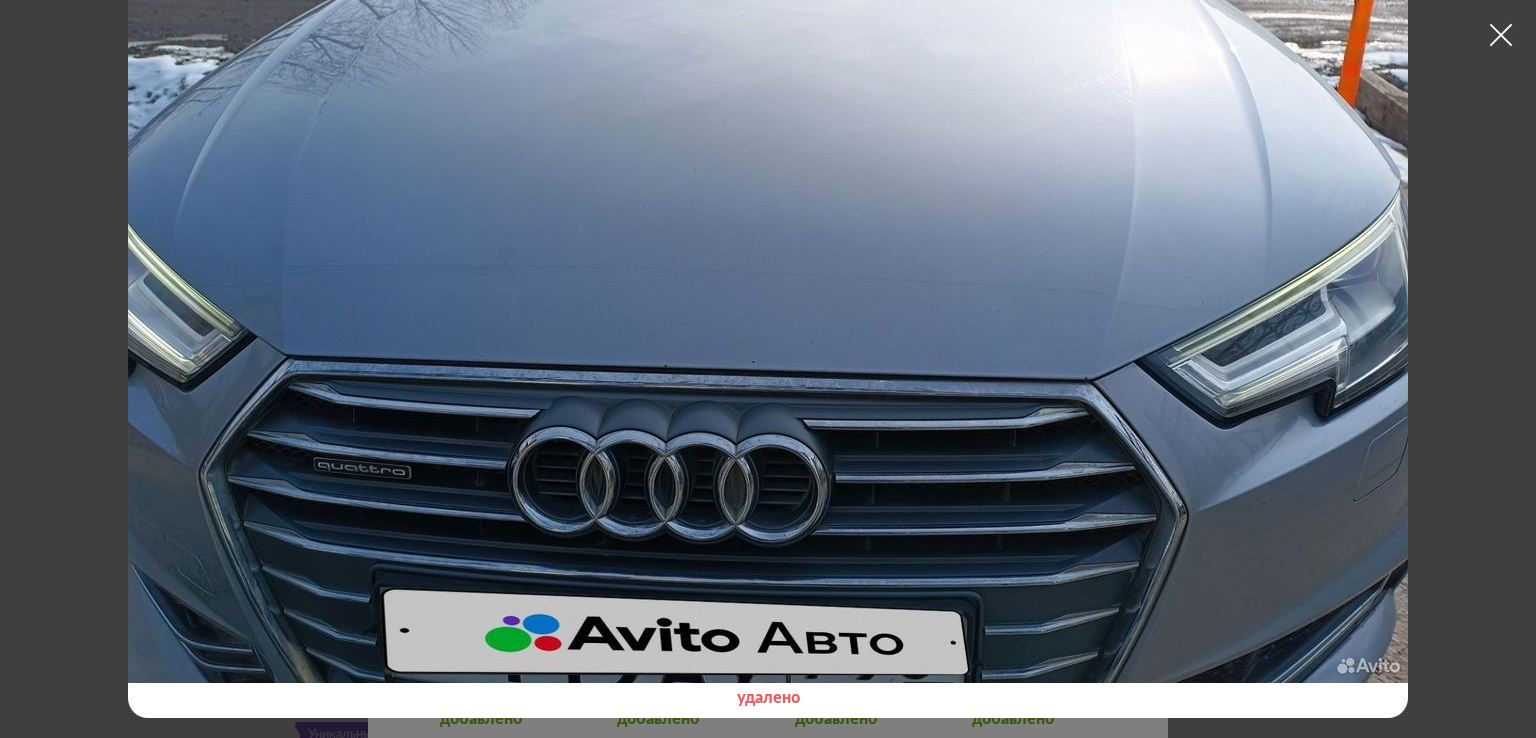 click at bounding box center [768, 72] 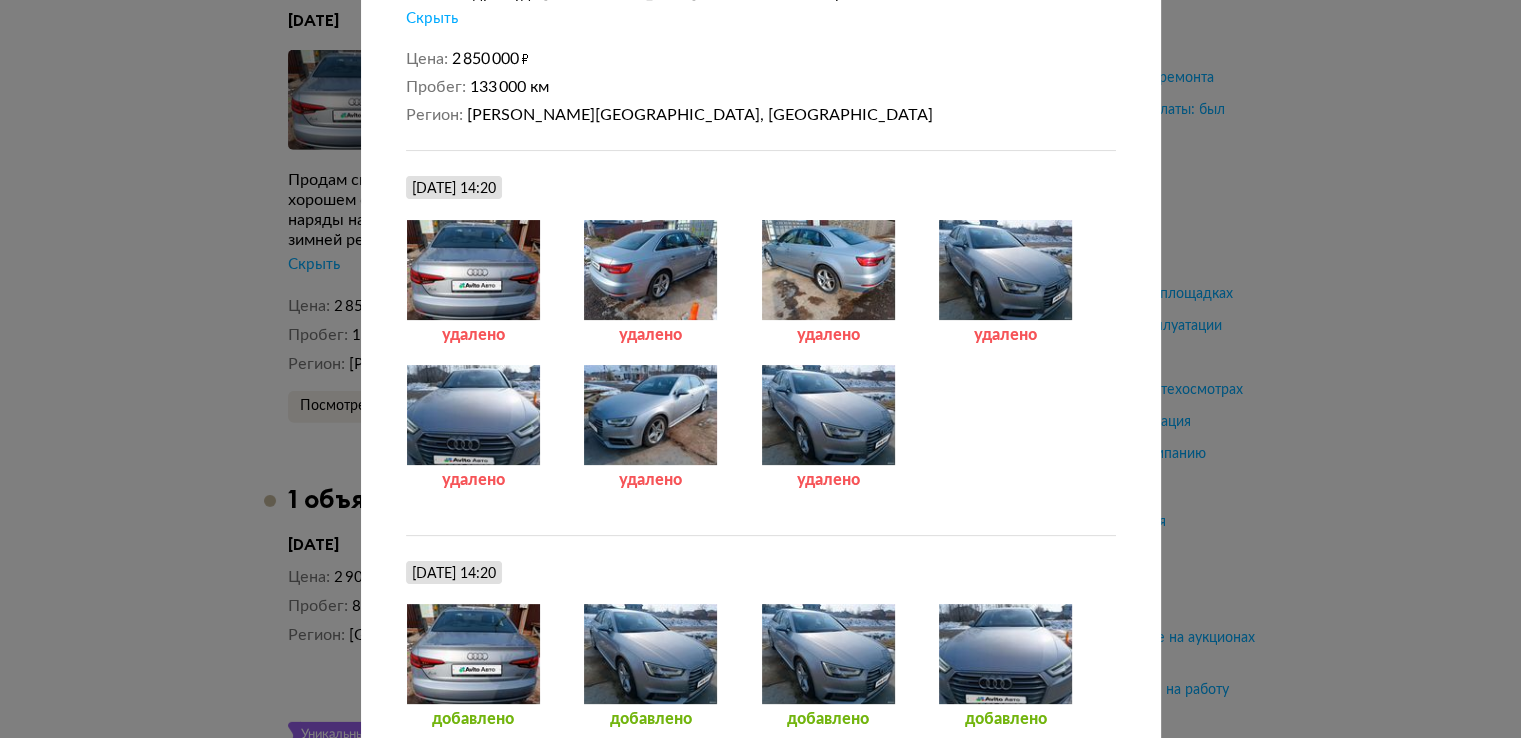 click at bounding box center [1005, 270] 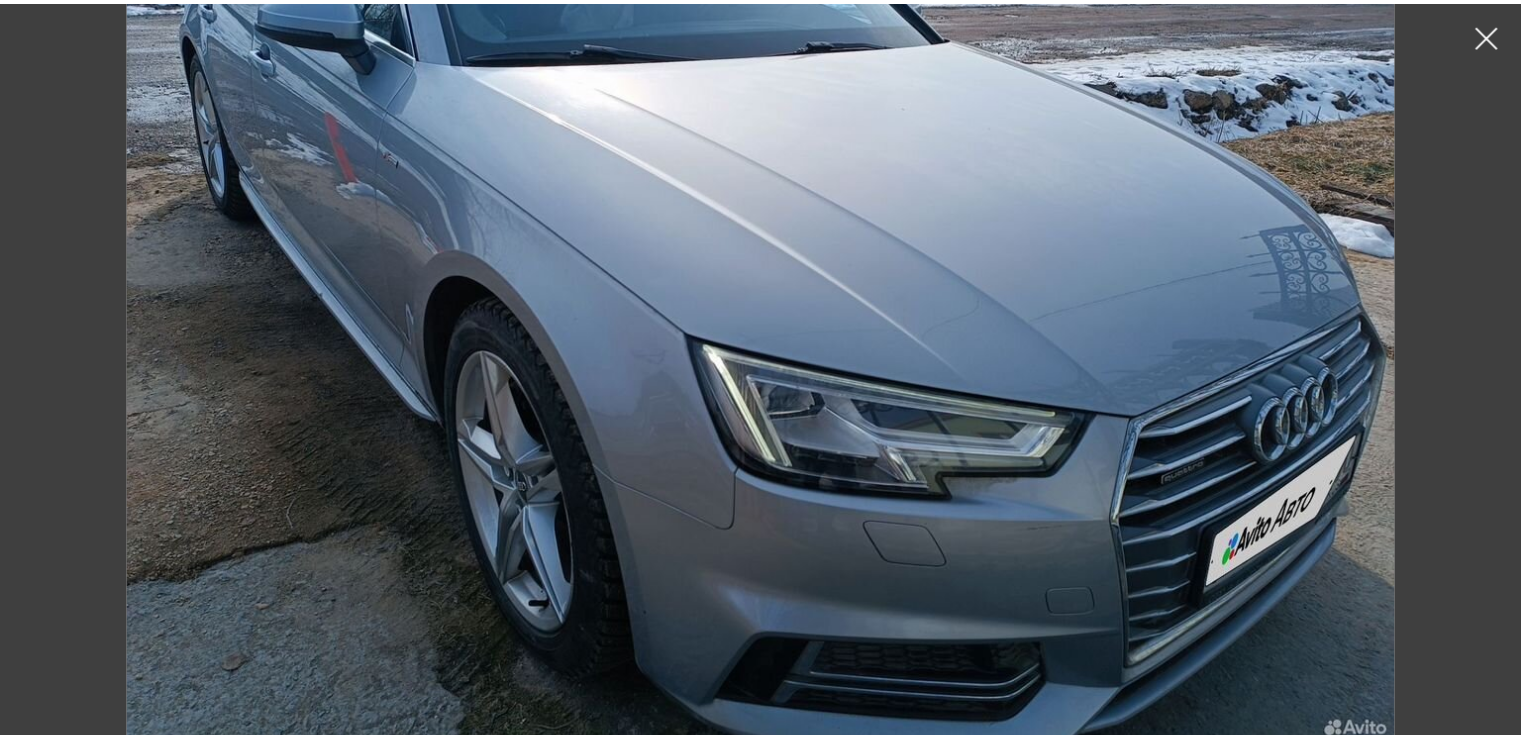 scroll, scrollTop: 234, scrollLeft: 0, axis: vertical 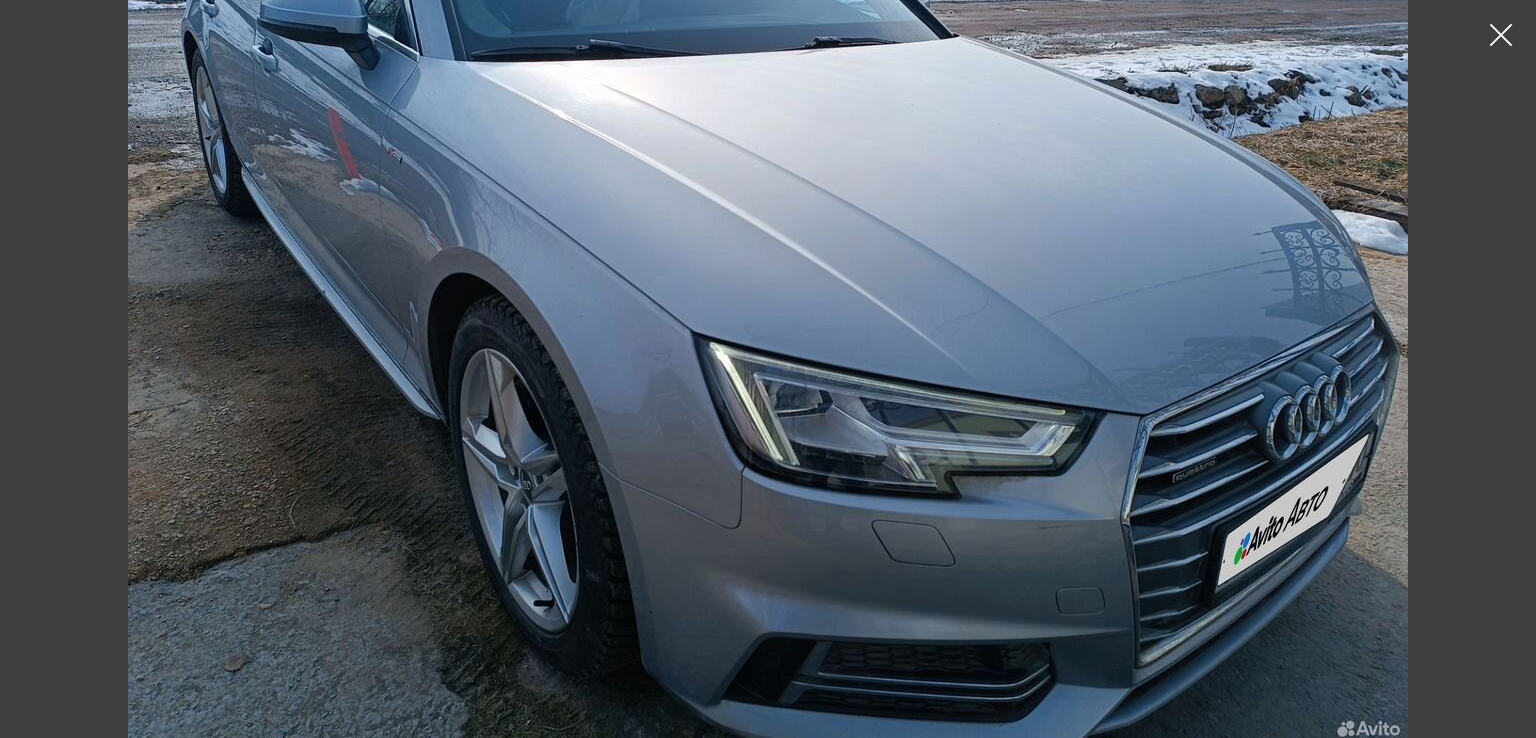 click at bounding box center (768, 135) 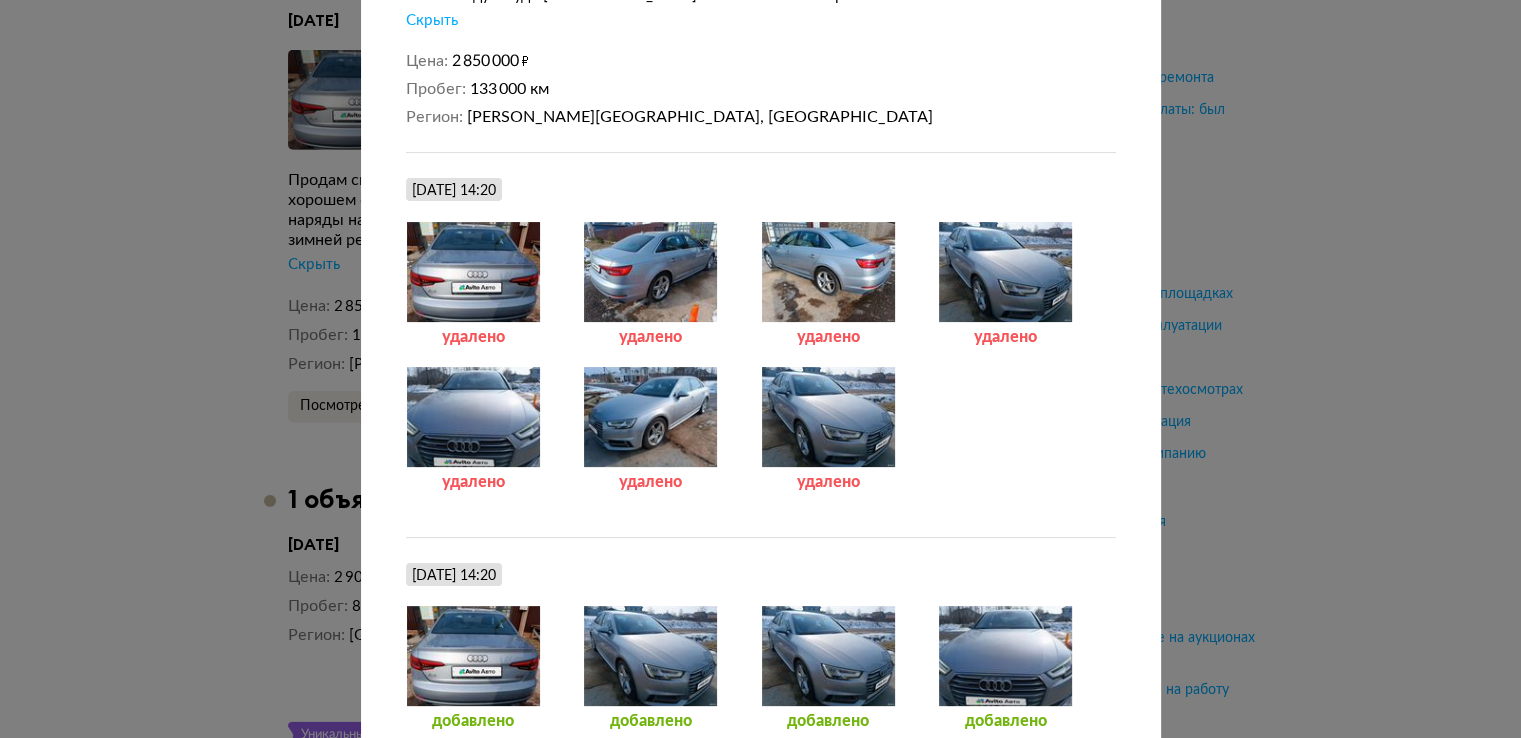 scroll, scrollTop: 568, scrollLeft: 0, axis: vertical 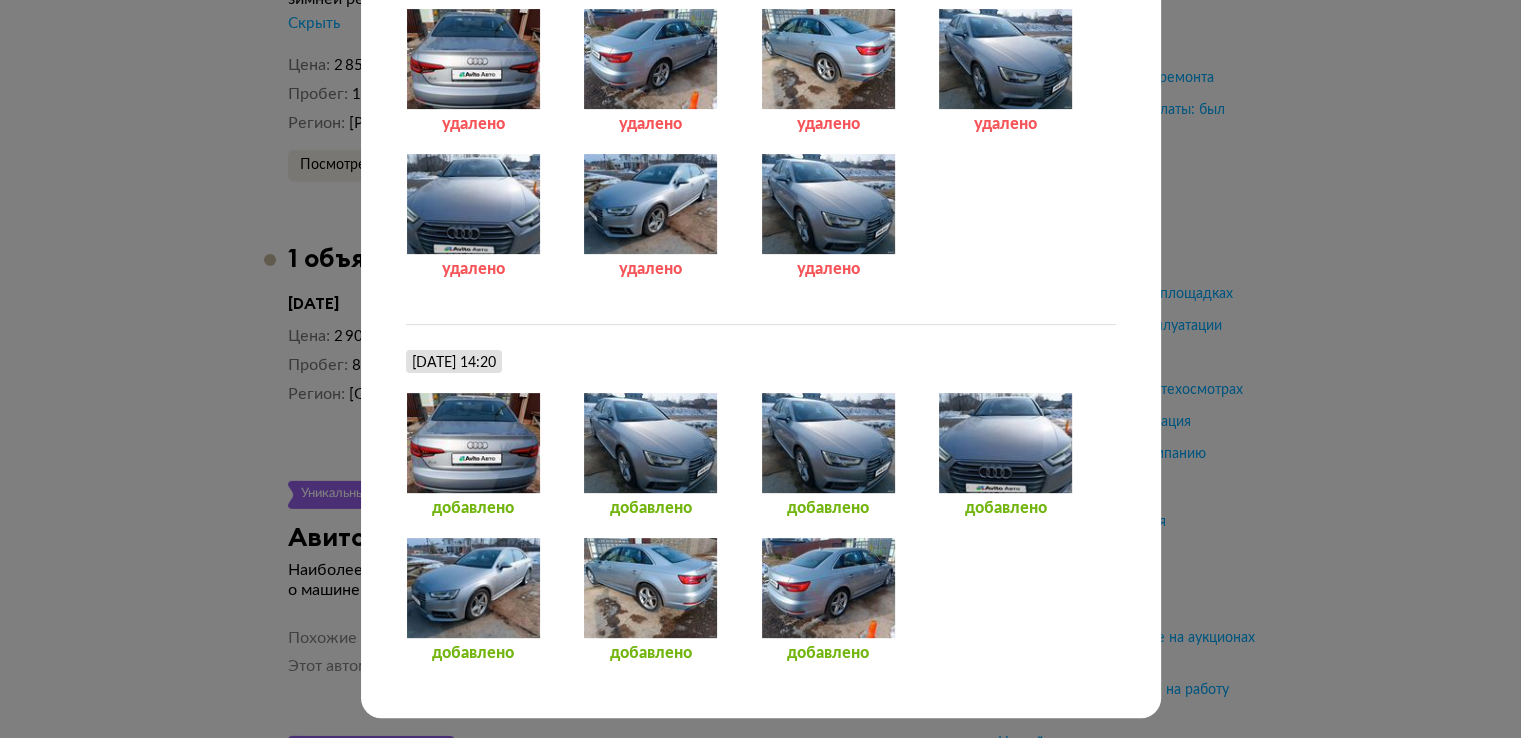 click on "Размещение от  1 марта 2025 года 1 марта 2025 г. 14:20 Размещение объявления Увеличить фото Увеличить фото Увеличить фото + 8 Увеличить фото Описание Продам свой автомобиль Ауди А4, фактически второй владелец, автомобиль в хорошем состоянии, обсуждение в профильном техцентре через 10000 км, все наряды на руках, Покупался в 2020 году в Ауди Центр Север. Комплект зимней резины. Скрыть Цена 2 850 000 ₽    Пробег 133 000 км    Регион Московская область, Красногорск 1 марта 2025 г. 14:20 удалено удалено удалено удалено удалено удалено удалено 1 марта 2025 г. 14:20 добавлено добавлено" at bounding box center [760, 369] 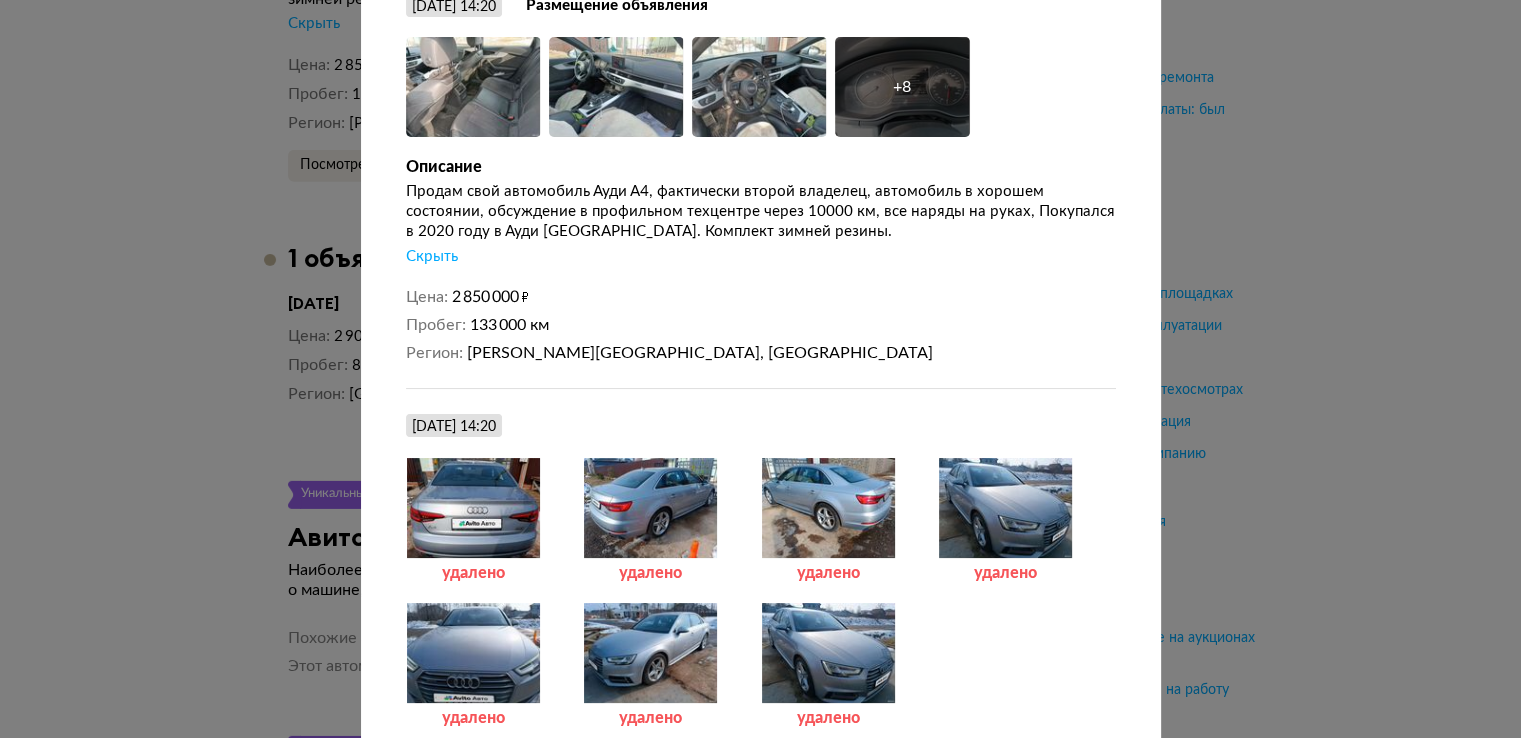 scroll, scrollTop: 0, scrollLeft: 0, axis: both 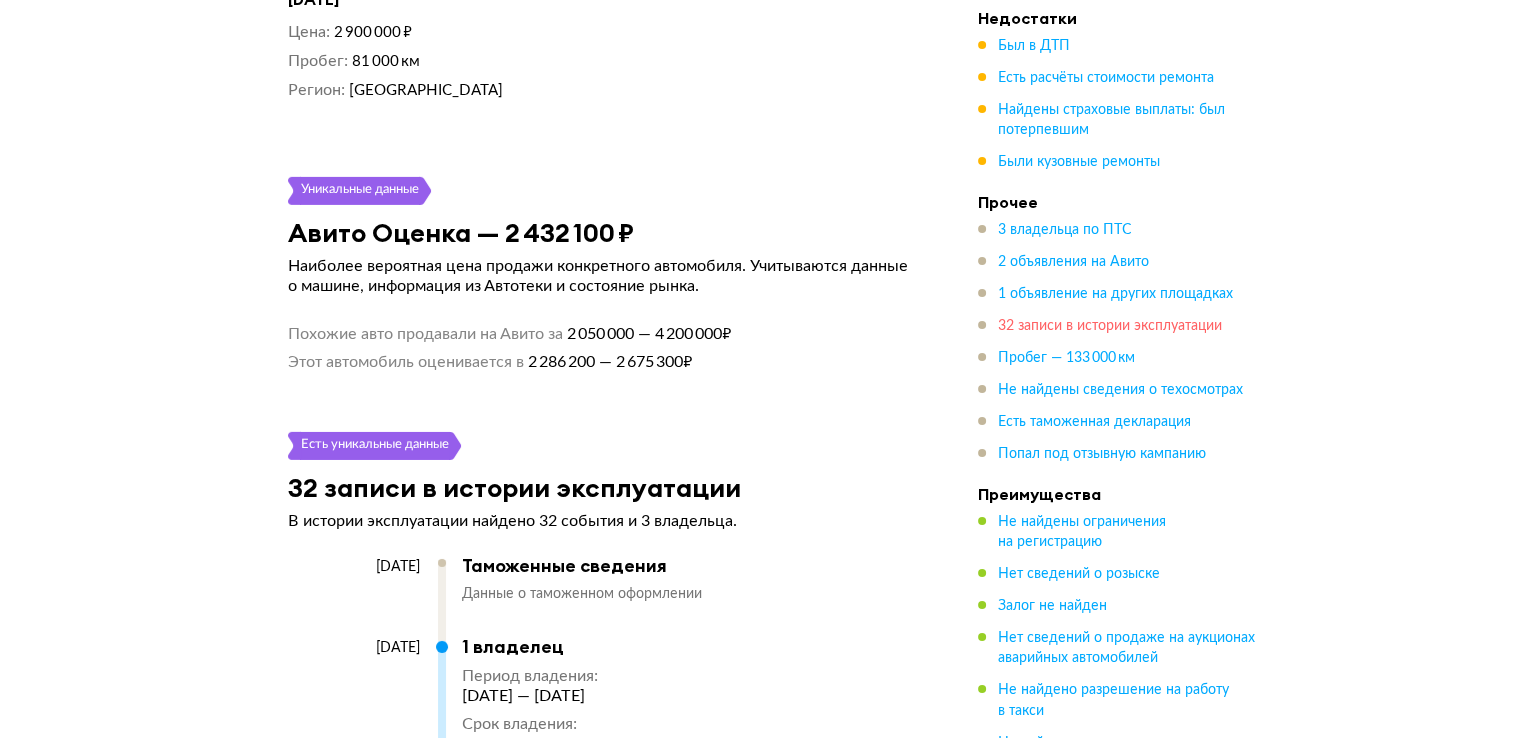 click on "32 записи в истории эксплуатации" at bounding box center [1110, 326] 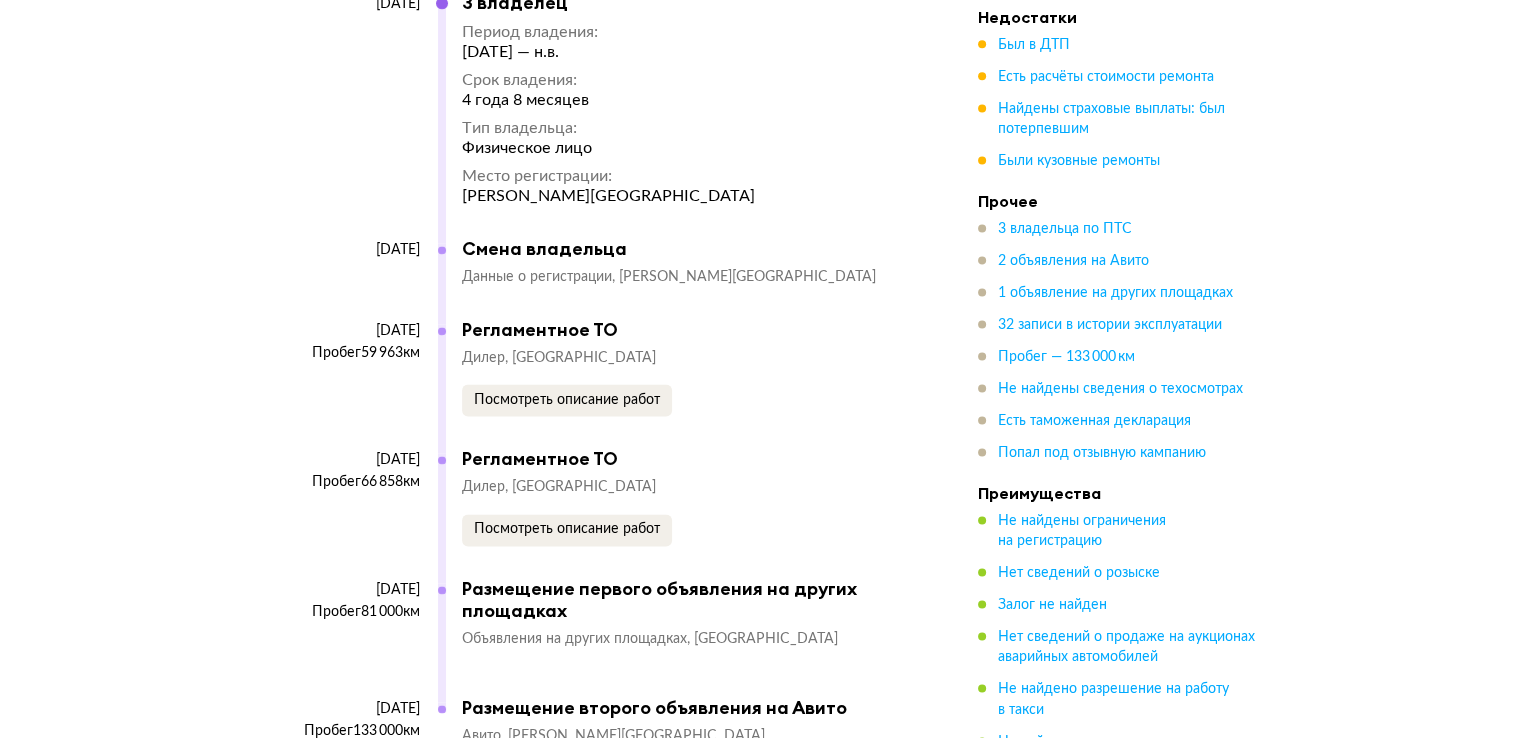 scroll, scrollTop: 10387, scrollLeft: 0, axis: vertical 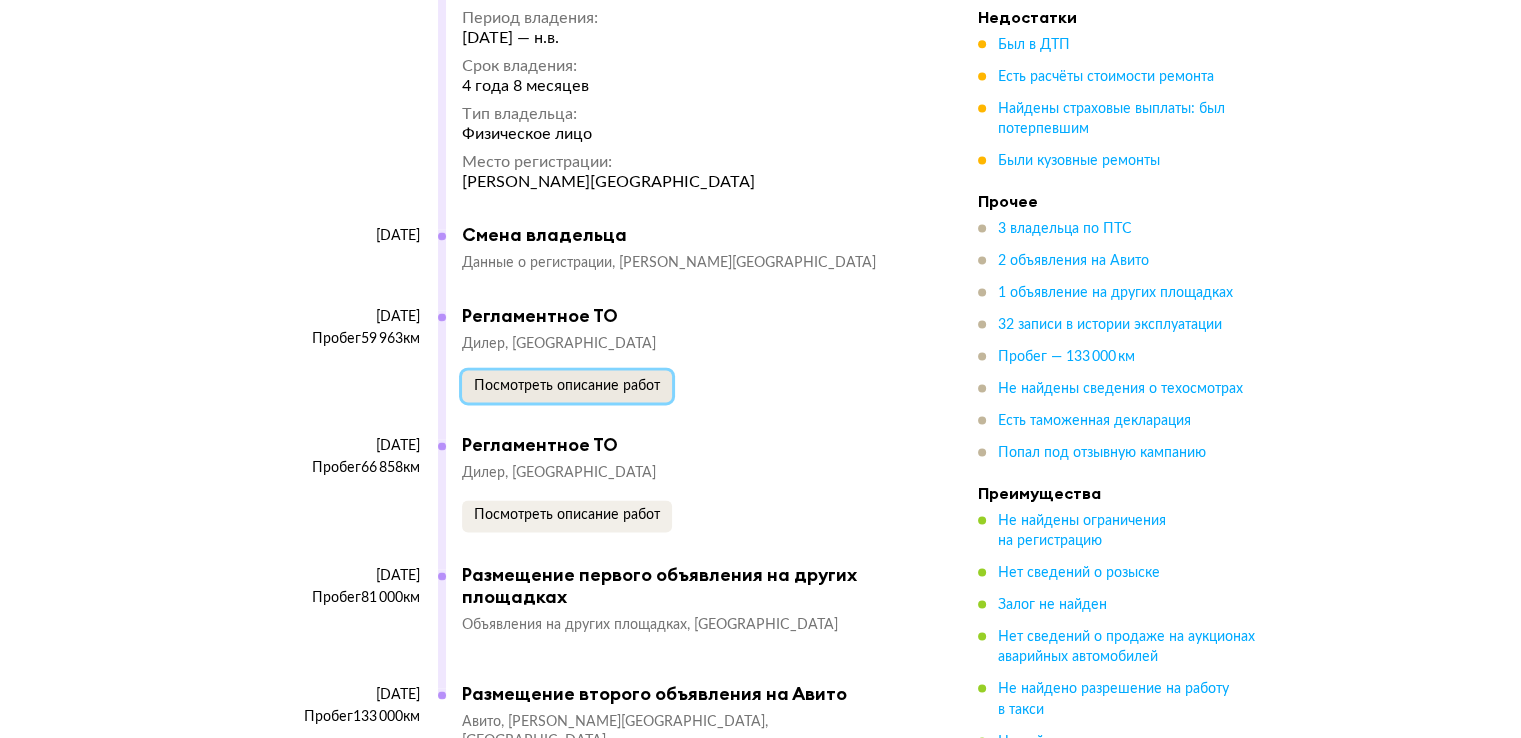 click on "Посмотреть описание работ" at bounding box center [567, 386] 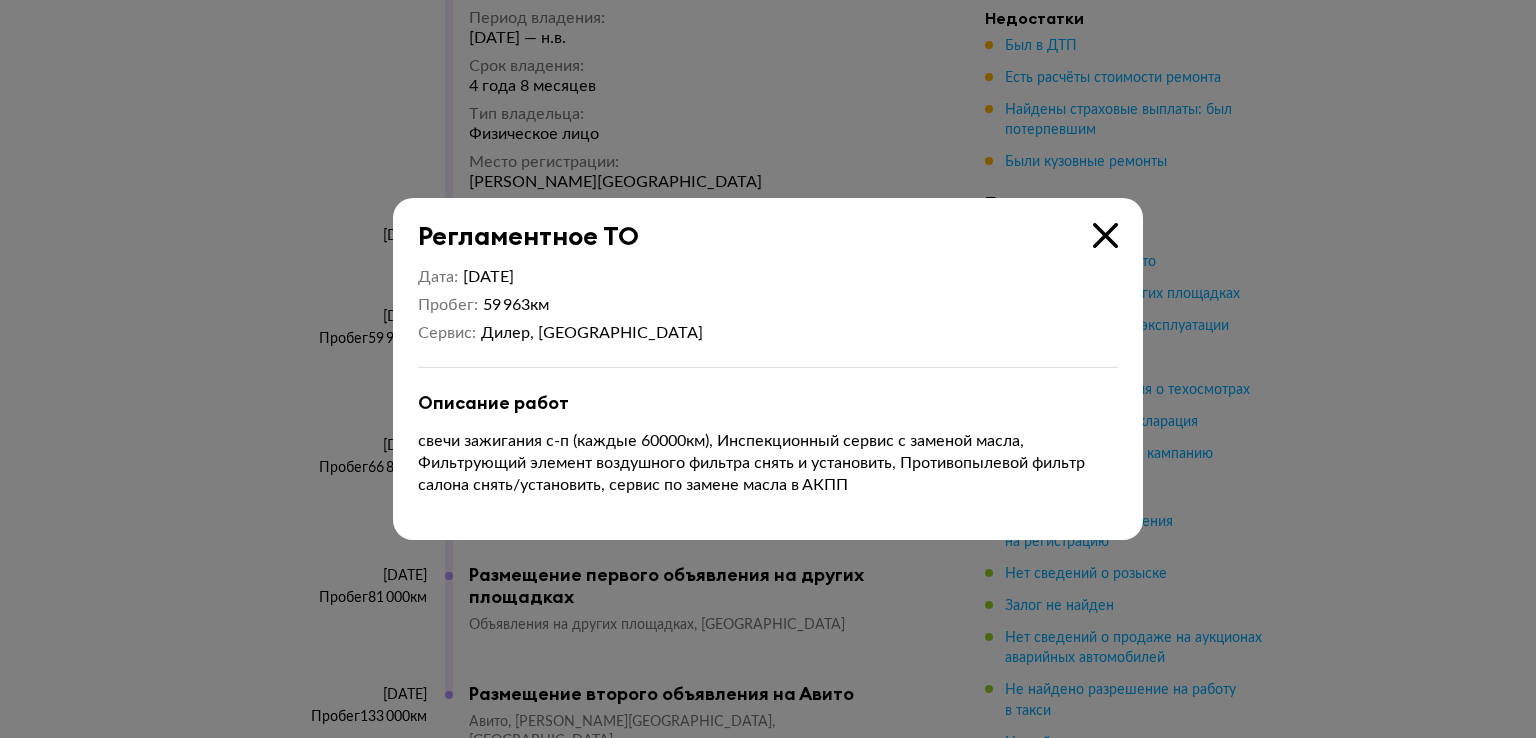 click on "Описание работ" at bounding box center [768, 403] 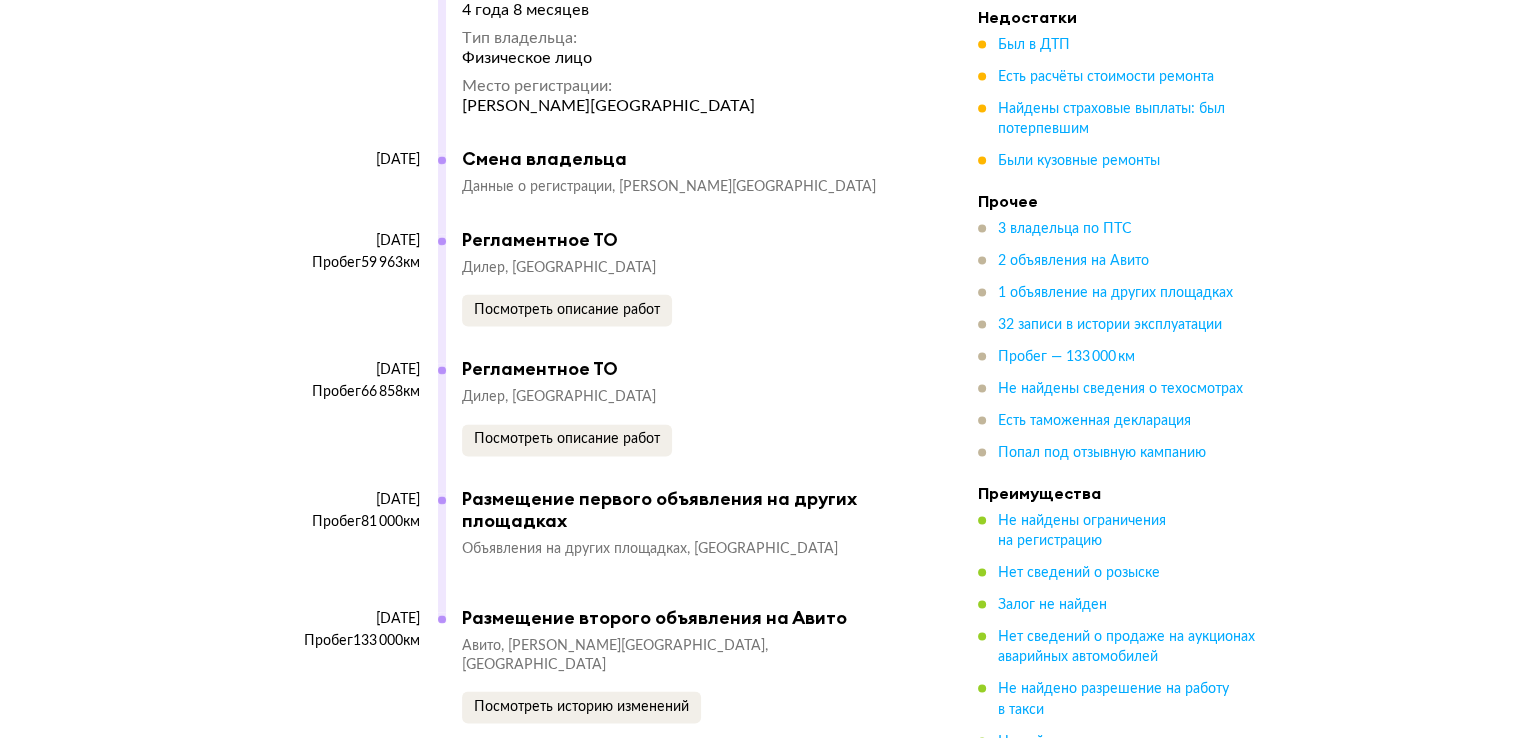scroll, scrollTop: 10600, scrollLeft: 0, axis: vertical 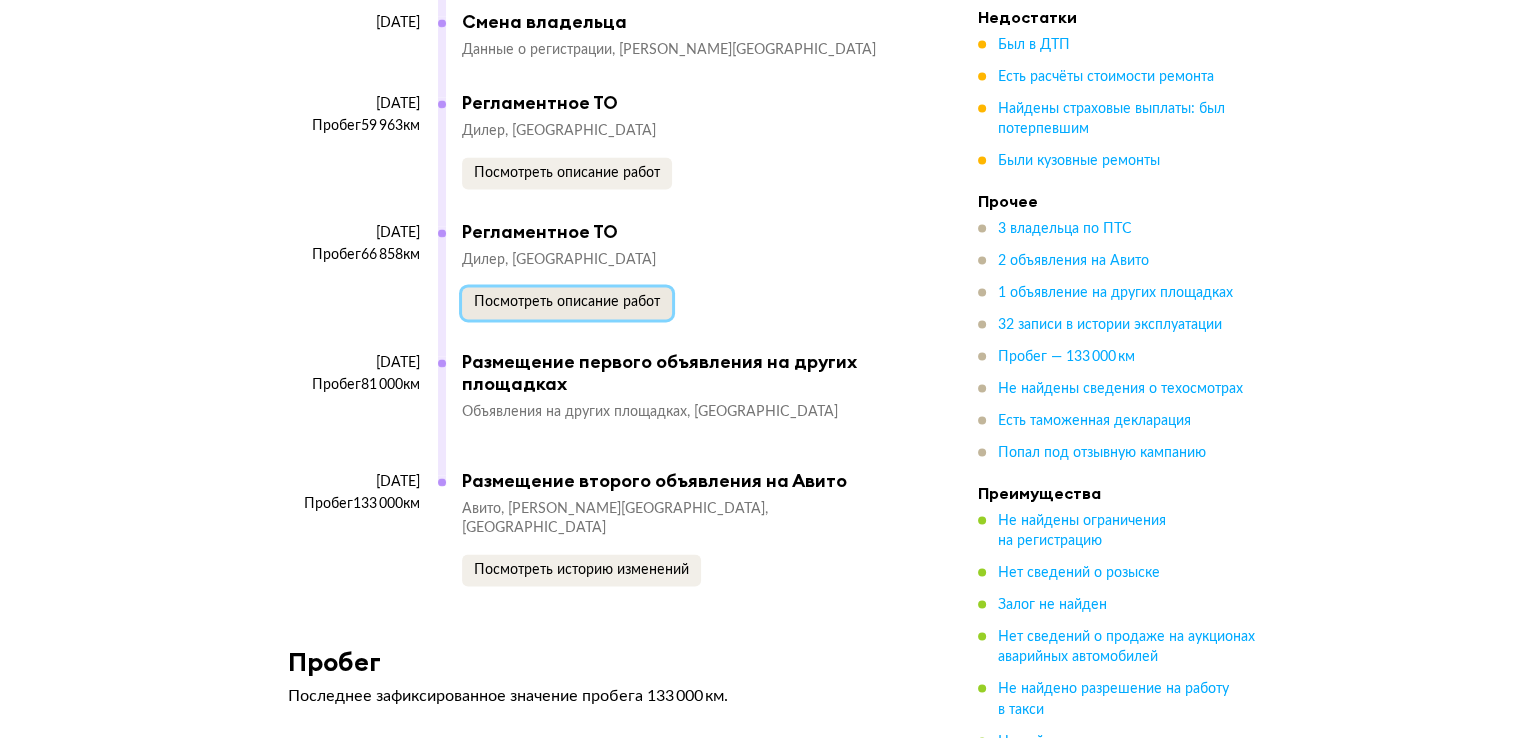 click on "Посмотреть описание работ" at bounding box center (567, 302) 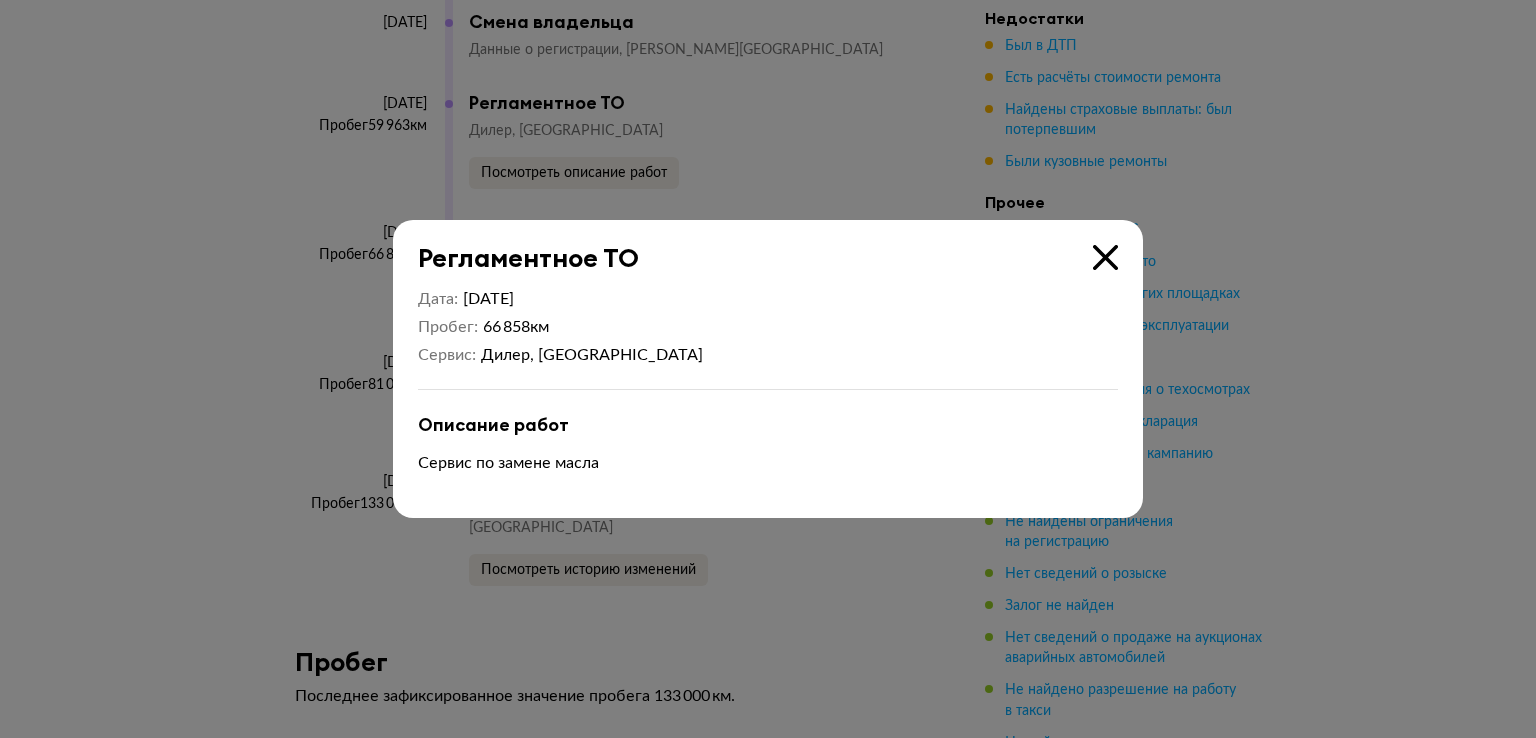 type 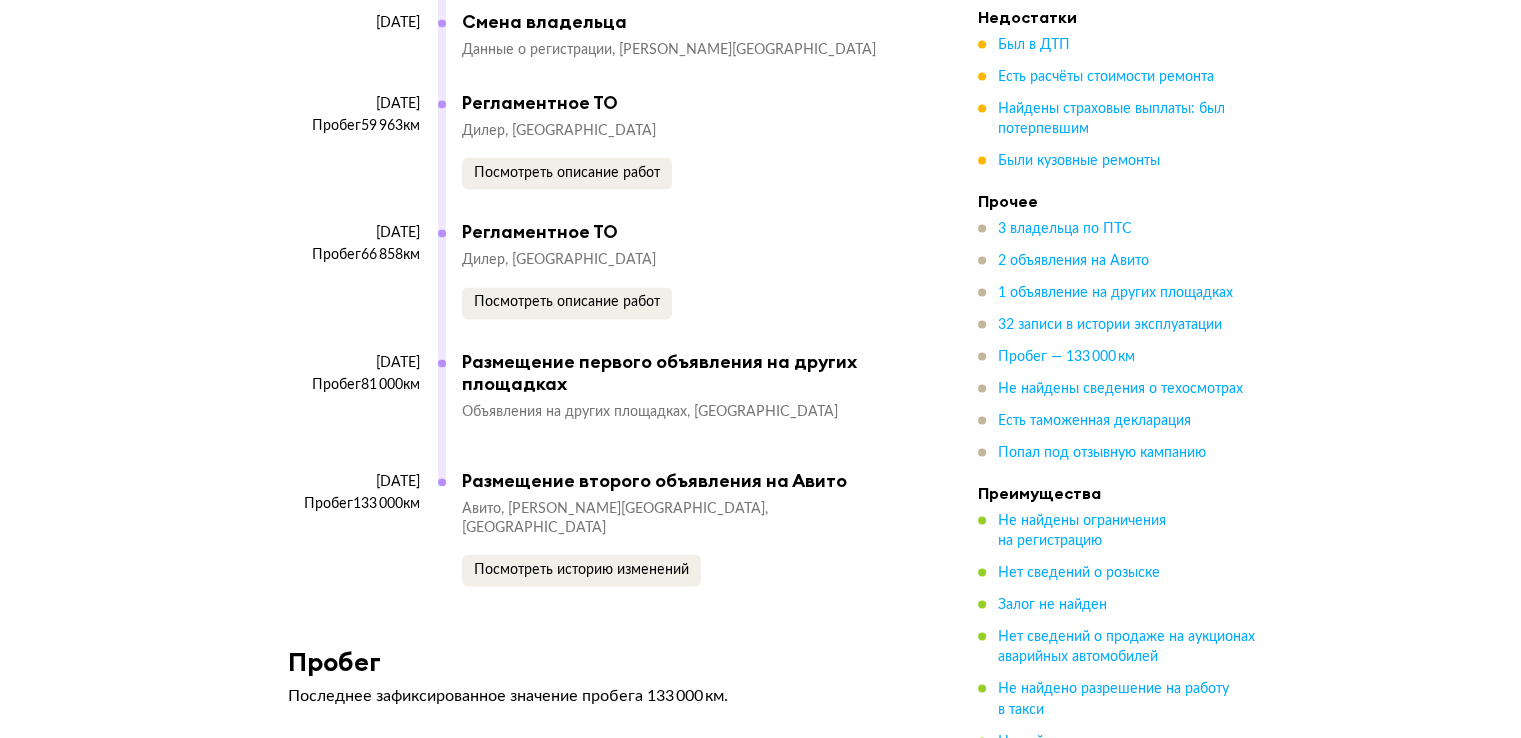 click on "Дилер Москва Посмотреть описание работ" at bounding box center [680, 284] 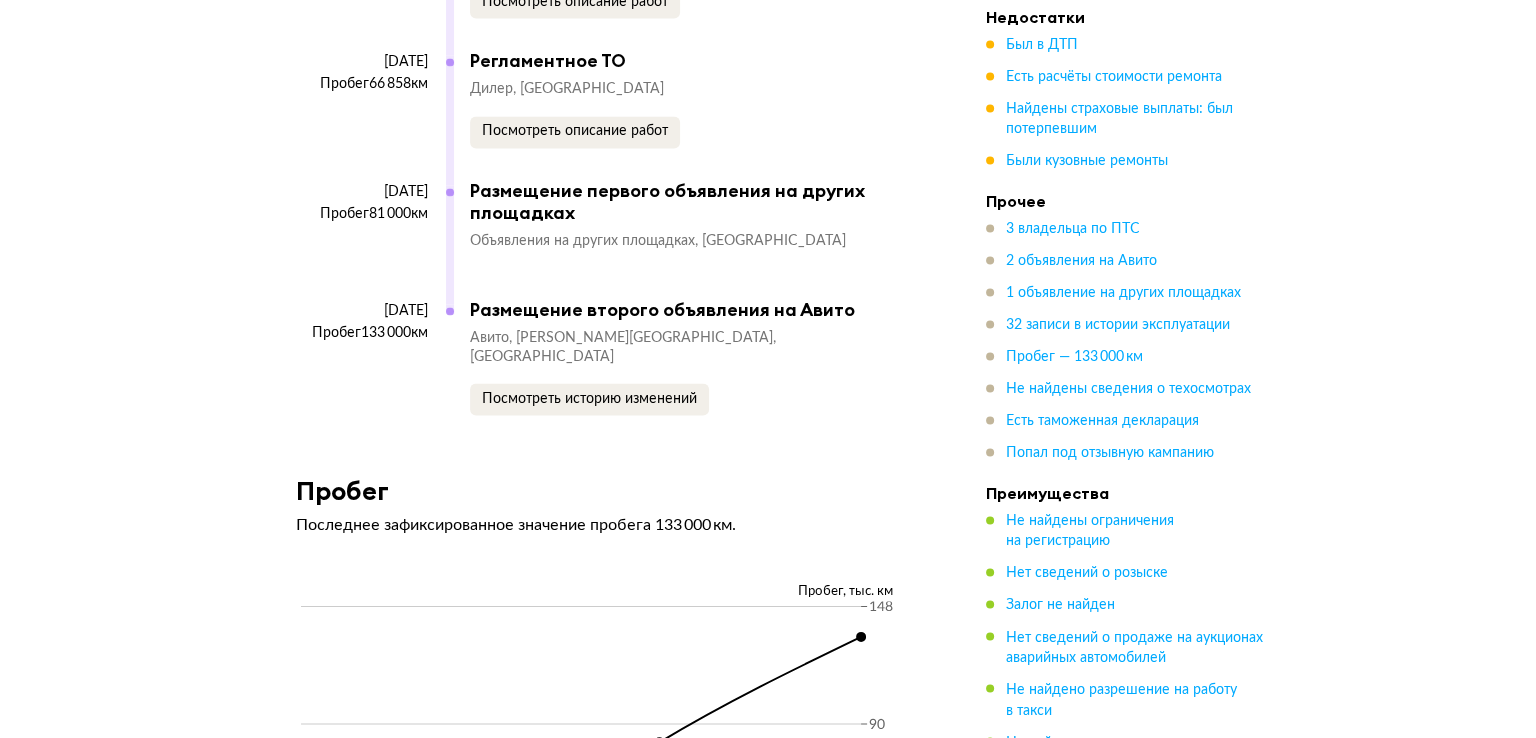 scroll, scrollTop: 10772, scrollLeft: 0, axis: vertical 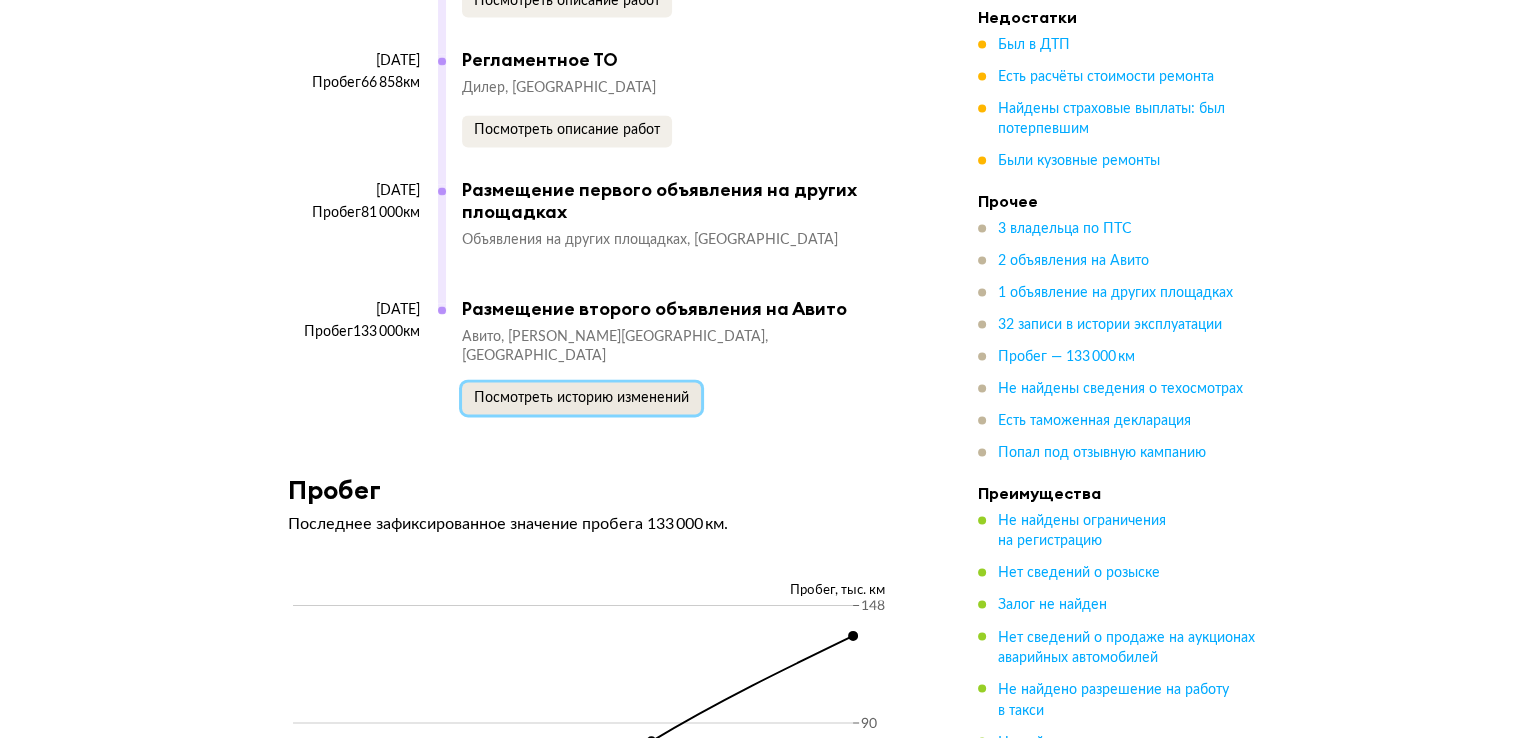 click on "Посмотреть историю изменений" at bounding box center [581, 398] 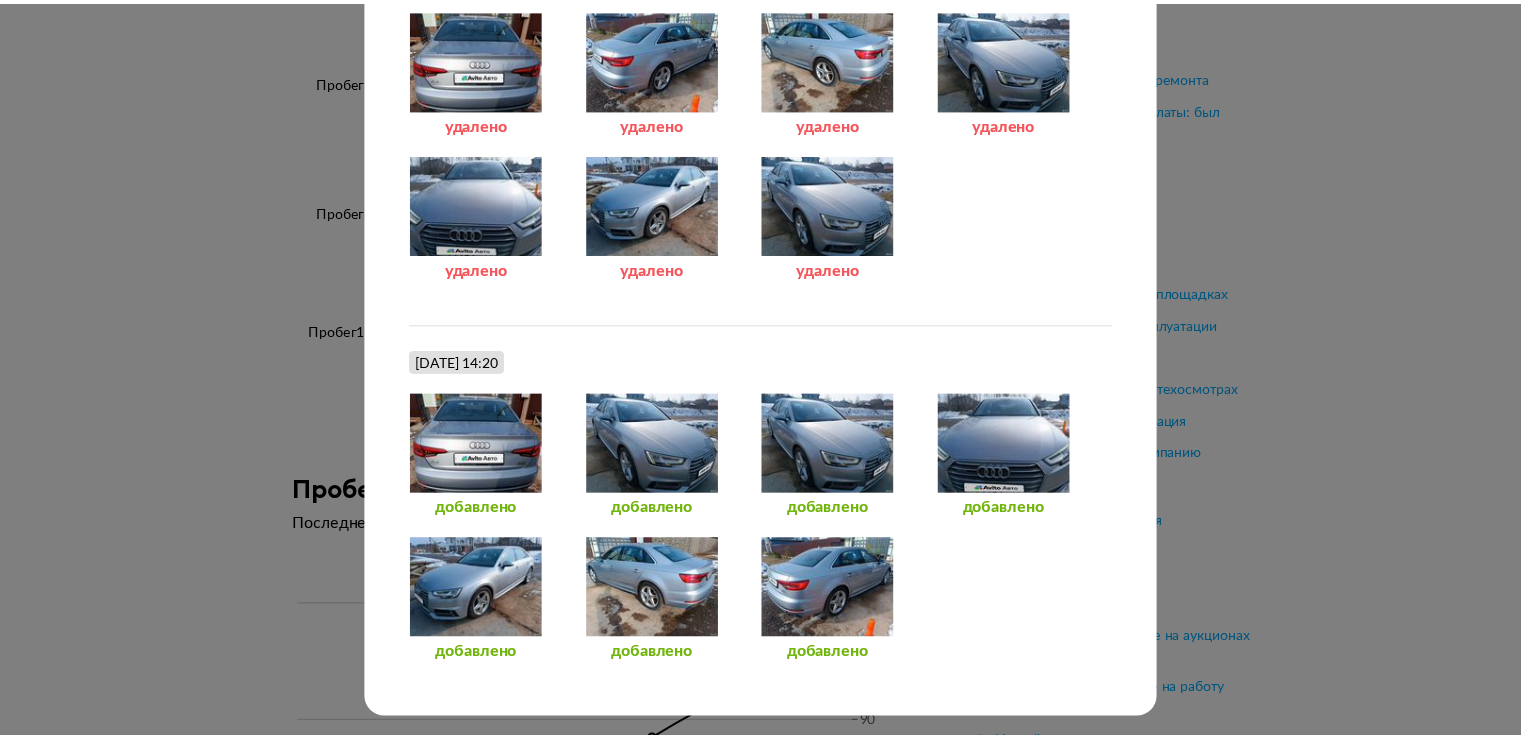 scroll, scrollTop: 0, scrollLeft: 0, axis: both 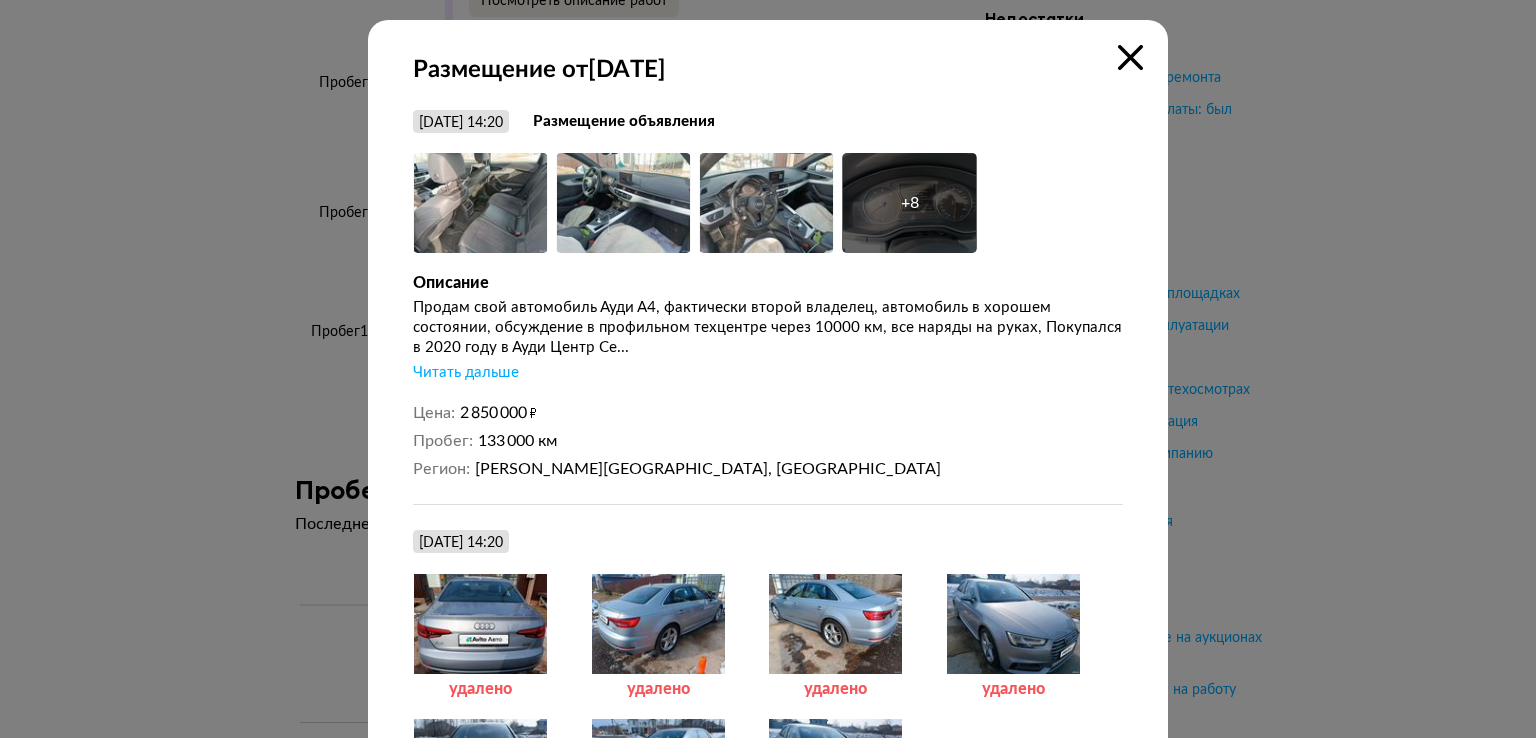 click on "Продам свой автомобиль Ауди А4, фактически второй владелец, автомобиль в хорошем состоянии, обсуждение в профильном техцентре через 10000 км, все наряды на руках, Покупался в 2020 году в Ауди Центр Се... Читать дальше" at bounding box center (768, 340) 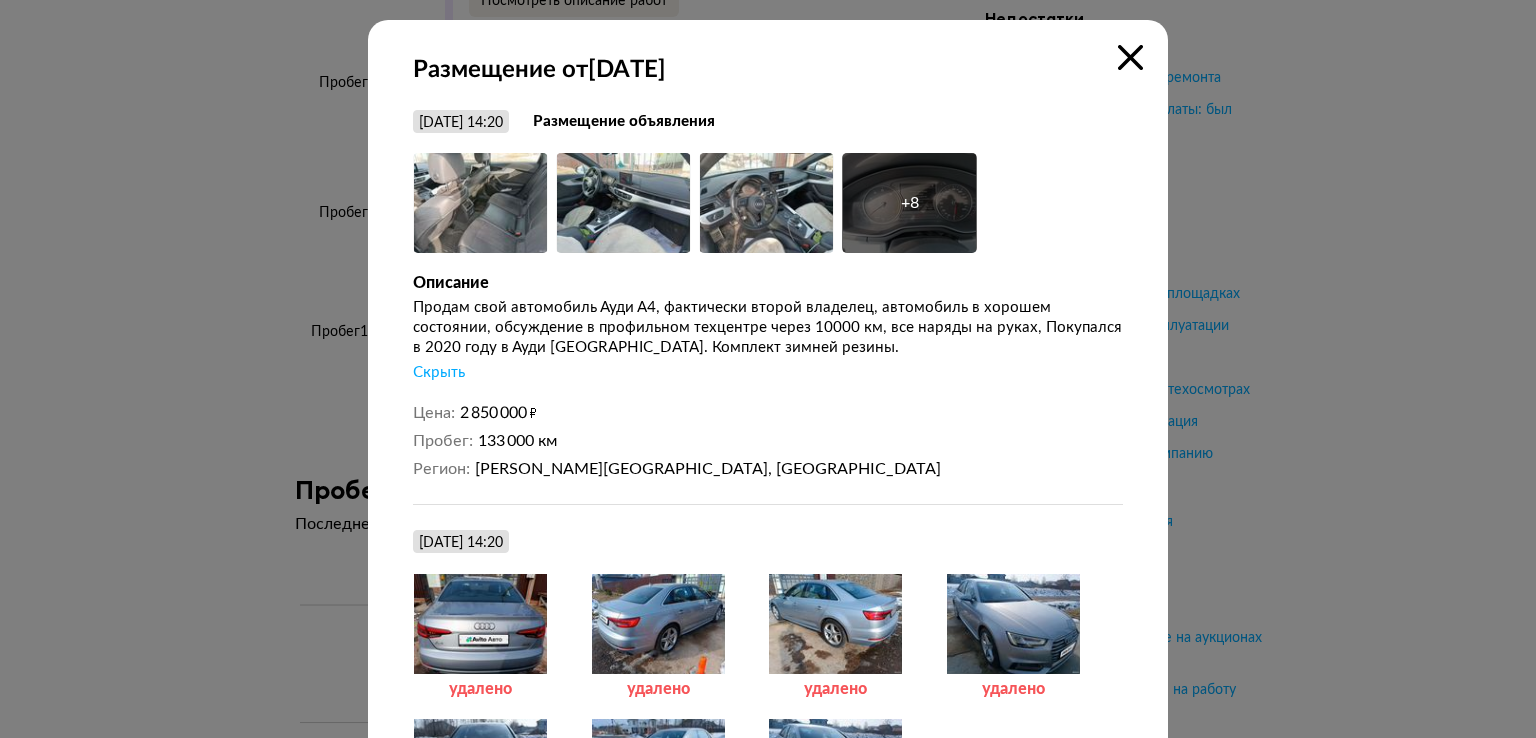 click on "+ 8" at bounding box center [910, 203] 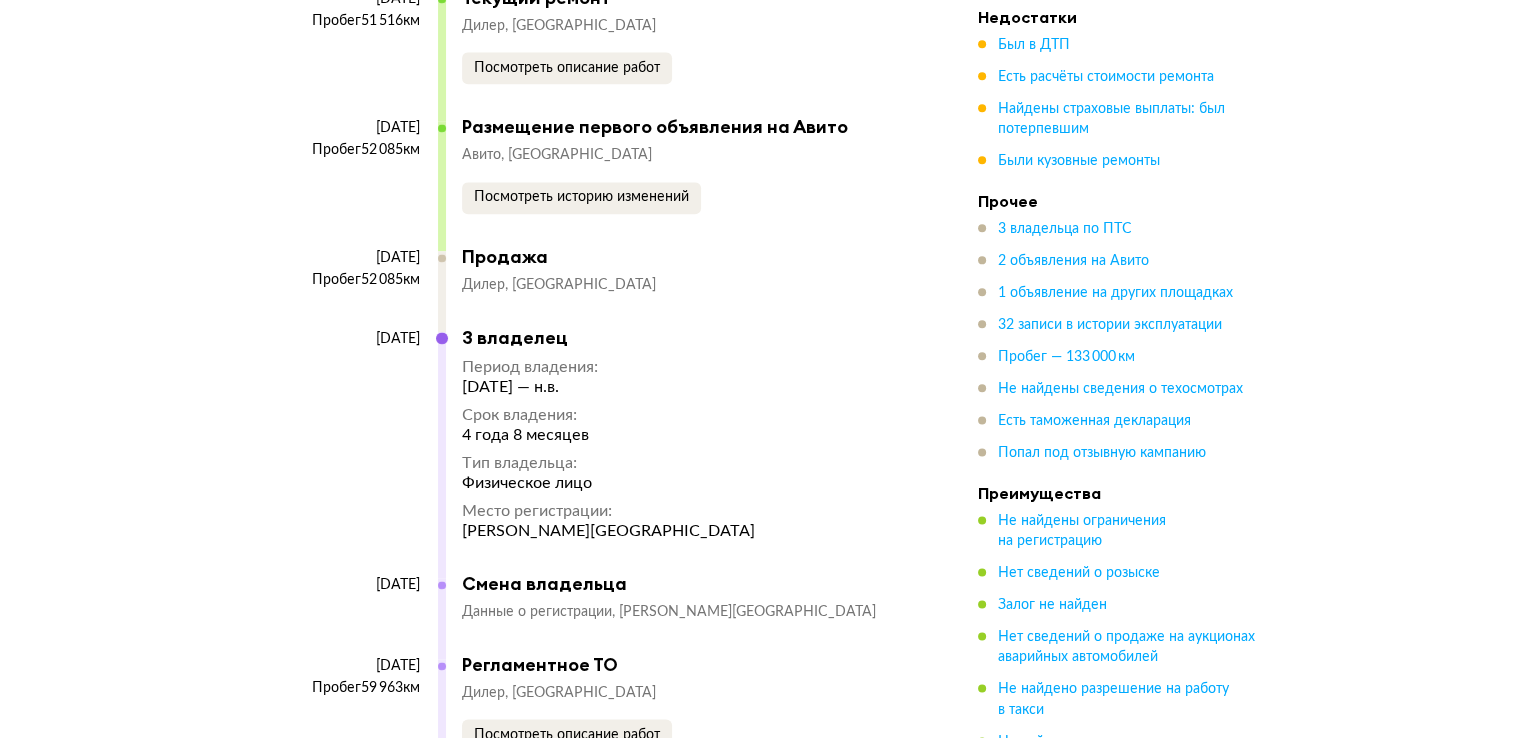 scroll, scrollTop: 10039, scrollLeft: 0, axis: vertical 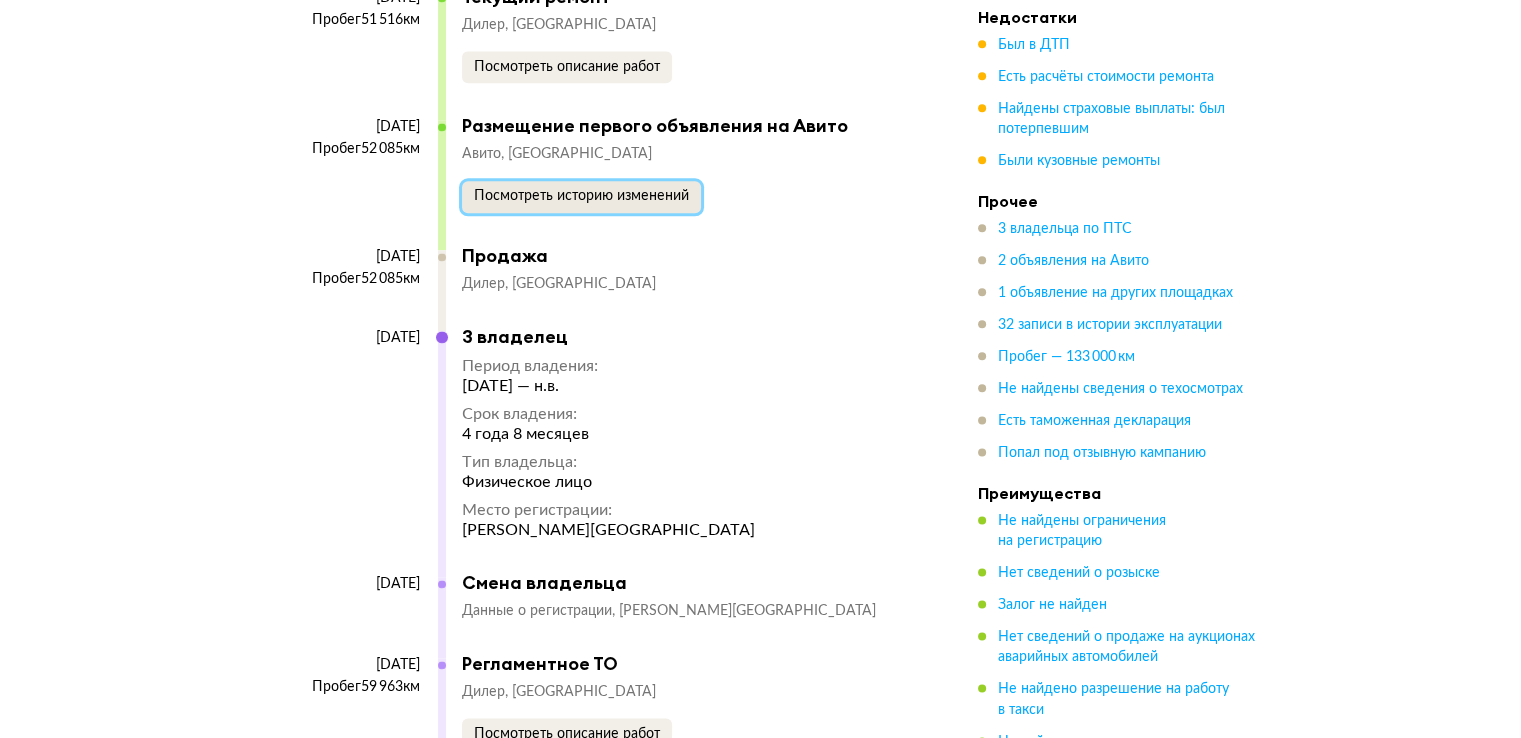 click on "Посмотреть историю изменений" at bounding box center [581, 196] 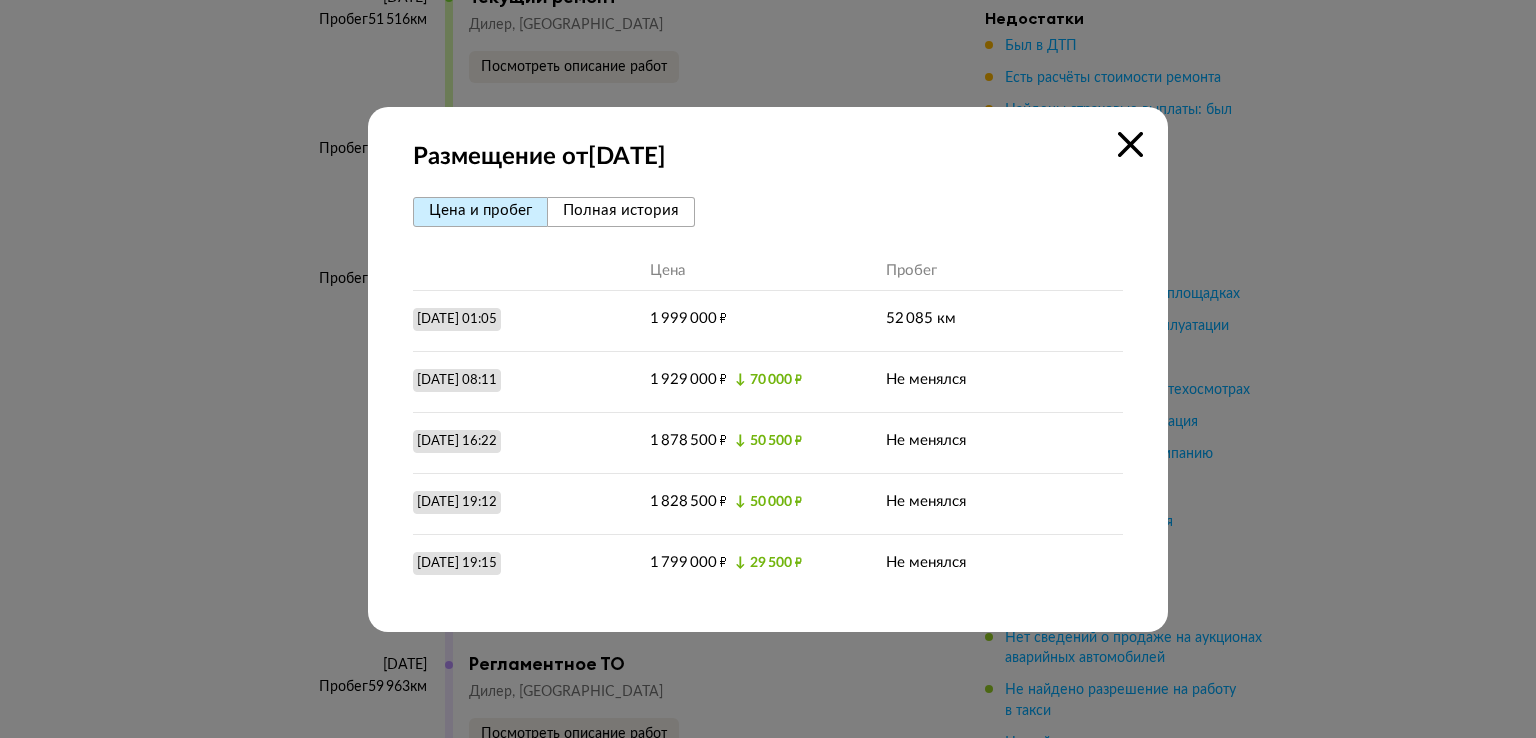 click on "Полная история" at bounding box center (621, 210) 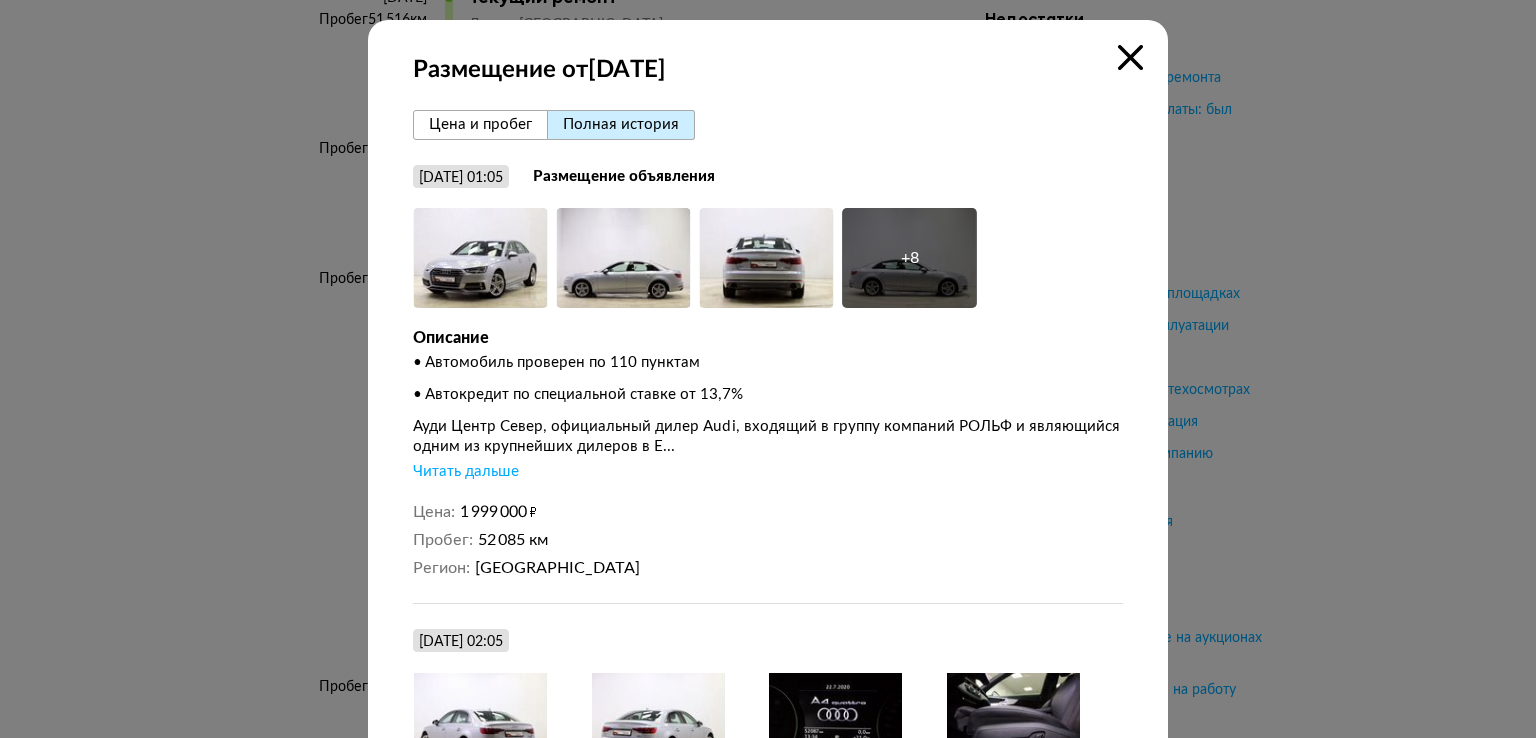 click on "Цена и пробег" at bounding box center (480, 124) 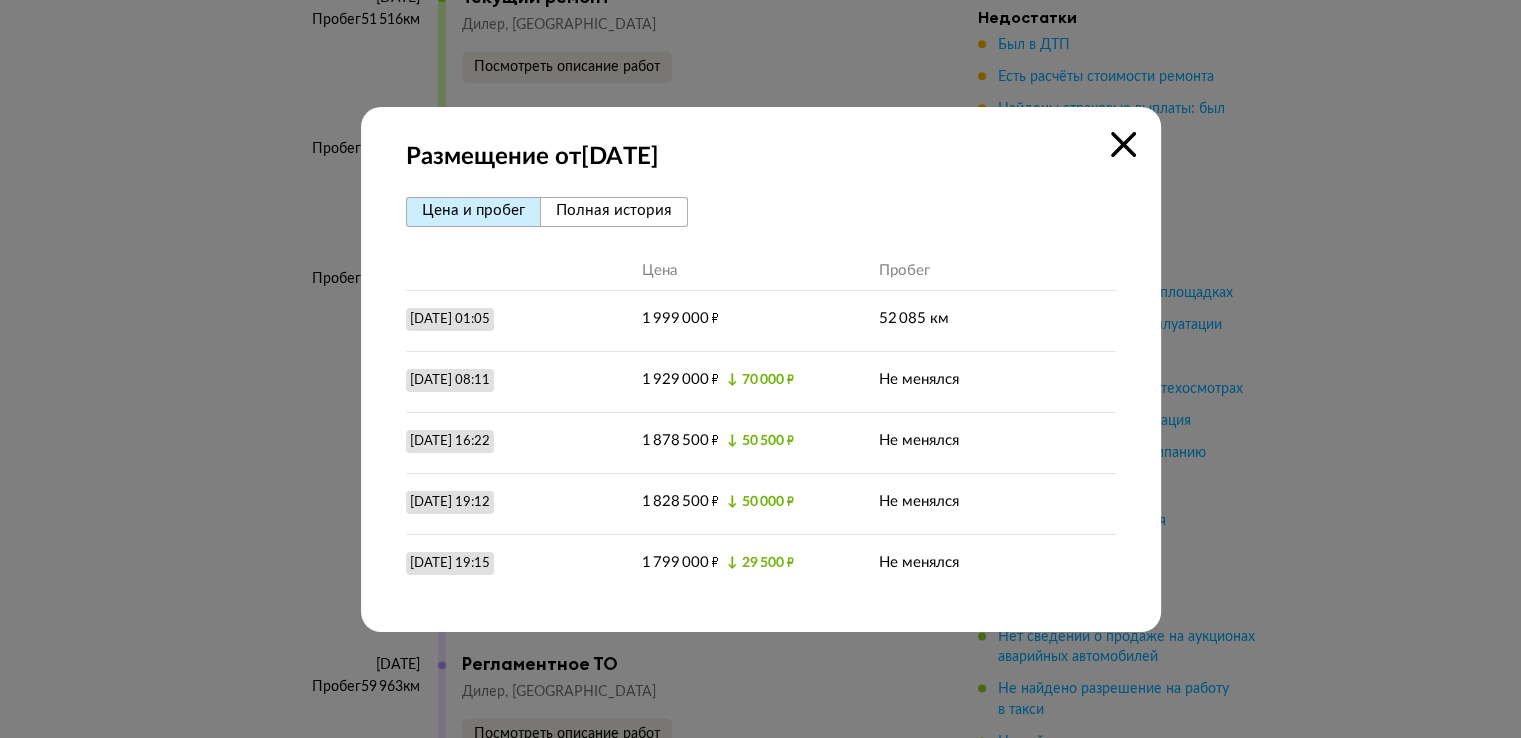 click on "Полная история" at bounding box center [614, 212] 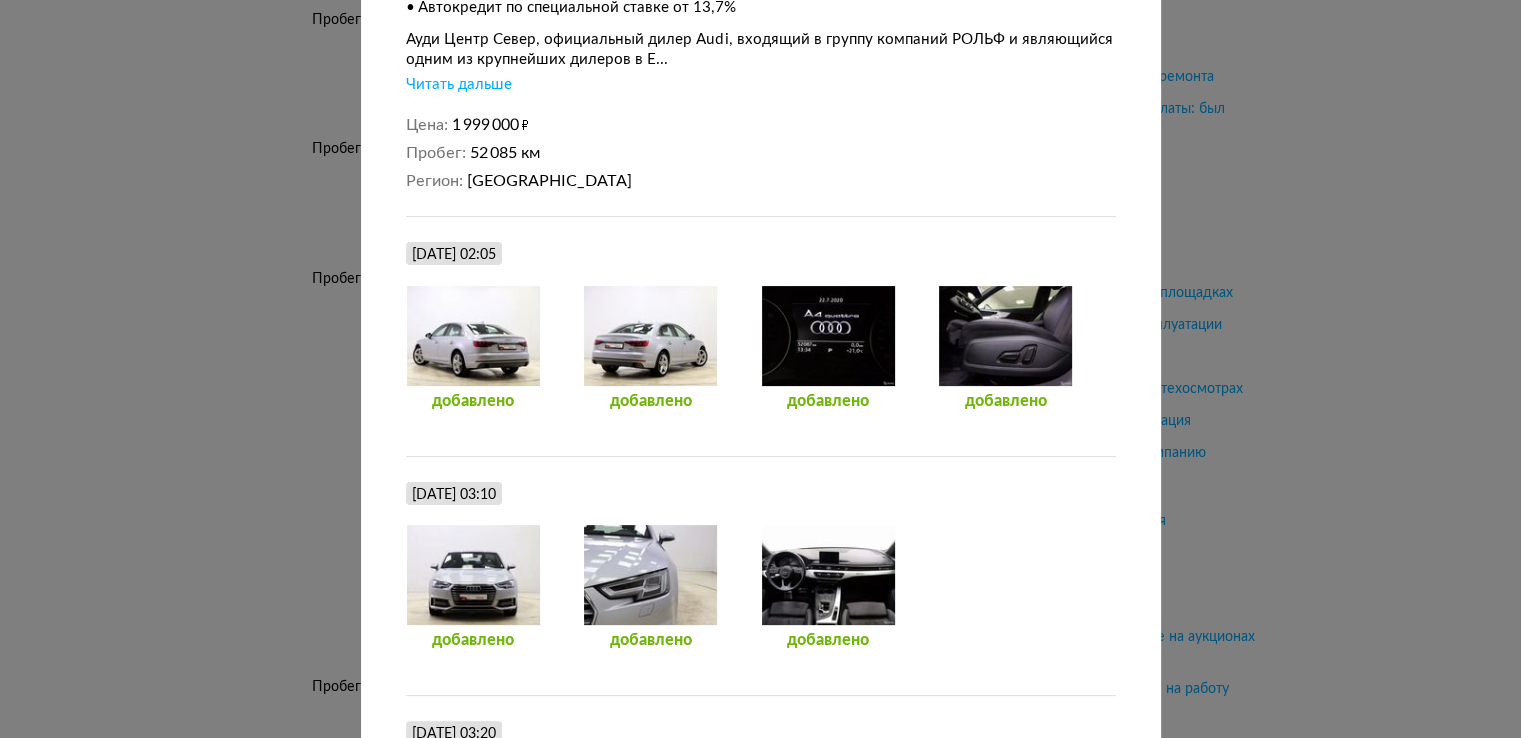 scroll, scrollTop: 388, scrollLeft: 0, axis: vertical 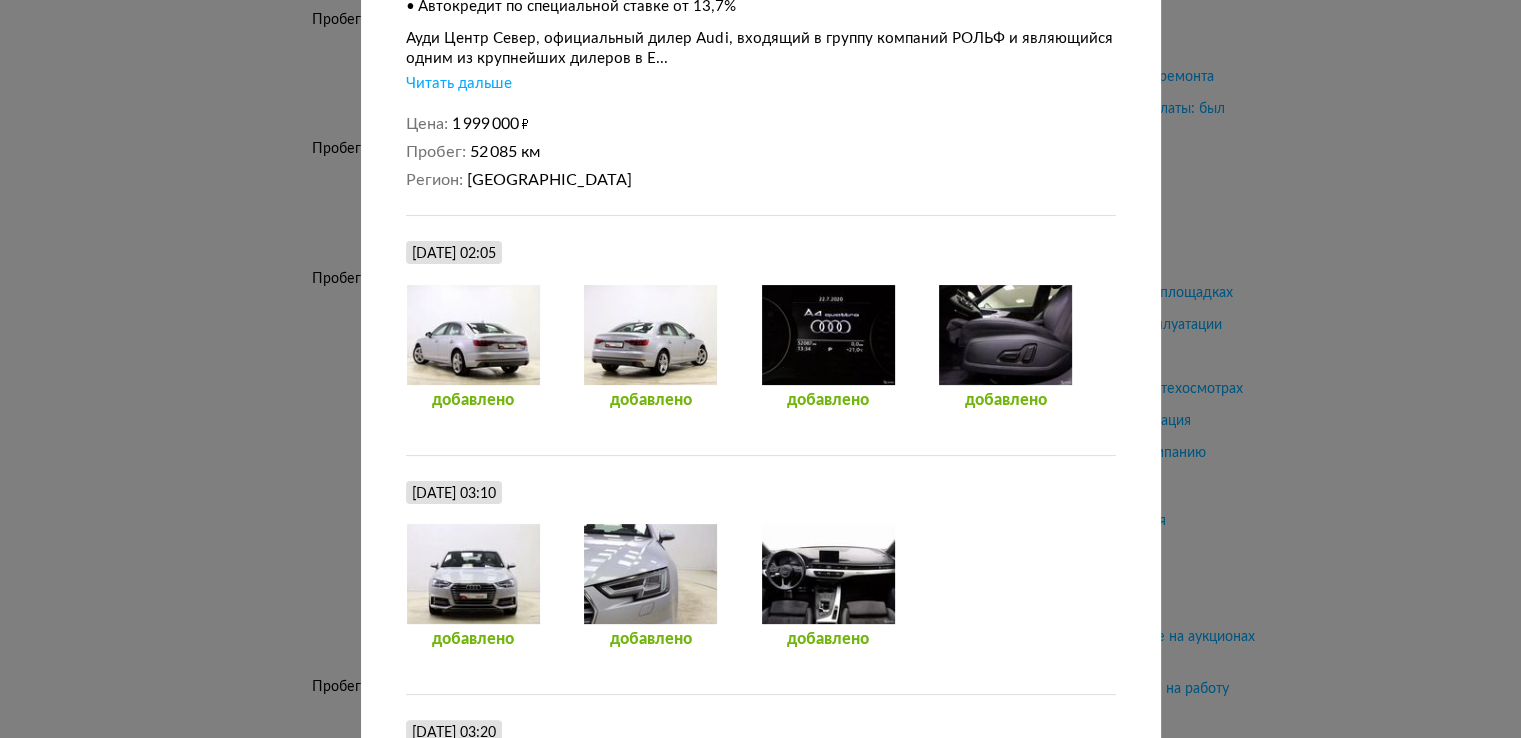 click on "Читать дальше" at bounding box center (459, 84) 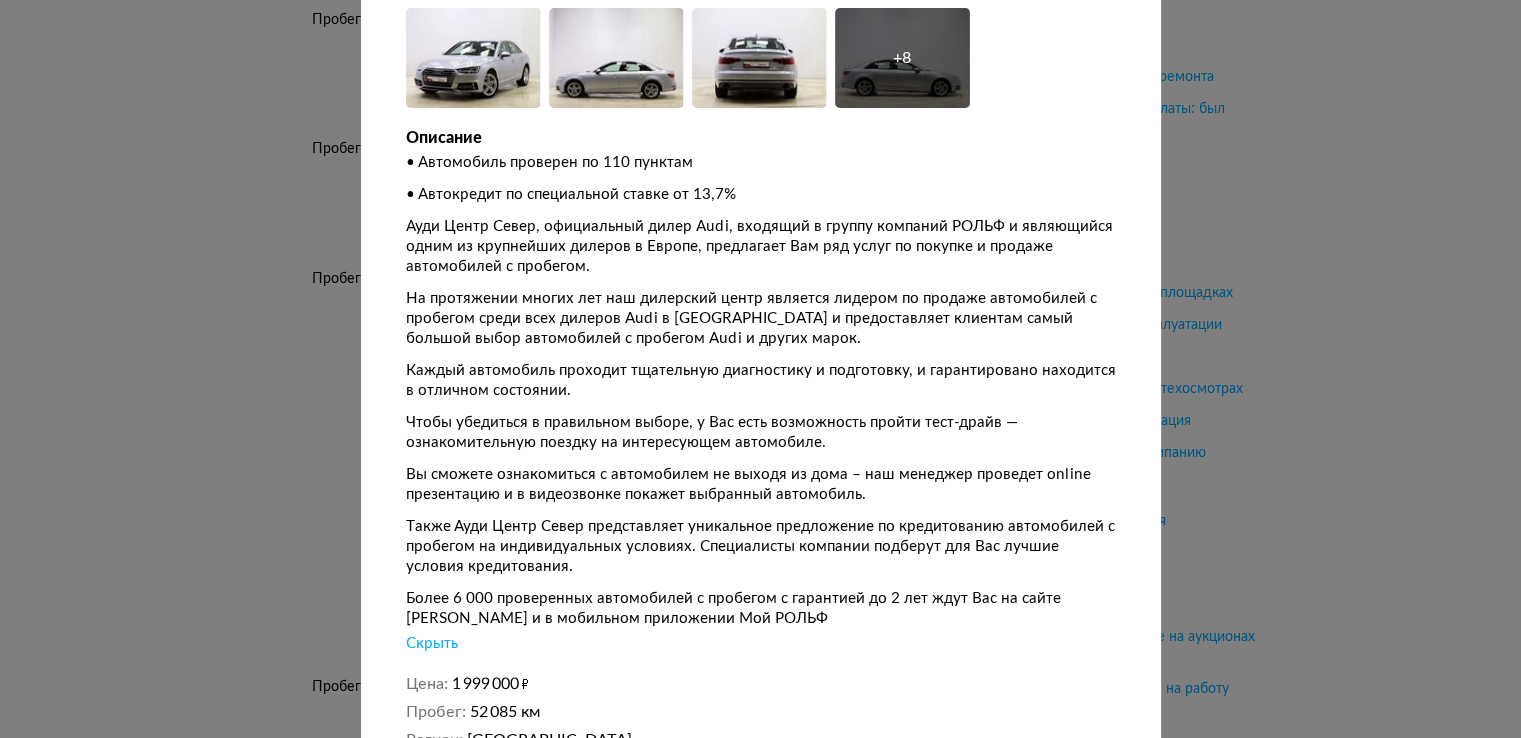scroll, scrollTop: 174, scrollLeft: 0, axis: vertical 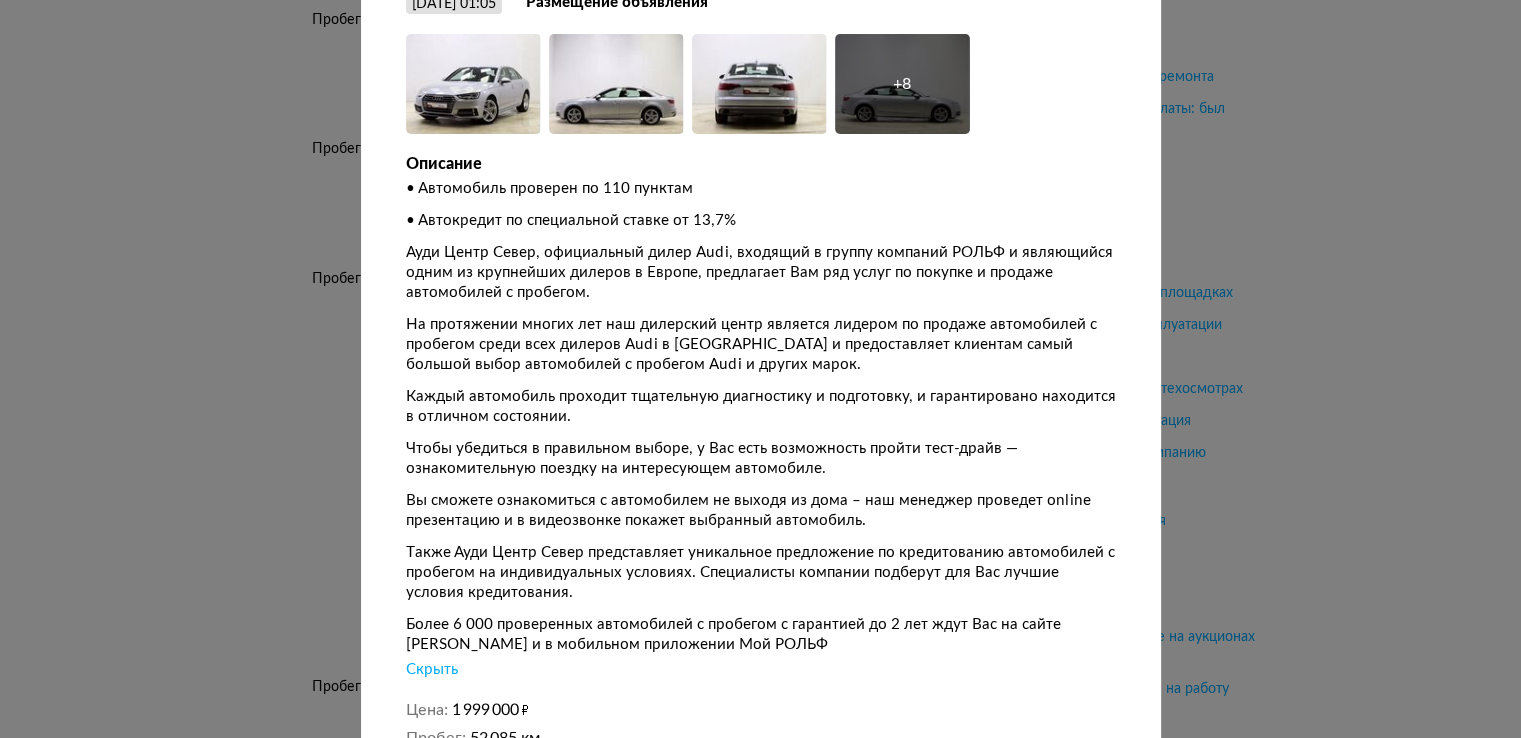 click at bounding box center [760, 195] 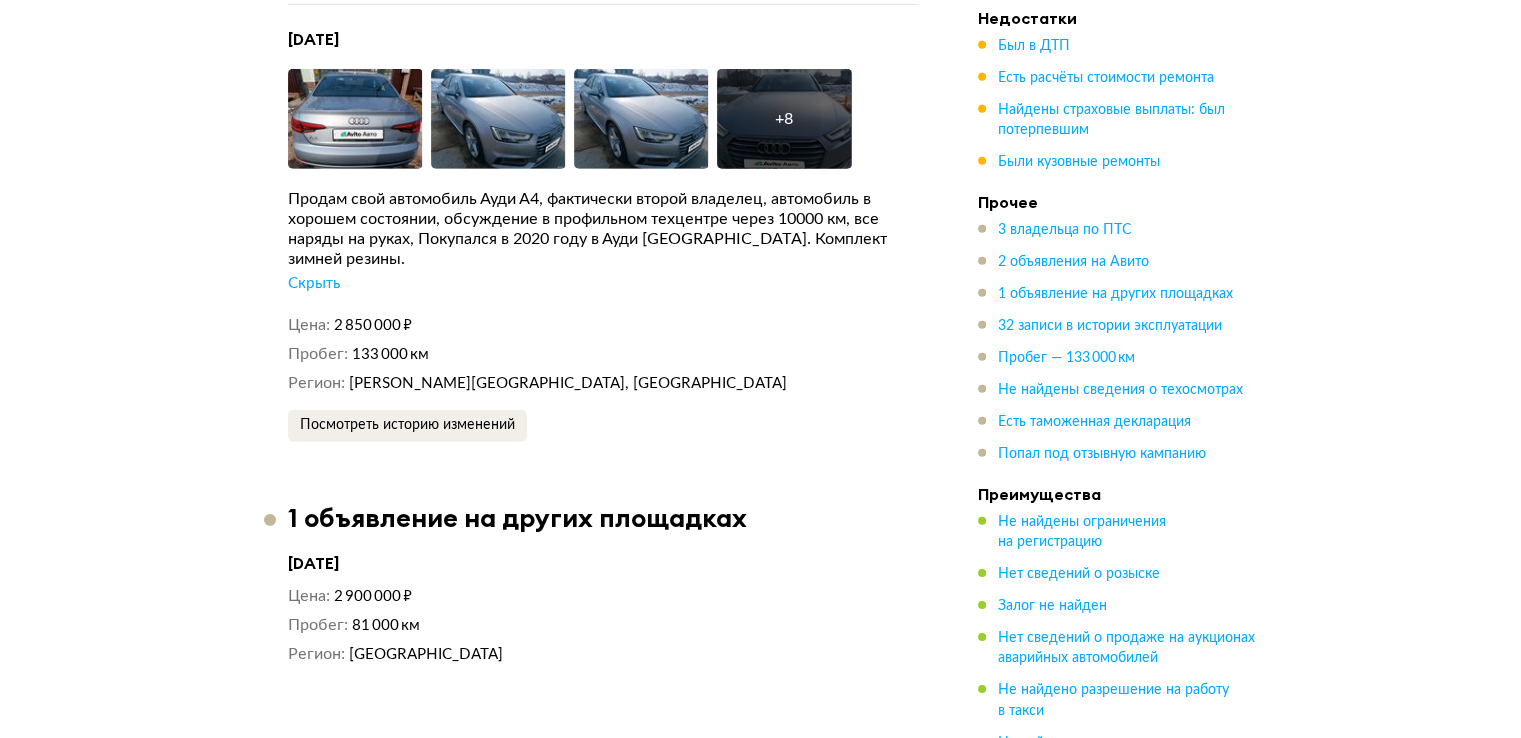scroll, scrollTop: 6135, scrollLeft: 0, axis: vertical 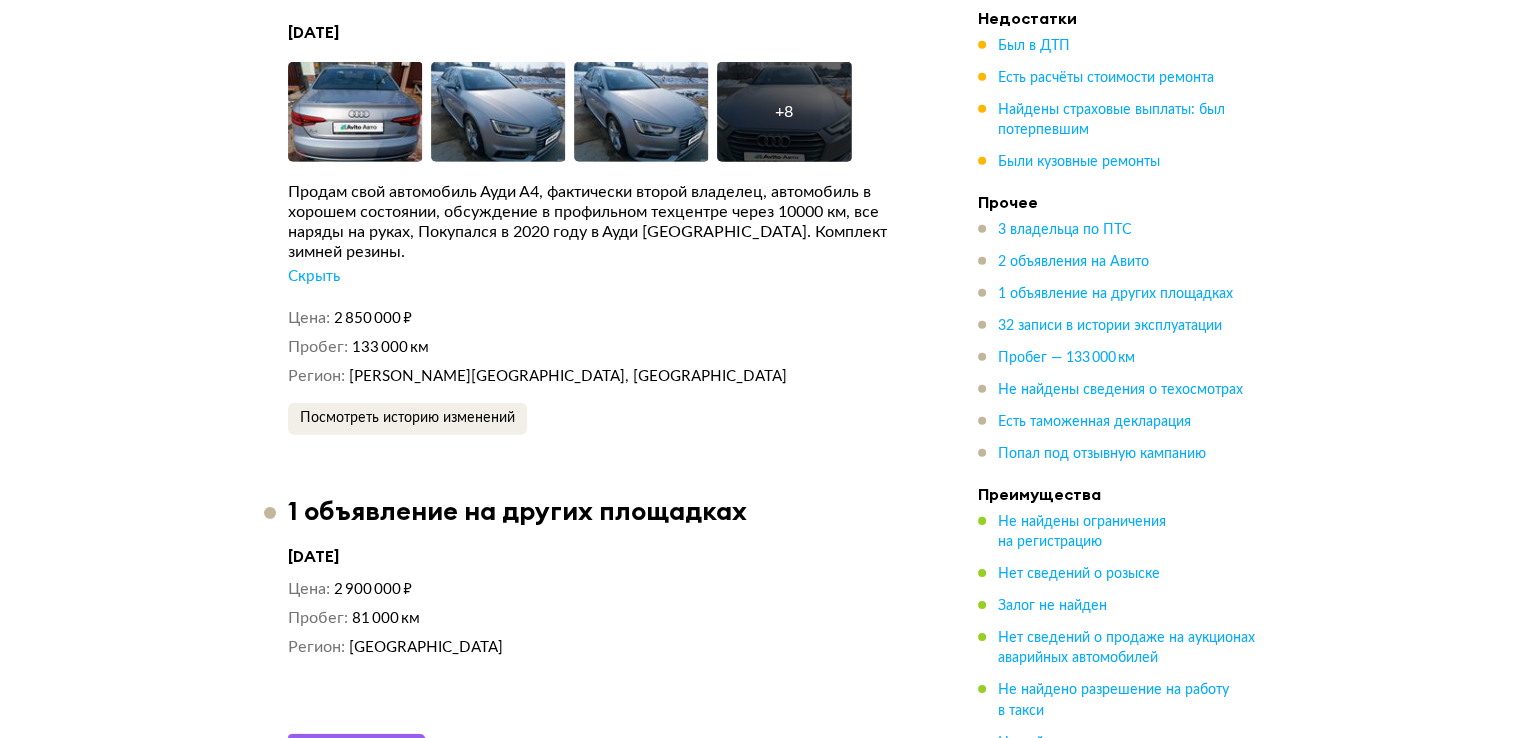 click on "Скрыть" at bounding box center (314, 277) 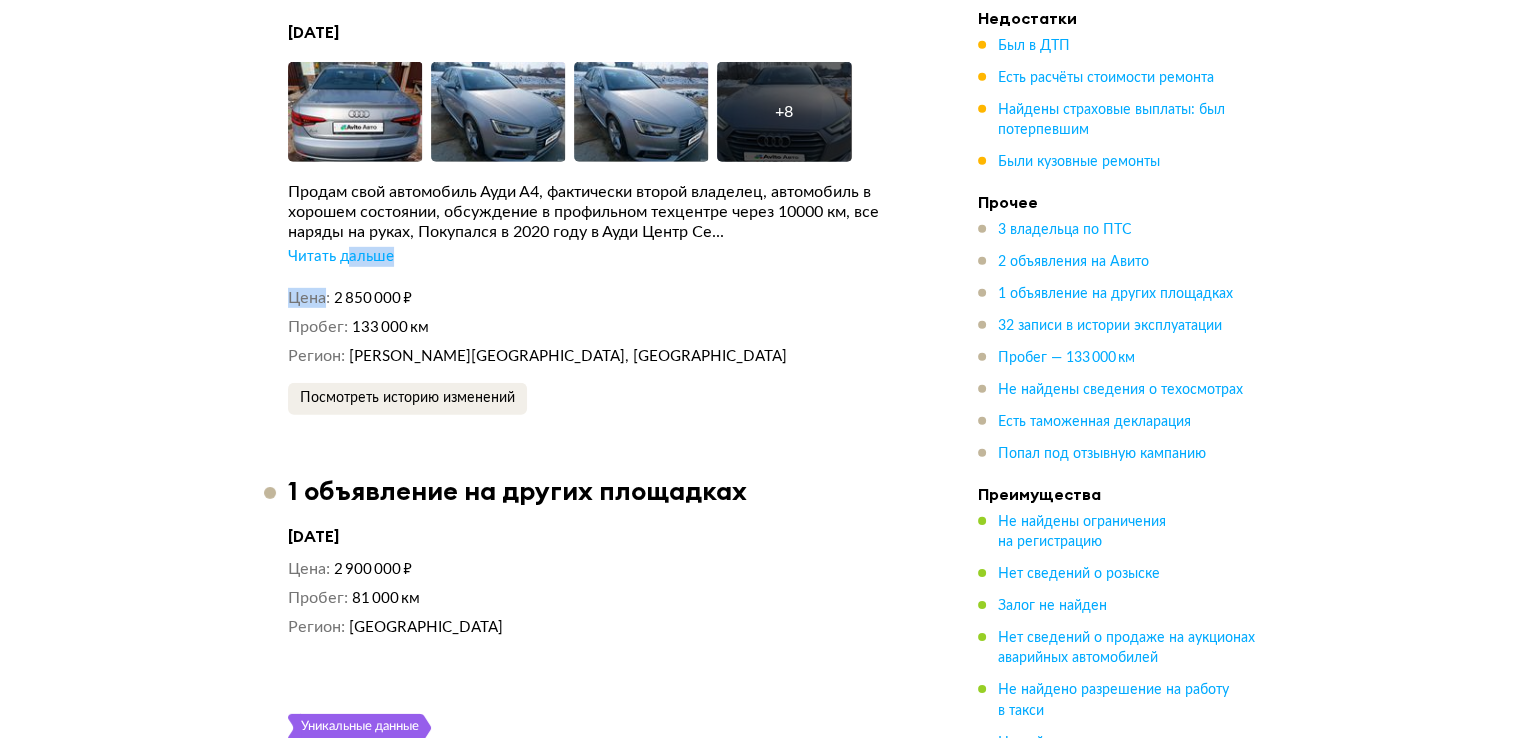 drag, startPoint x: 329, startPoint y: 269, endPoint x: 347, endPoint y: 253, distance: 24.083189 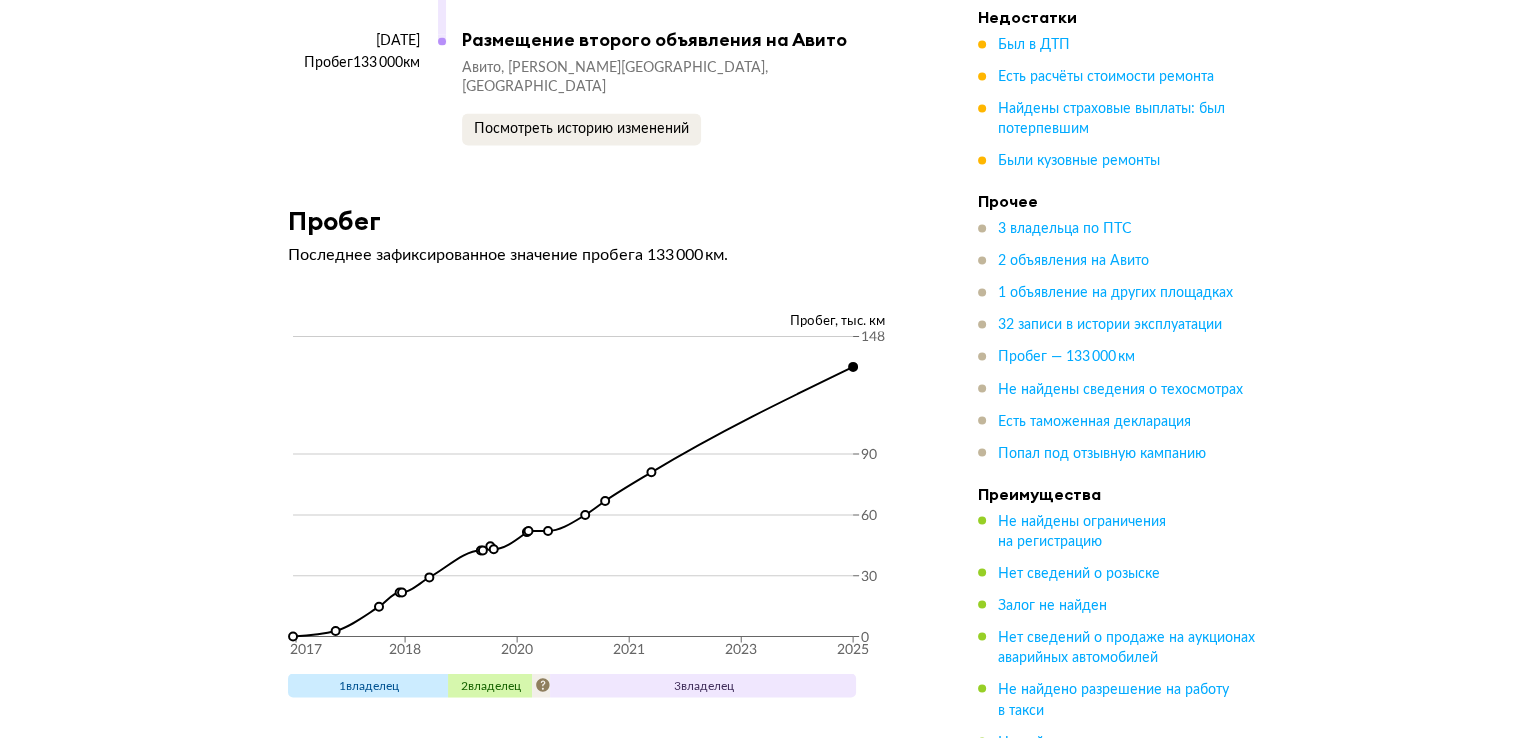 scroll, scrollTop: 11044, scrollLeft: 0, axis: vertical 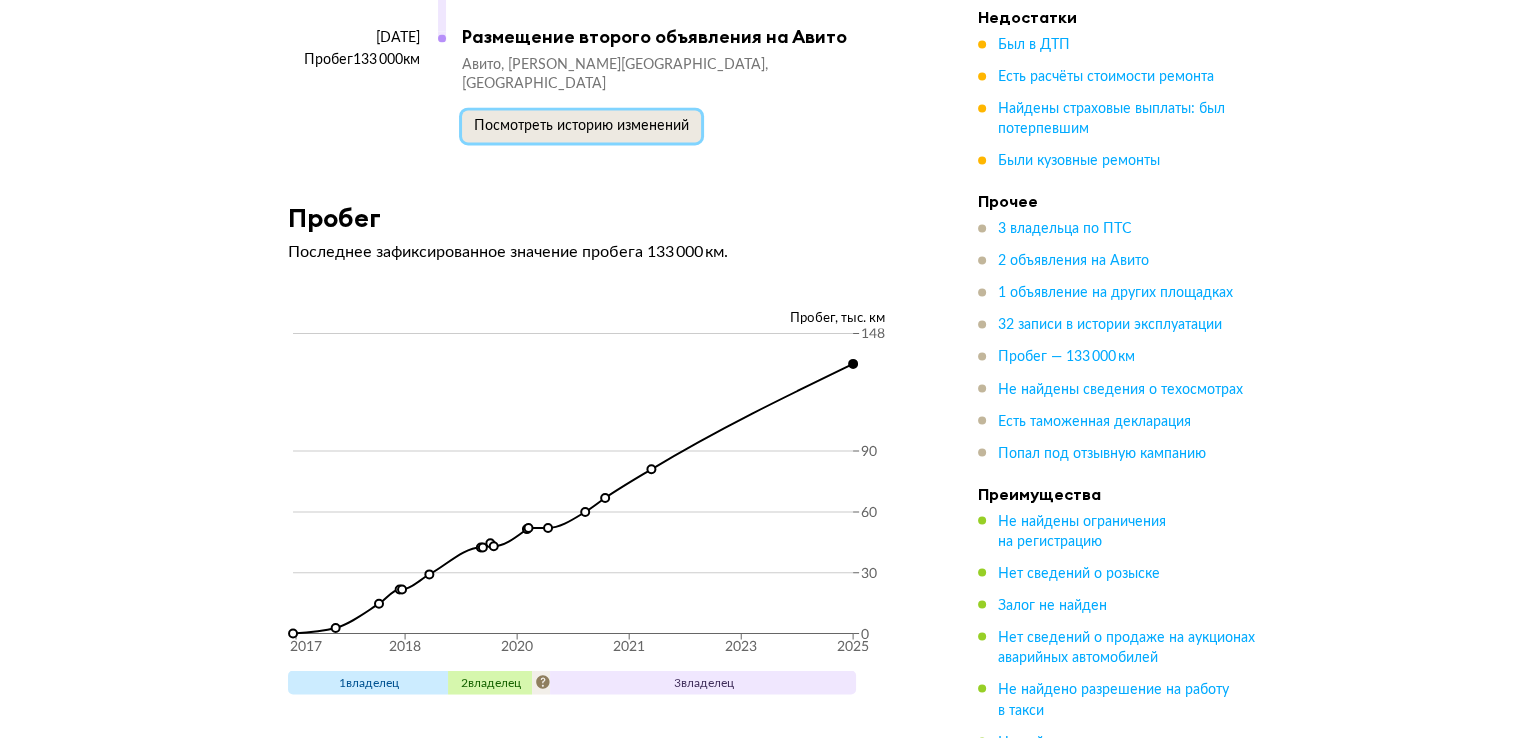 click on "Посмотреть историю изменений" at bounding box center (581, 126) 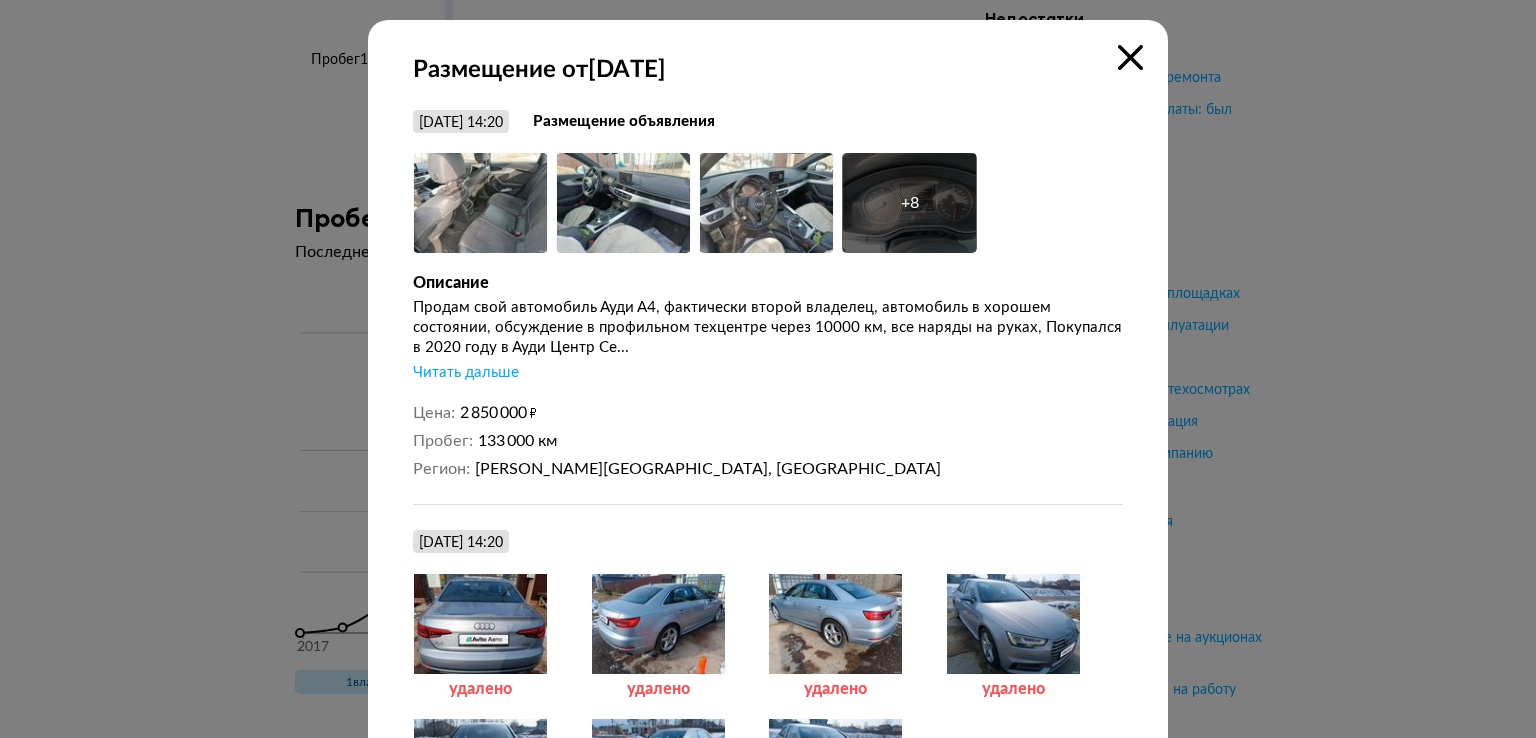 click on "+ 8" at bounding box center [909, 203] 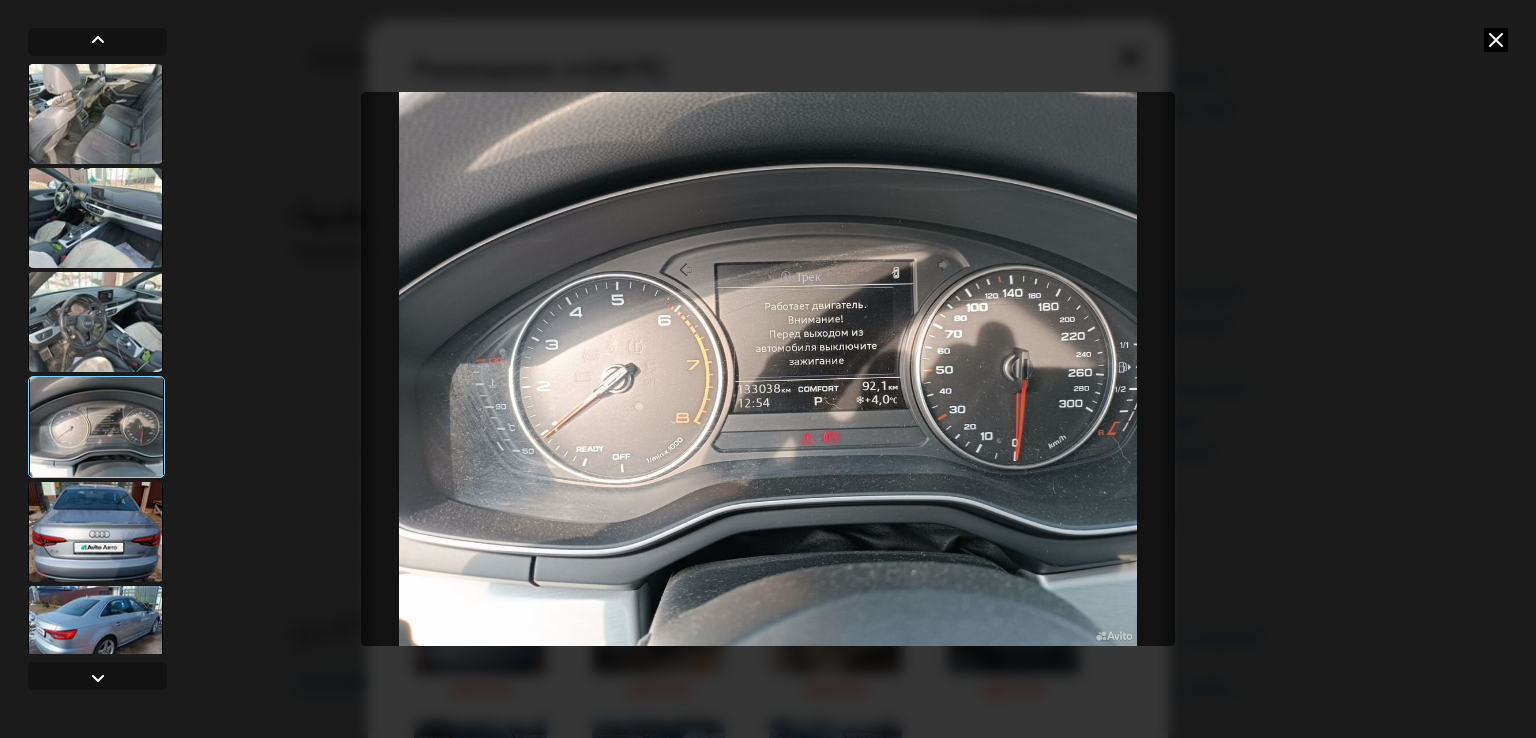 click at bounding box center (768, 369) 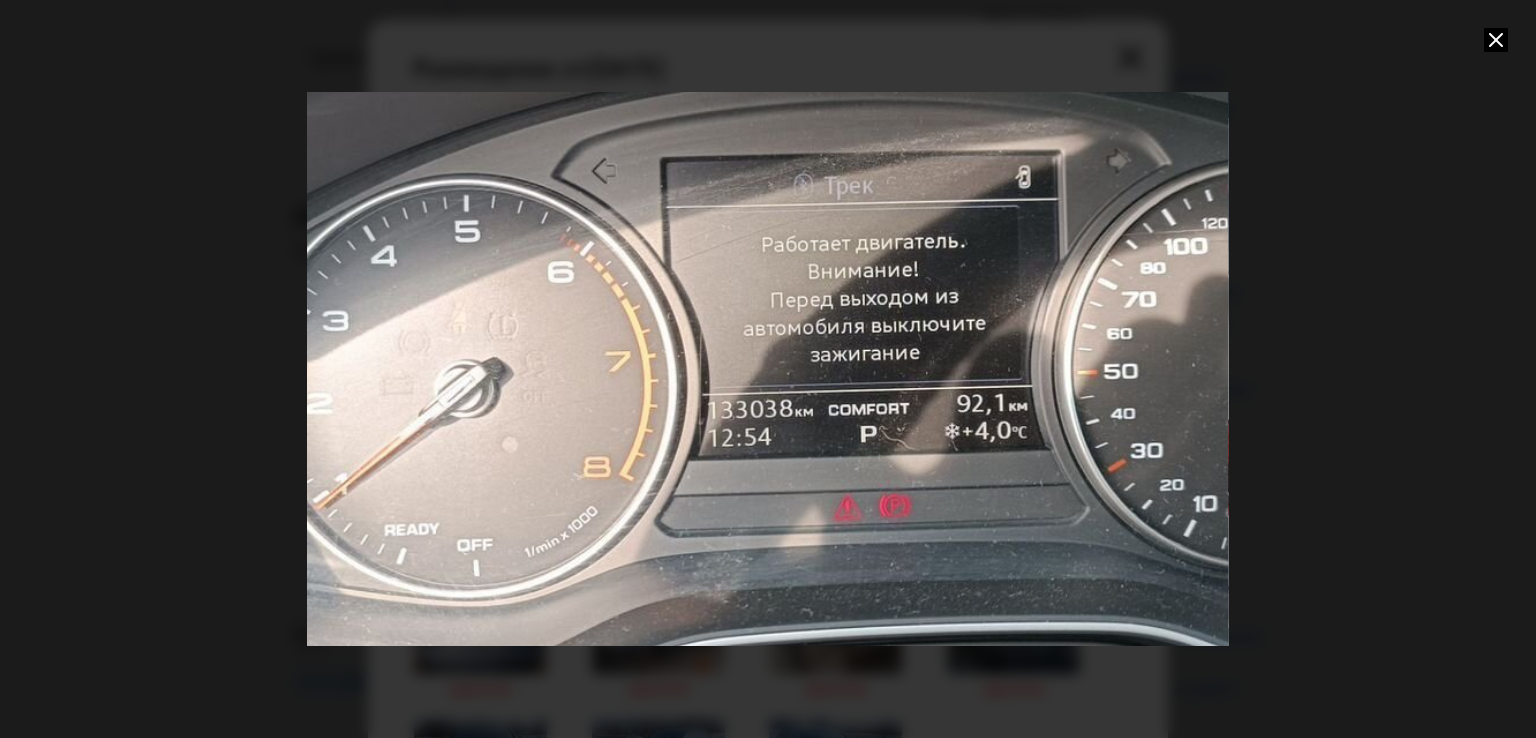 click at bounding box center (767, 369) 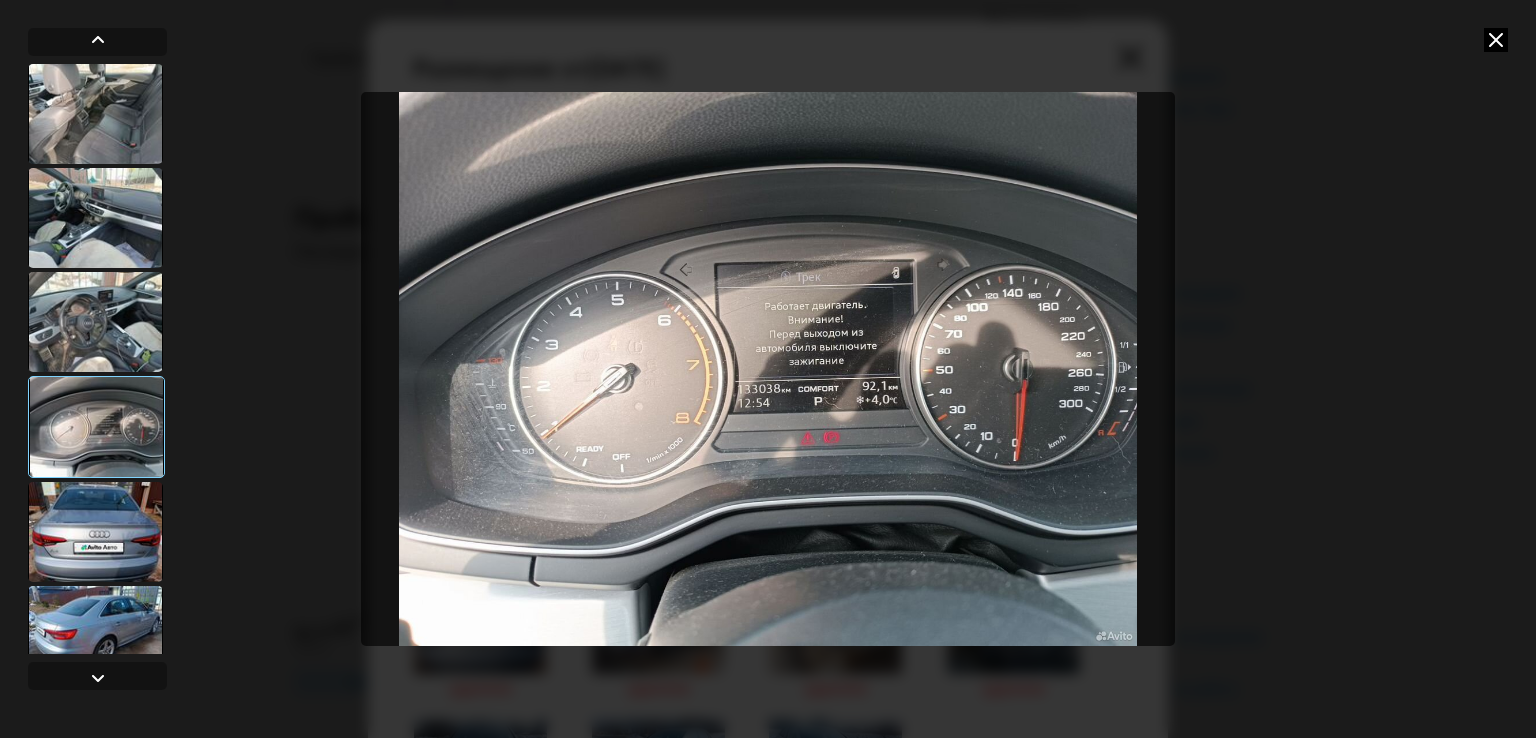 click at bounding box center (768, 369) 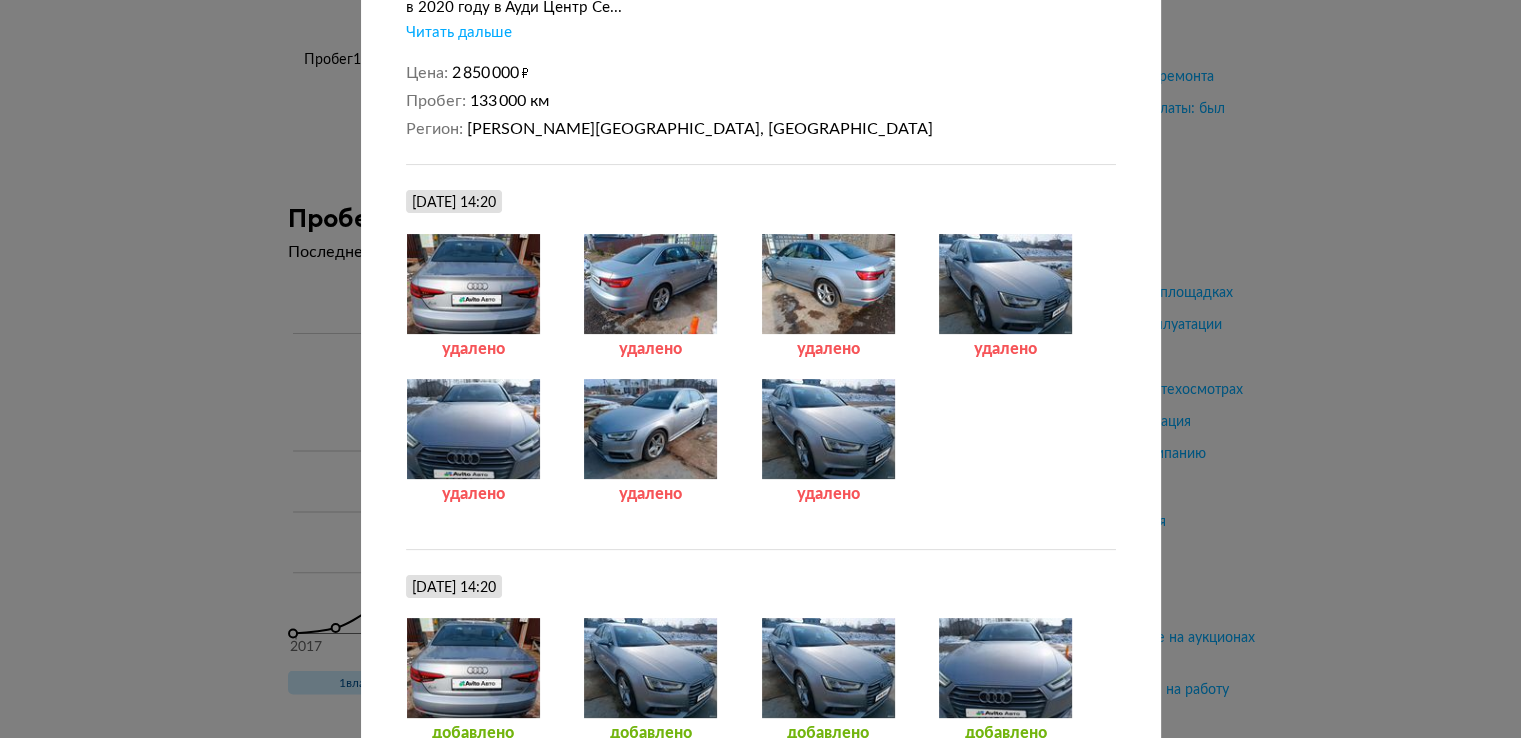 scroll, scrollTop: 568, scrollLeft: 0, axis: vertical 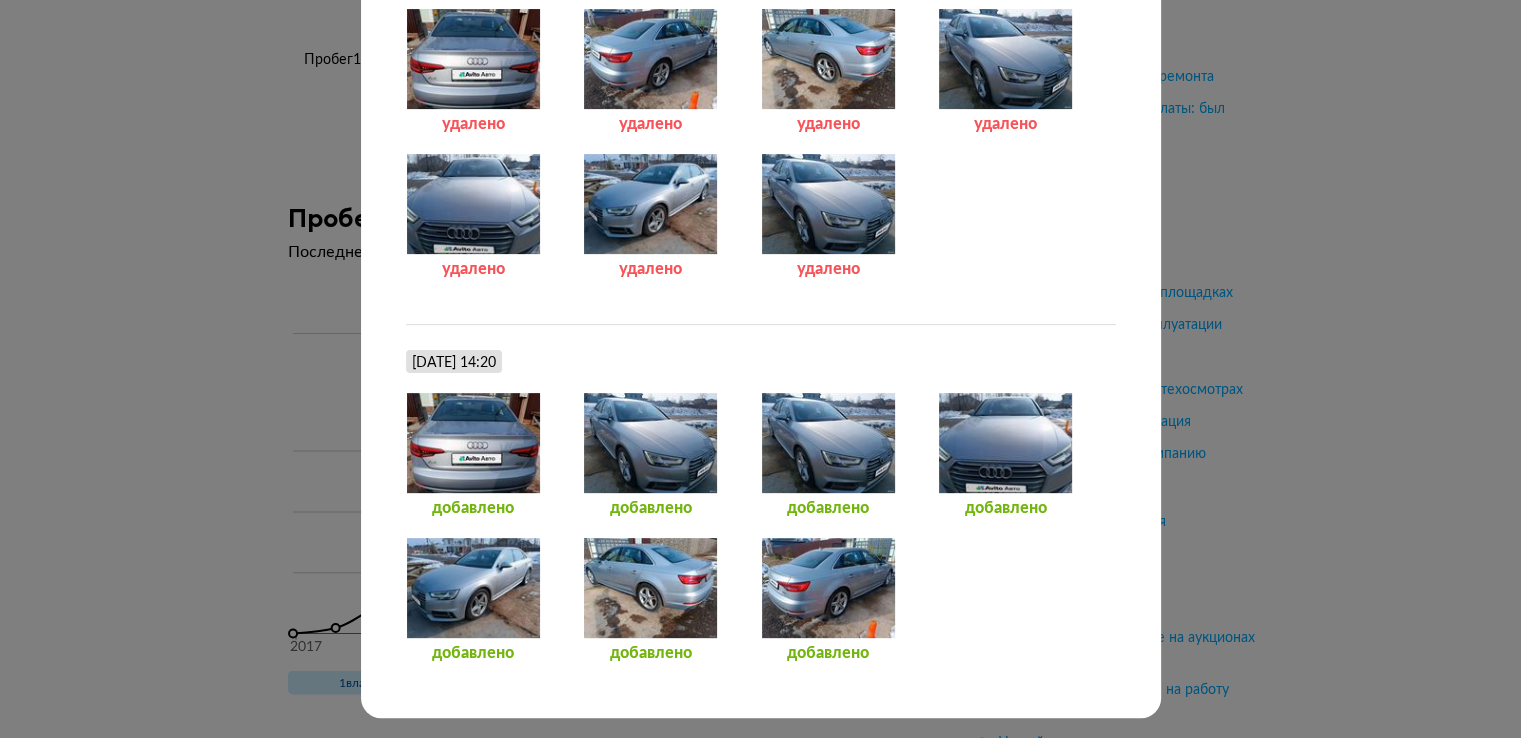click on "Размещение от  1 марта 2025 года 1 марта 2025 г. 14:20 Размещение объявления Увеличить фото Увеличить фото Увеличить фото + 8 Увеличить фото Описание Продам свой автомобиль Ауди А4, фактически второй владелец, автомобиль в хорошем состоянии, обсуждение в профильном техцентре через 10000 км, все наряды на руках, Покупался в 2020 году в Ауди Центр Се... Читать дальше Цена 2 850 000 ₽    Пробег 133 000 км    Регион Московская область, Красногорск 1 марта 2025 г. 14:20 удалено удалено удалено удалено удалено удалено удалено 1 марта 2025 г. 14:20 добавлено добавлено добавлено добавлено" at bounding box center [760, 369] 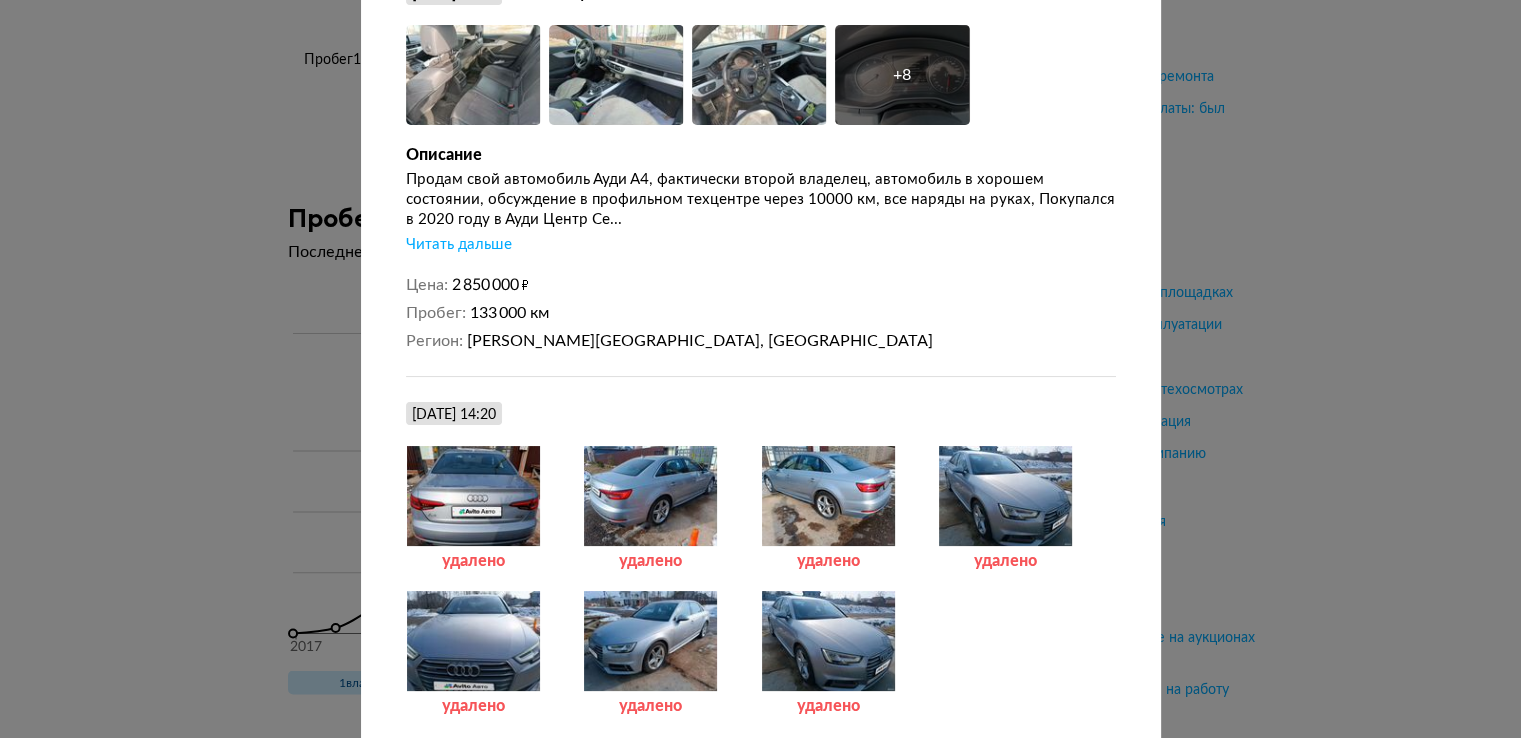 scroll, scrollTop: 0, scrollLeft: 0, axis: both 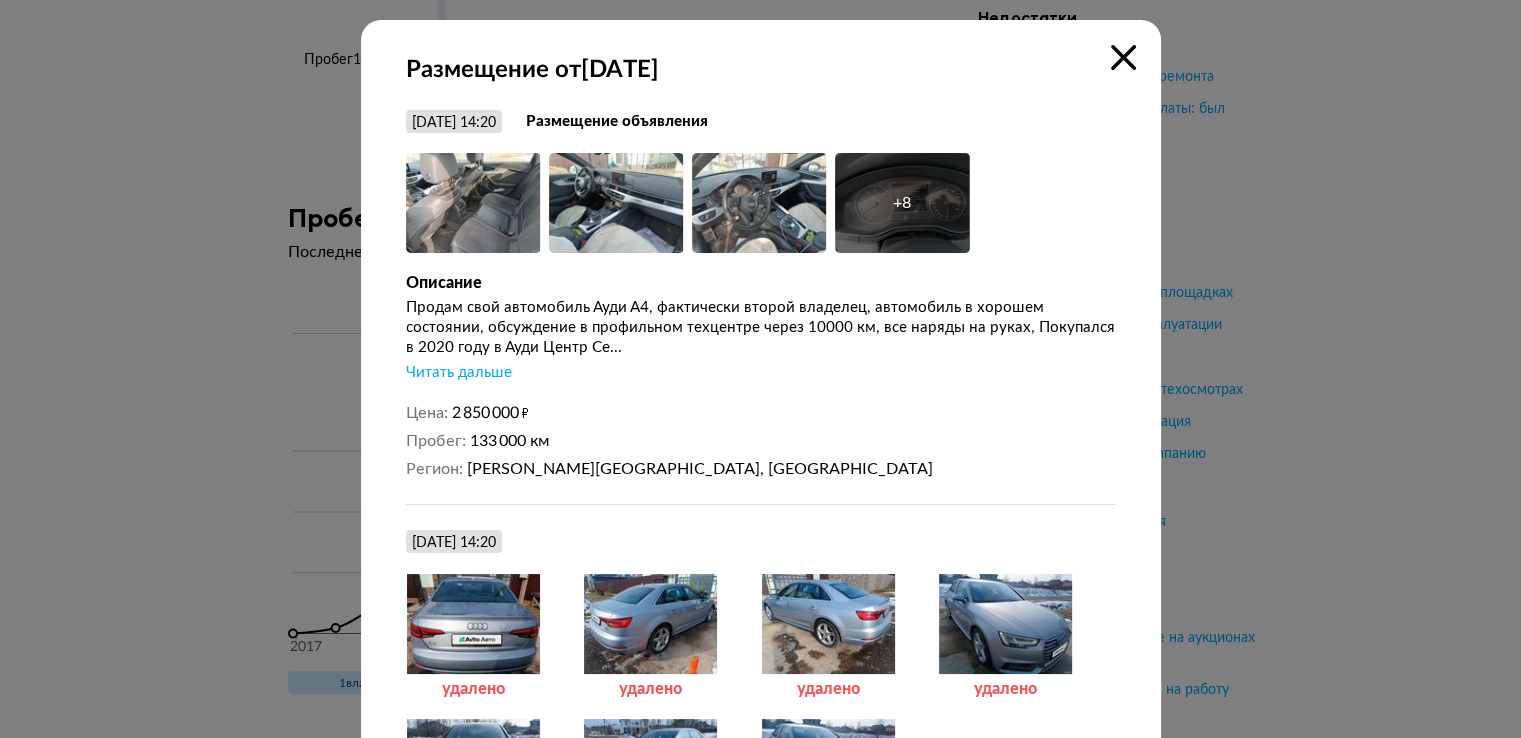 click at bounding box center (1123, 57) 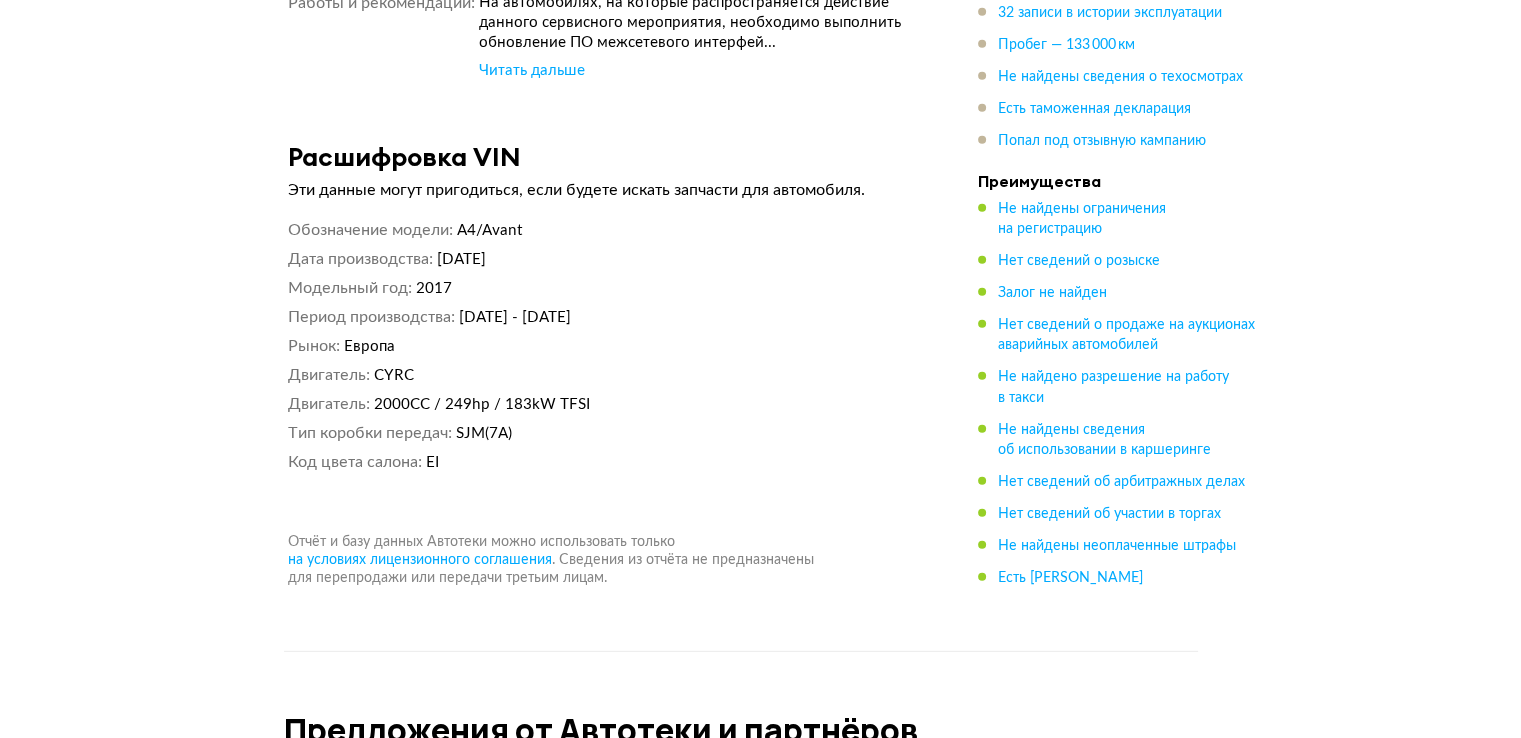 scroll, scrollTop: 13343, scrollLeft: 0, axis: vertical 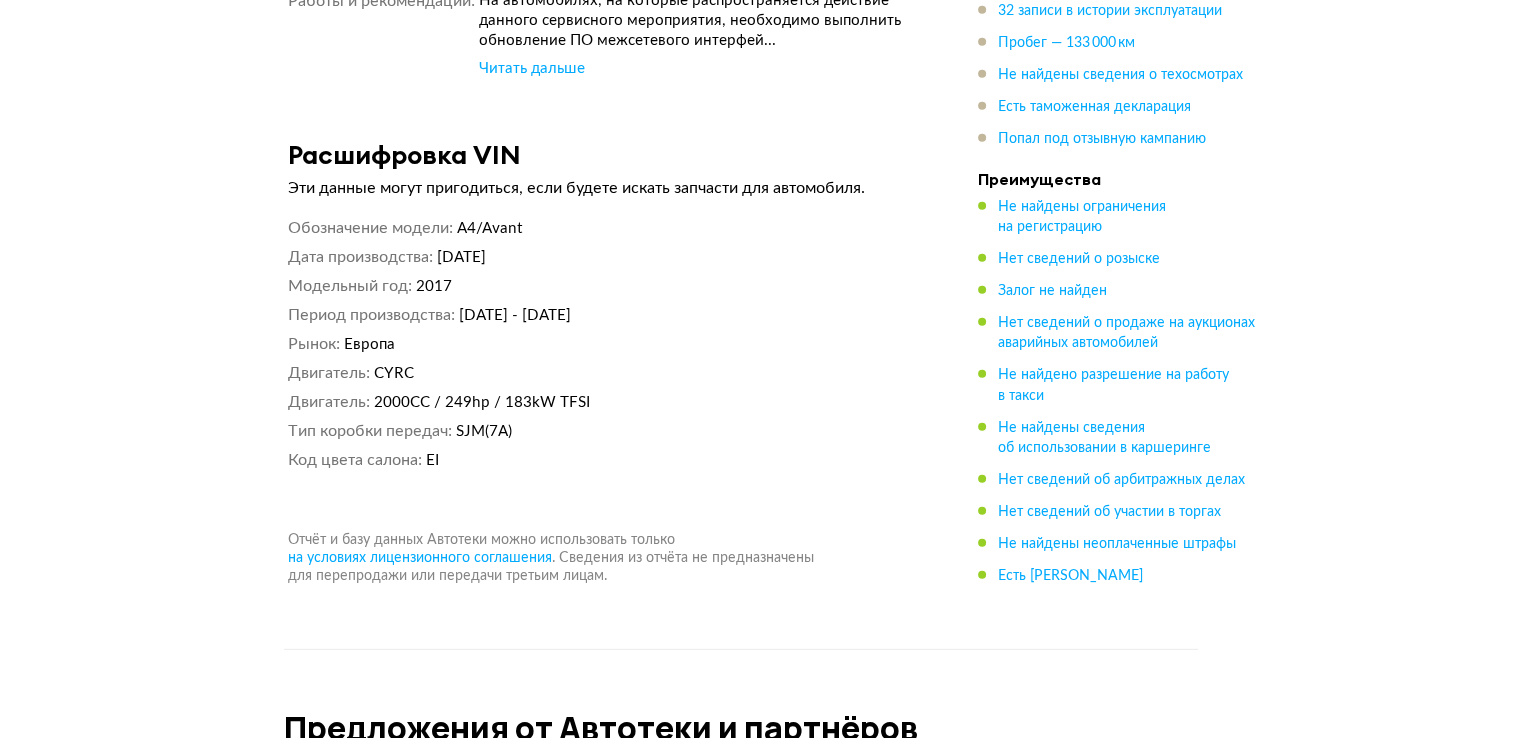 click on "CYRC" at bounding box center (394, 373) 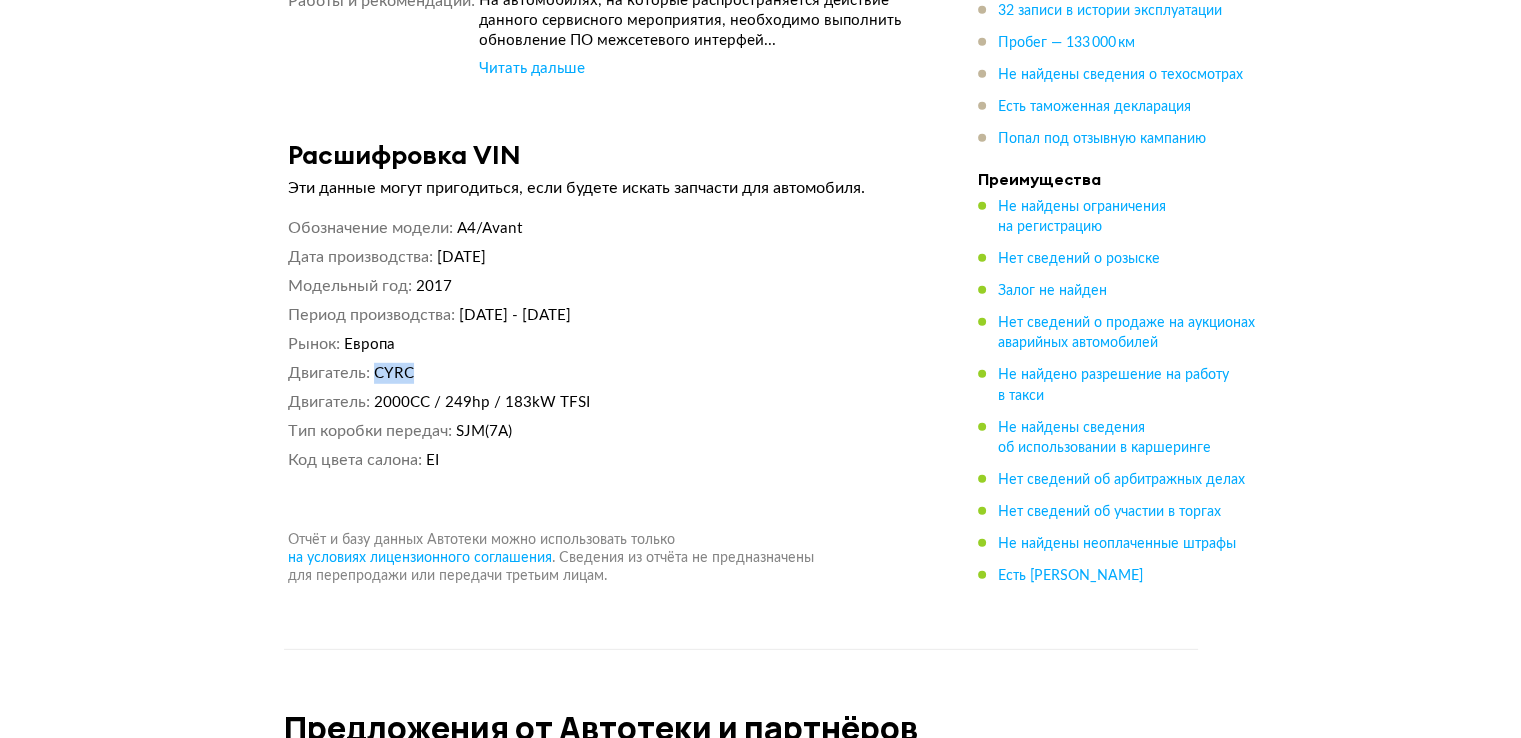 click on "CYRC" at bounding box center (394, 373) 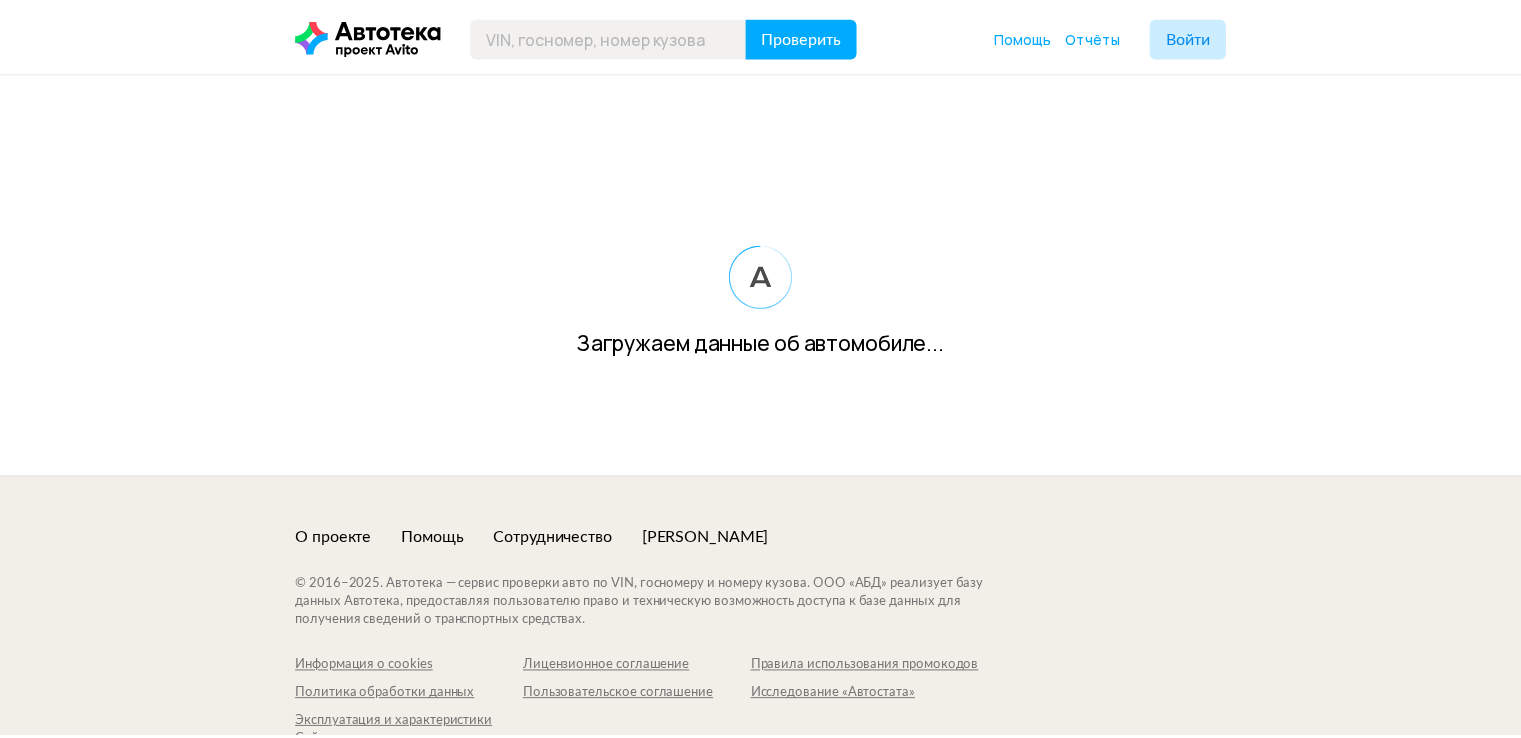 scroll, scrollTop: 0, scrollLeft: 0, axis: both 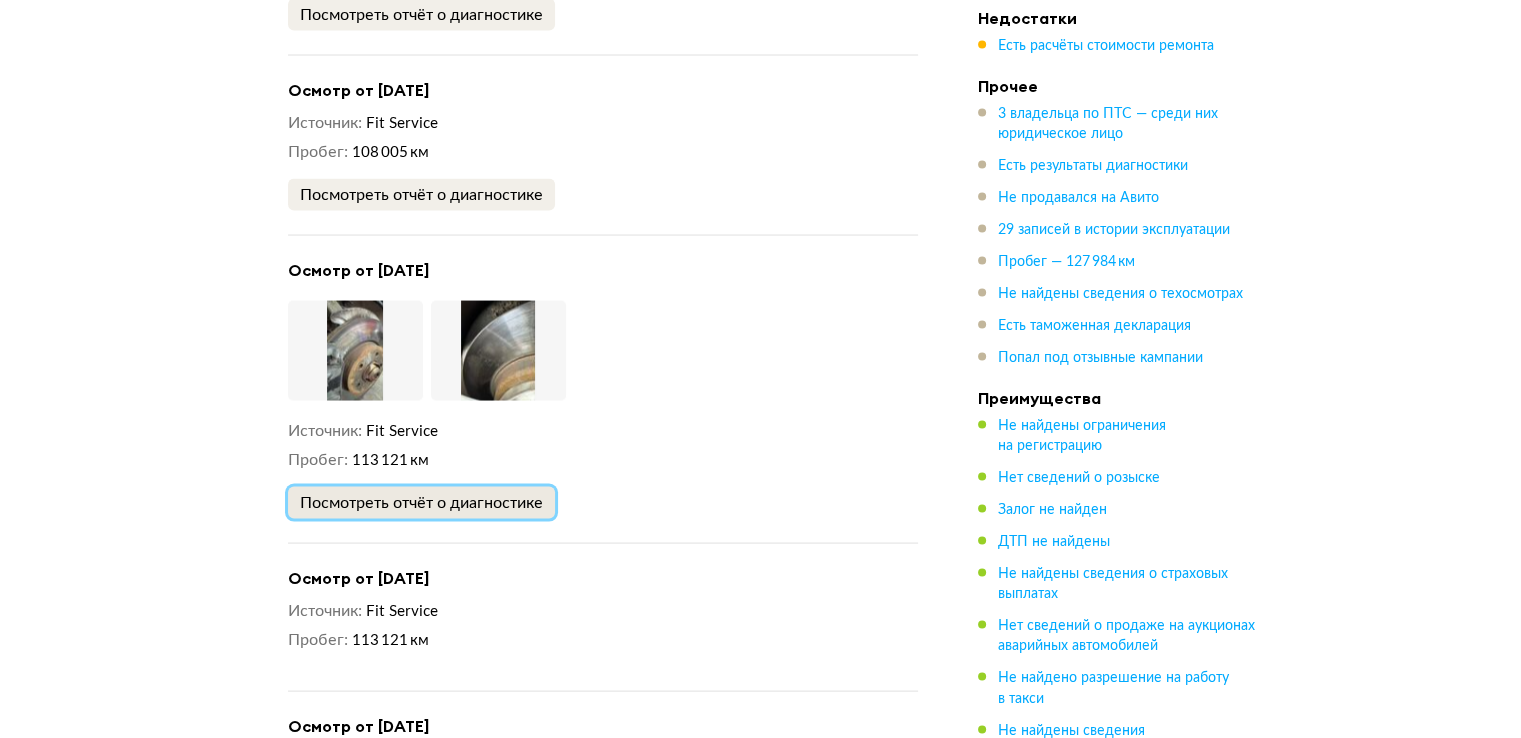 click on "Посмотреть отчёт о диагностике" at bounding box center (421, 503) 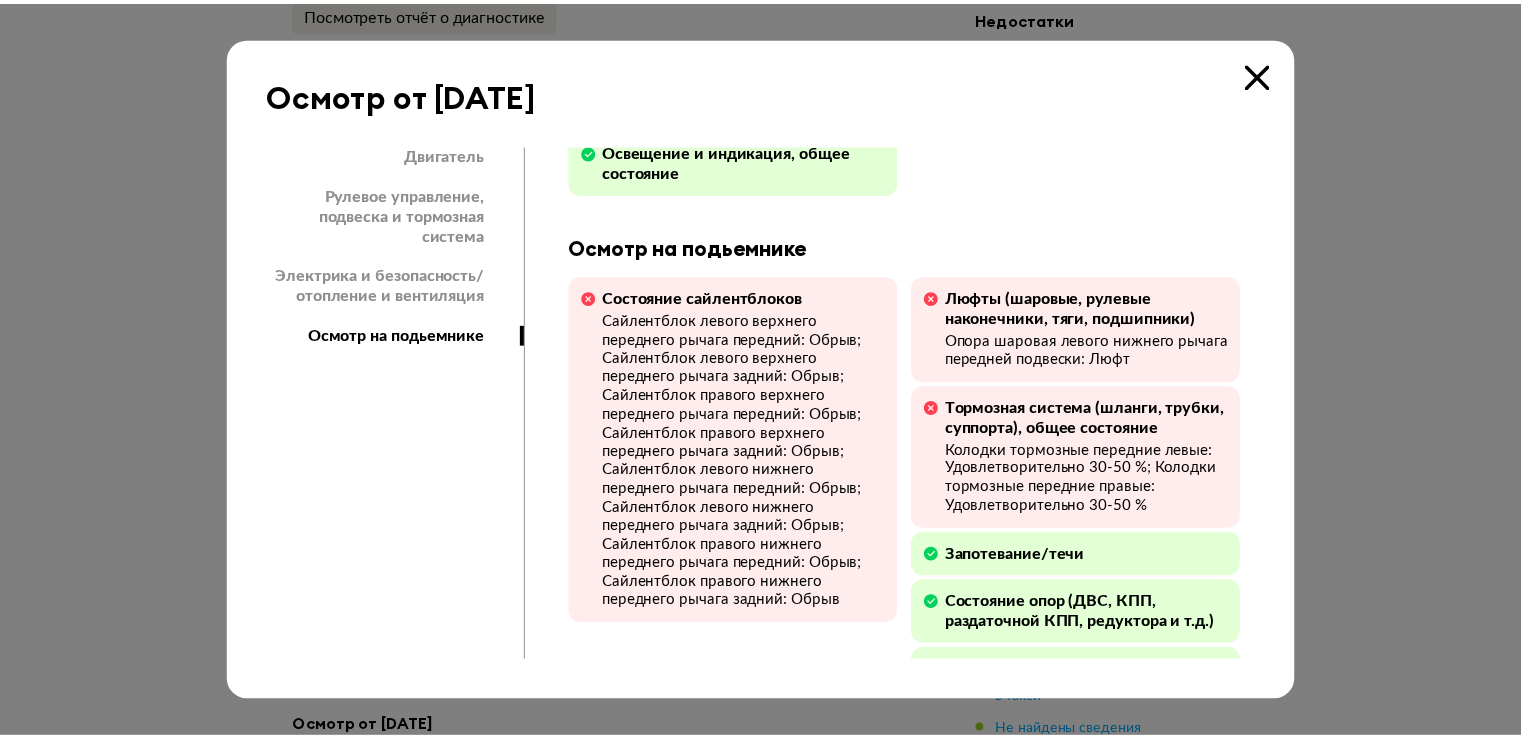 scroll, scrollTop: 736, scrollLeft: 0, axis: vertical 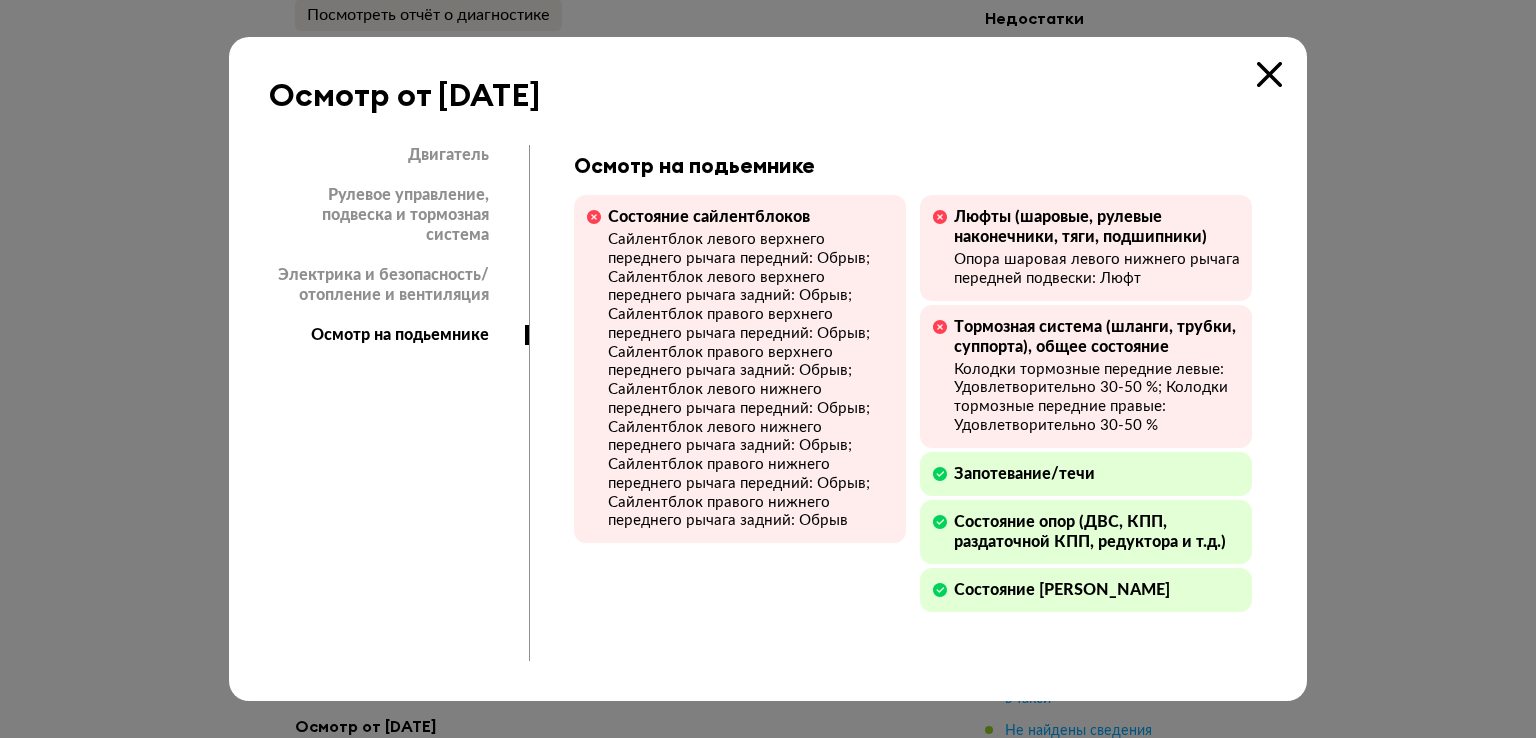type 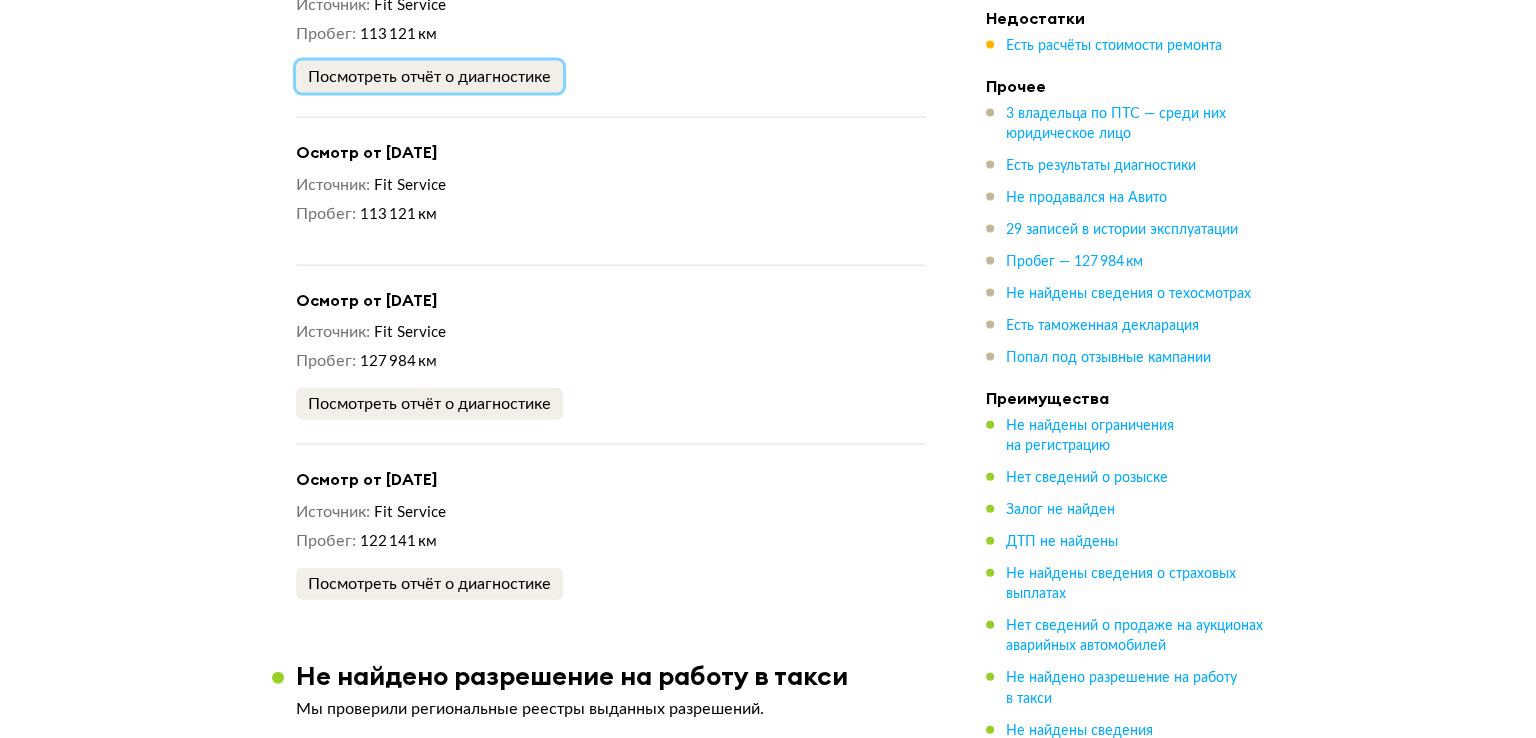 scroll, scrollTop: 4351, scrollLeft: 0, axis: vertical 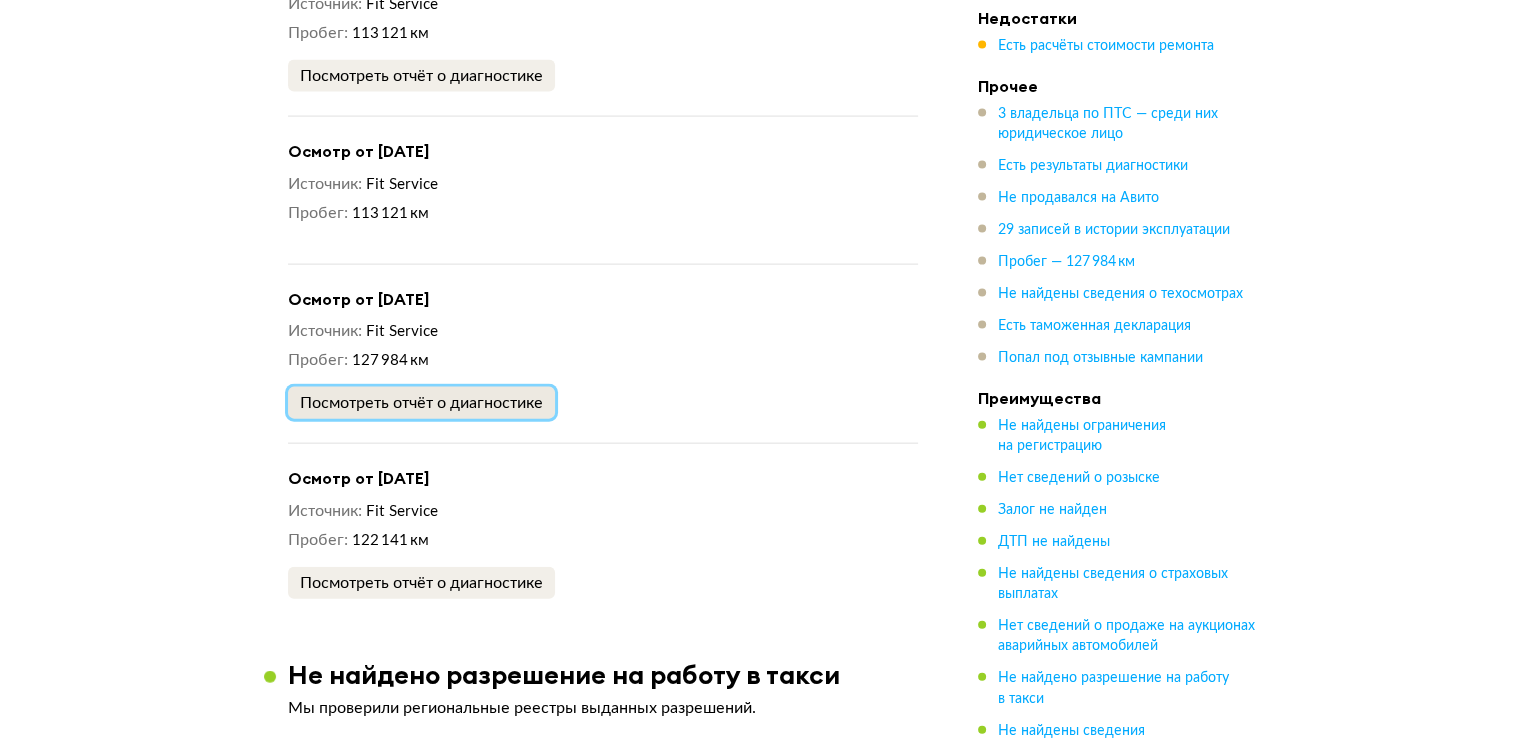 click on "Посмотреть отчёт о диагностике" at bounding box center [421, 403] 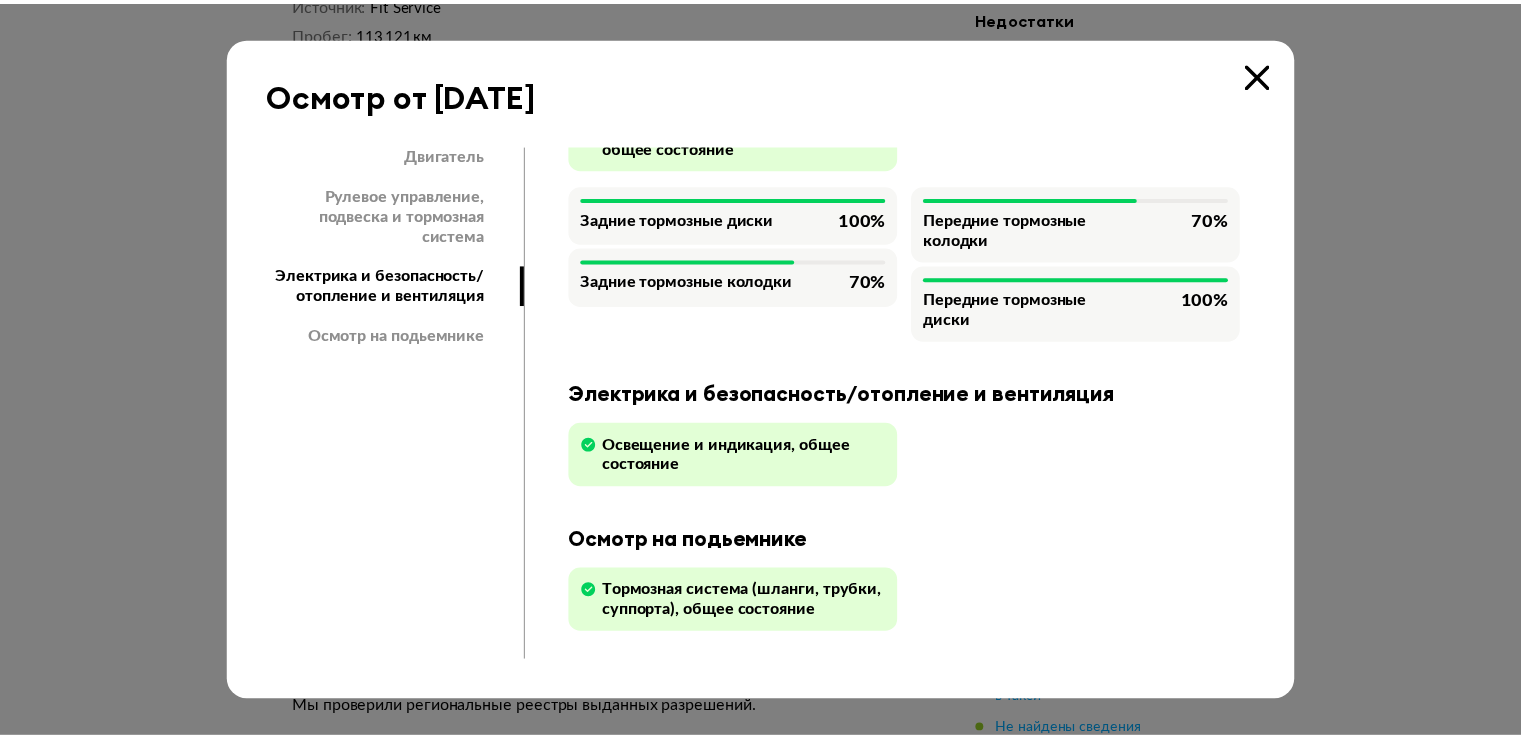 scroll, scrollTop: 417, scrollLeft: 0, axis: vertical 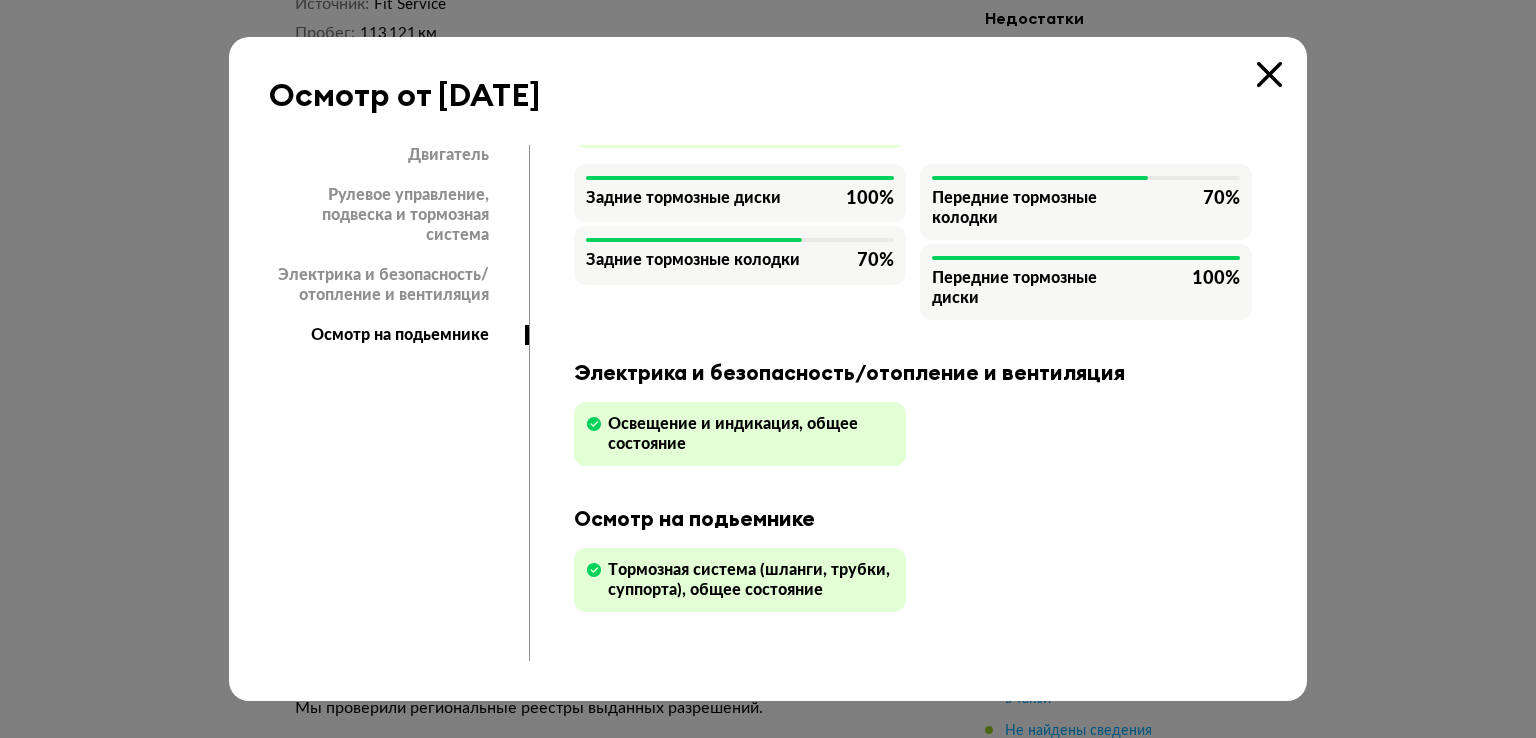 type 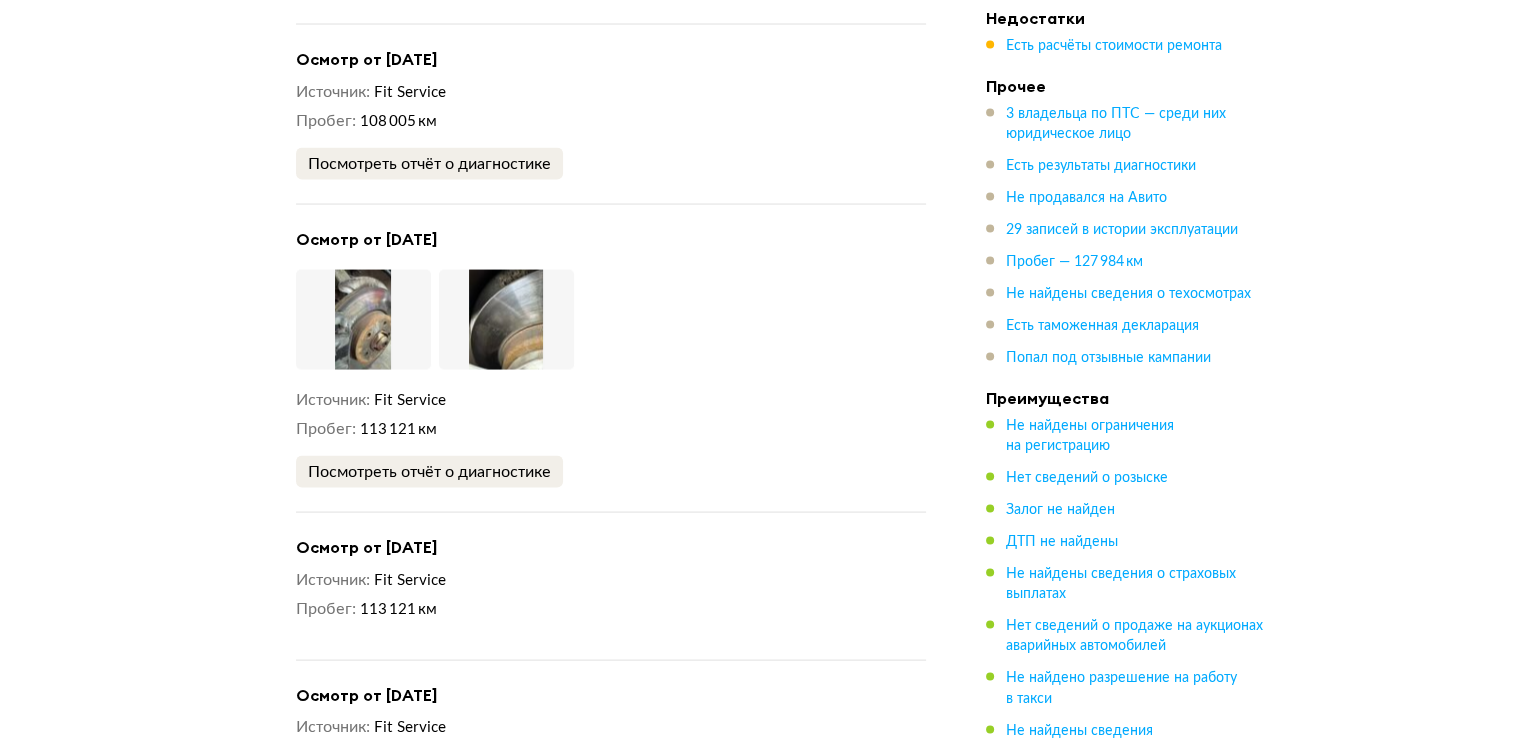 scroll, scrollTop: 3954, scrollLeft: 0, axis: vertical 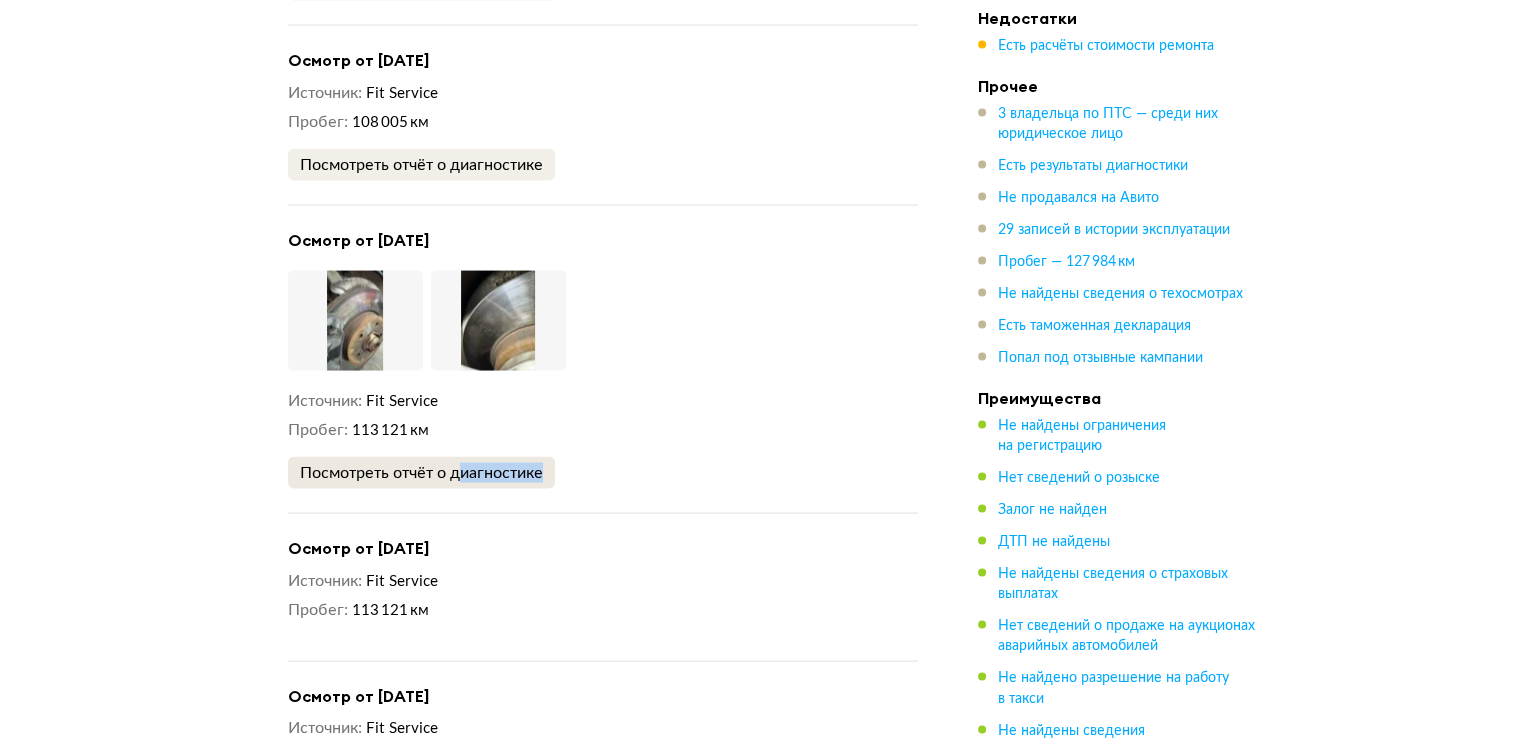 drag, startPoint x: 482, startPoint y: 464, endPoint x: 463, endPoint y: 441, distance: 29.832869 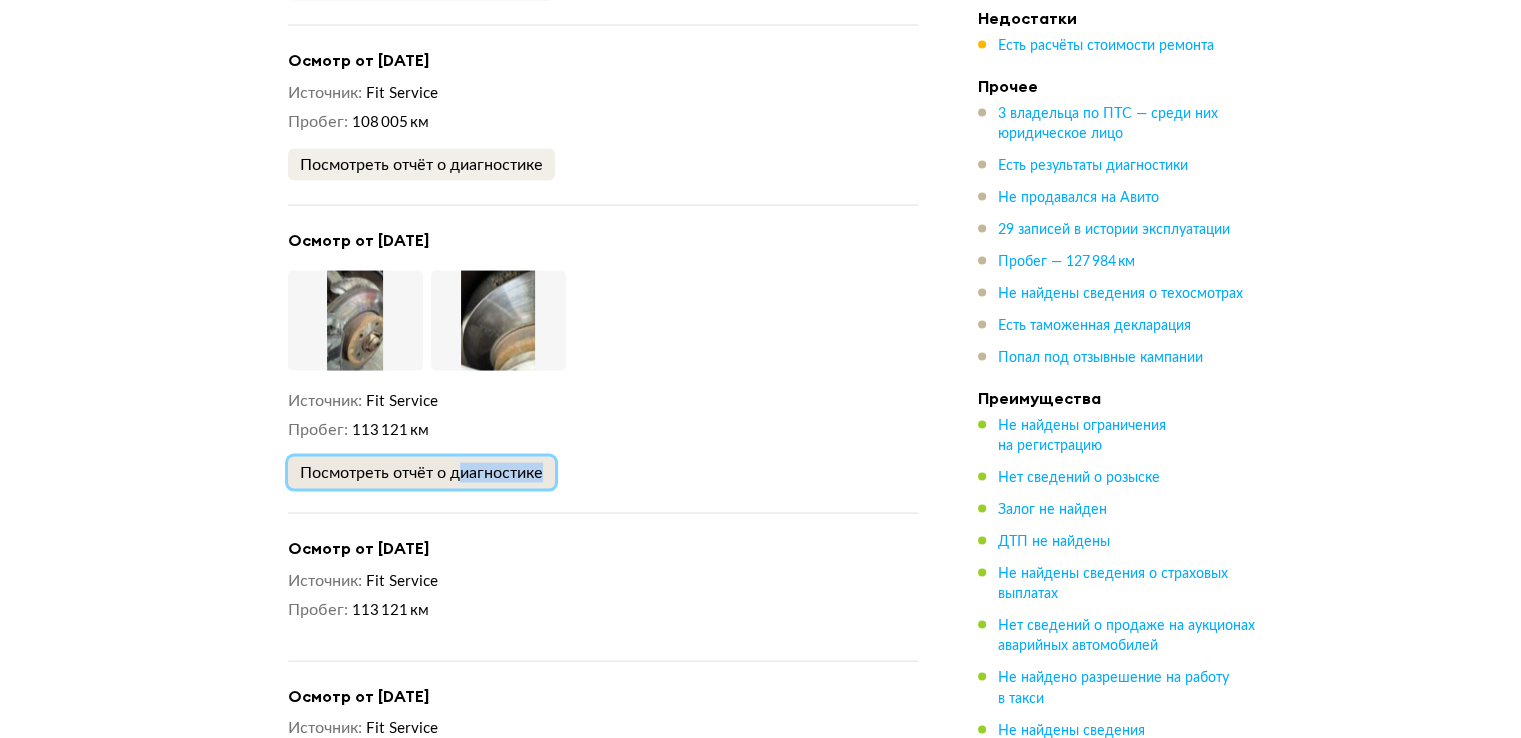 click on "Посмотреть отчёт о диагностике" at bounding box center (421, 473) 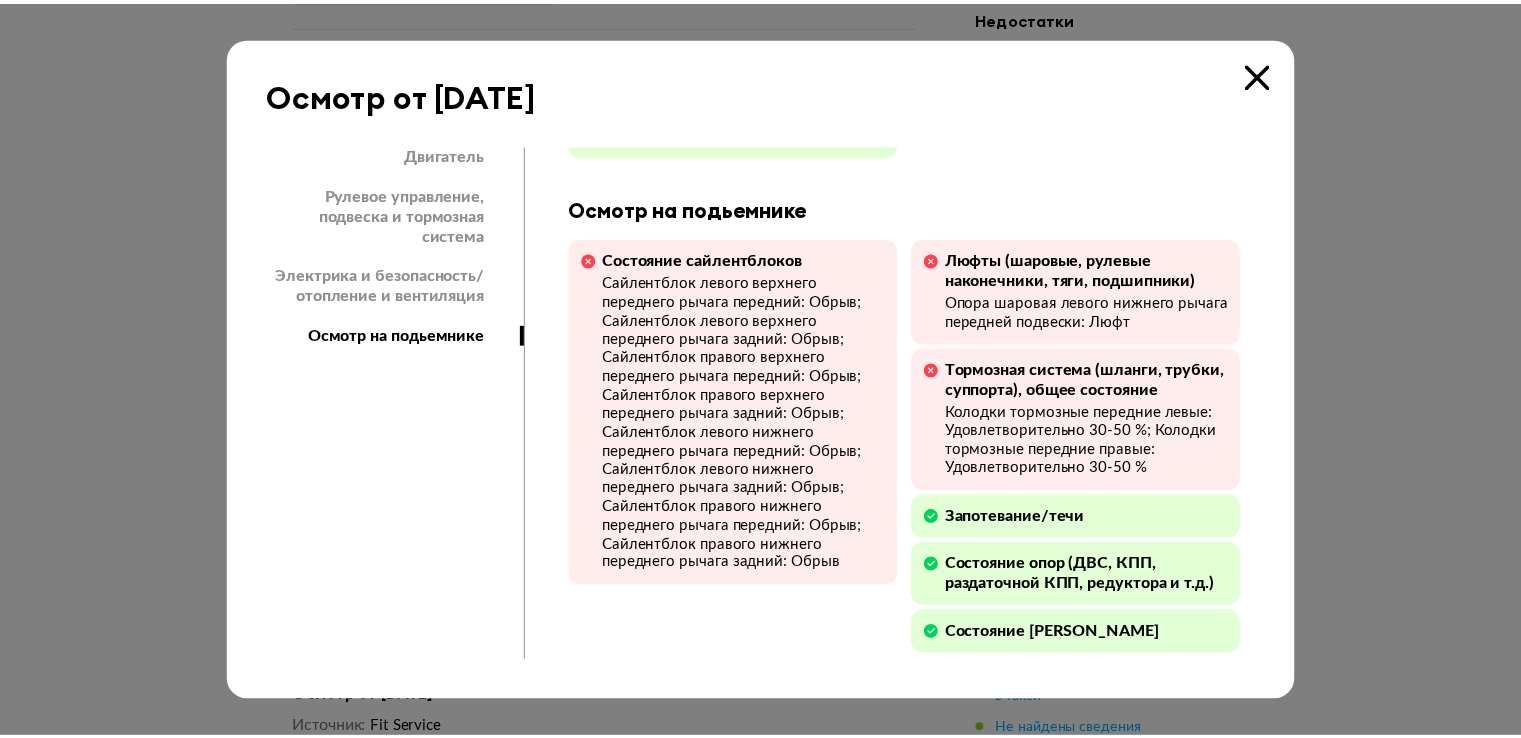scroll, scrollTop: 688, scrollLeft: 0, axis: vertical 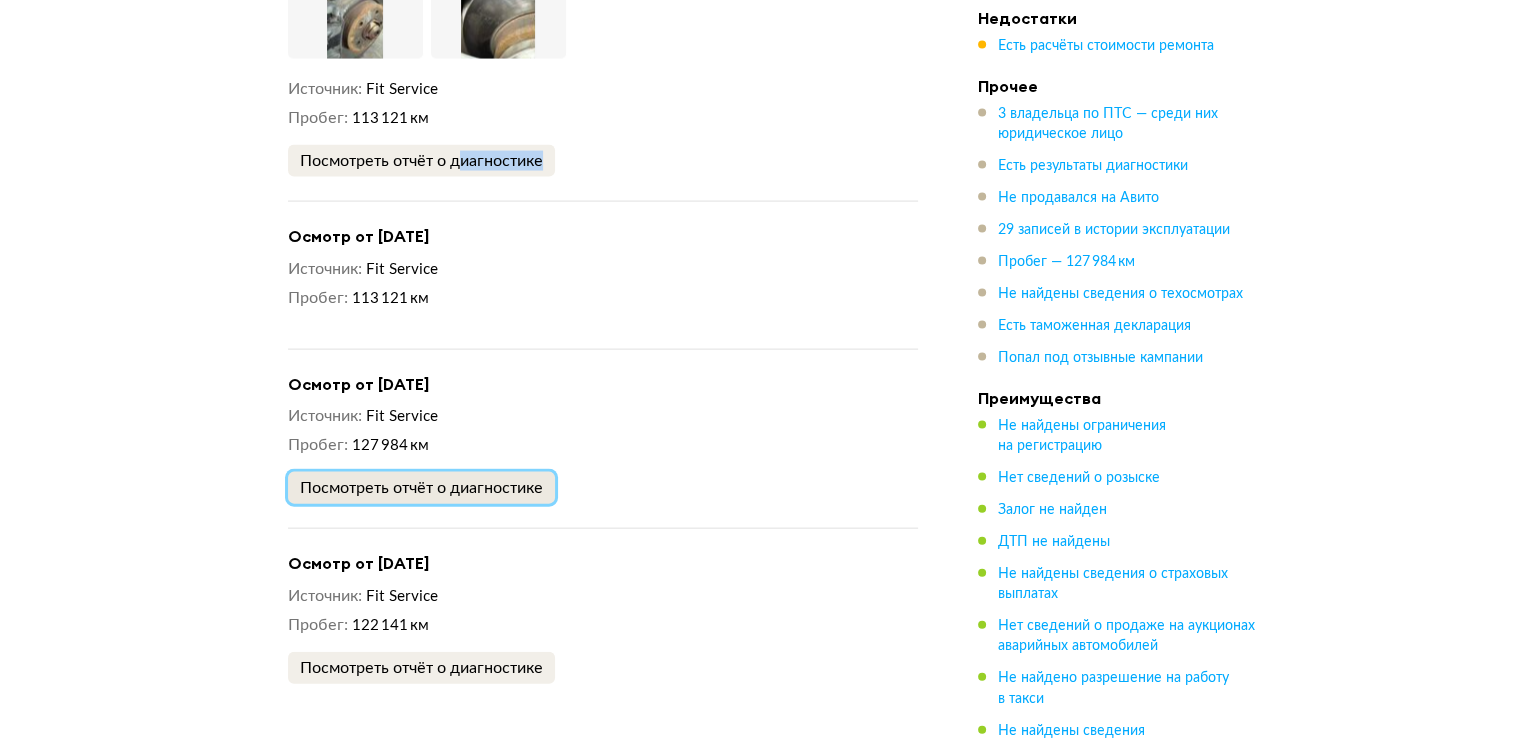 click on "Посмотреть отчёт о диагностике" at bounding box center [421, 488] 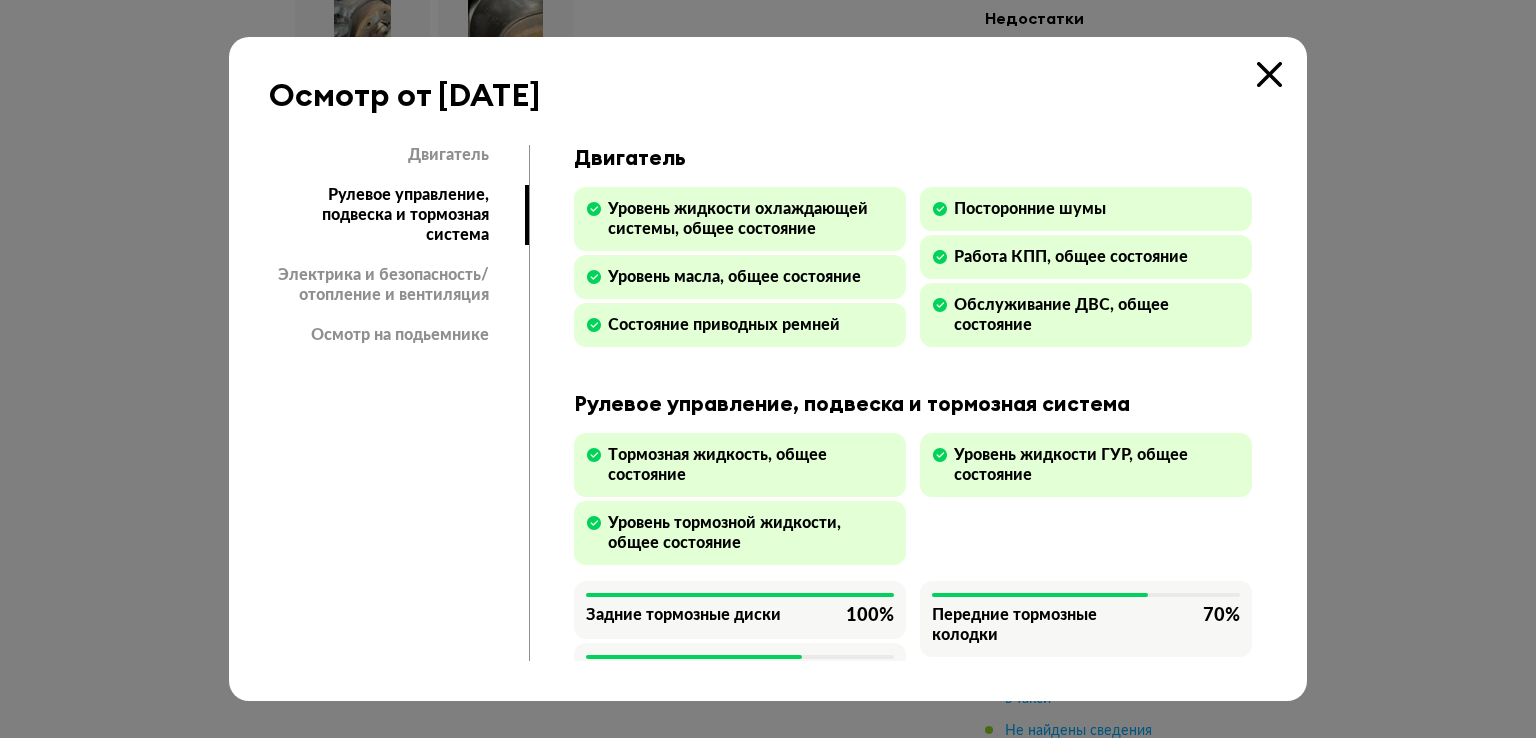 click on "Осмотр на подьемнике" at bounding box center [397, 335] 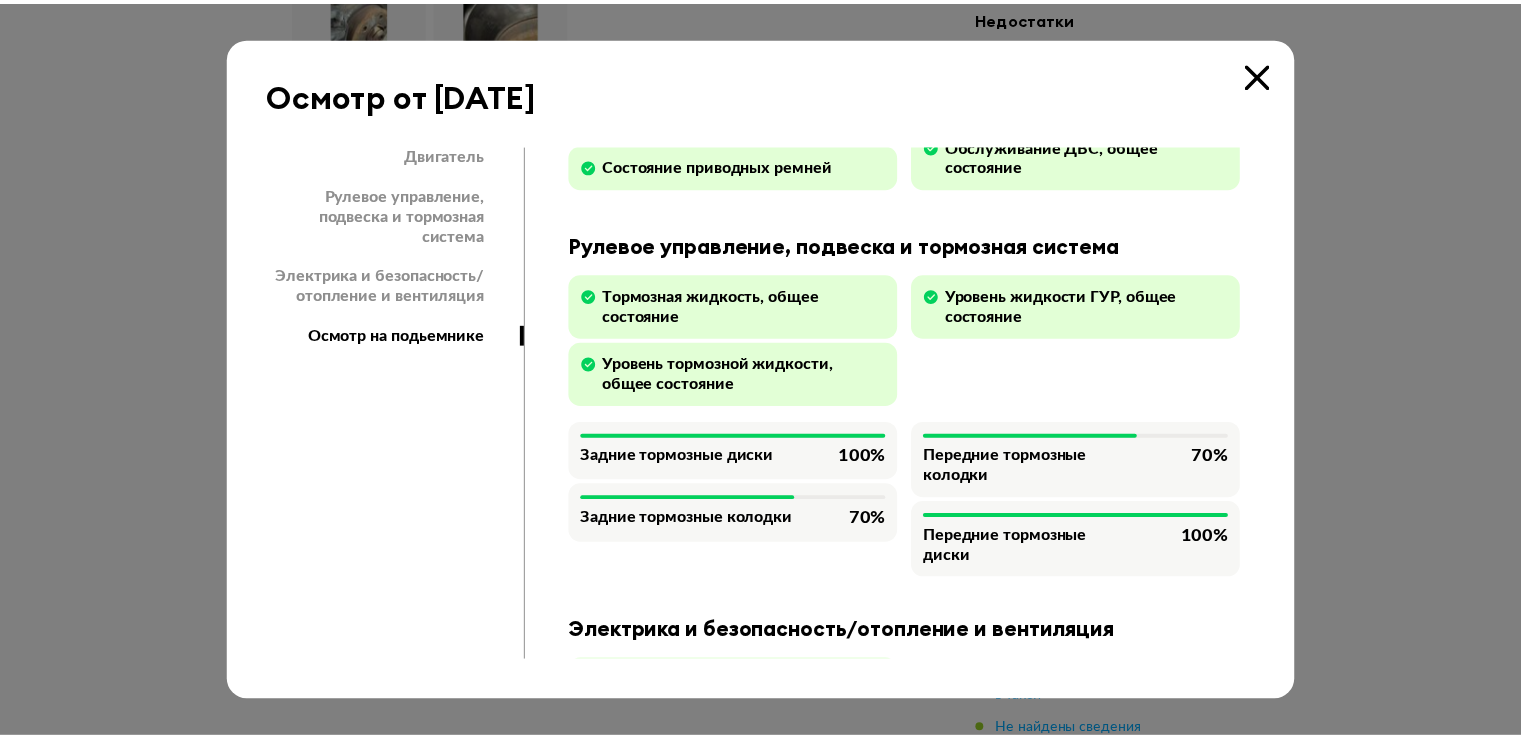 scroll, scrollTop: 418, scrollLeft: 0, axis: vertical 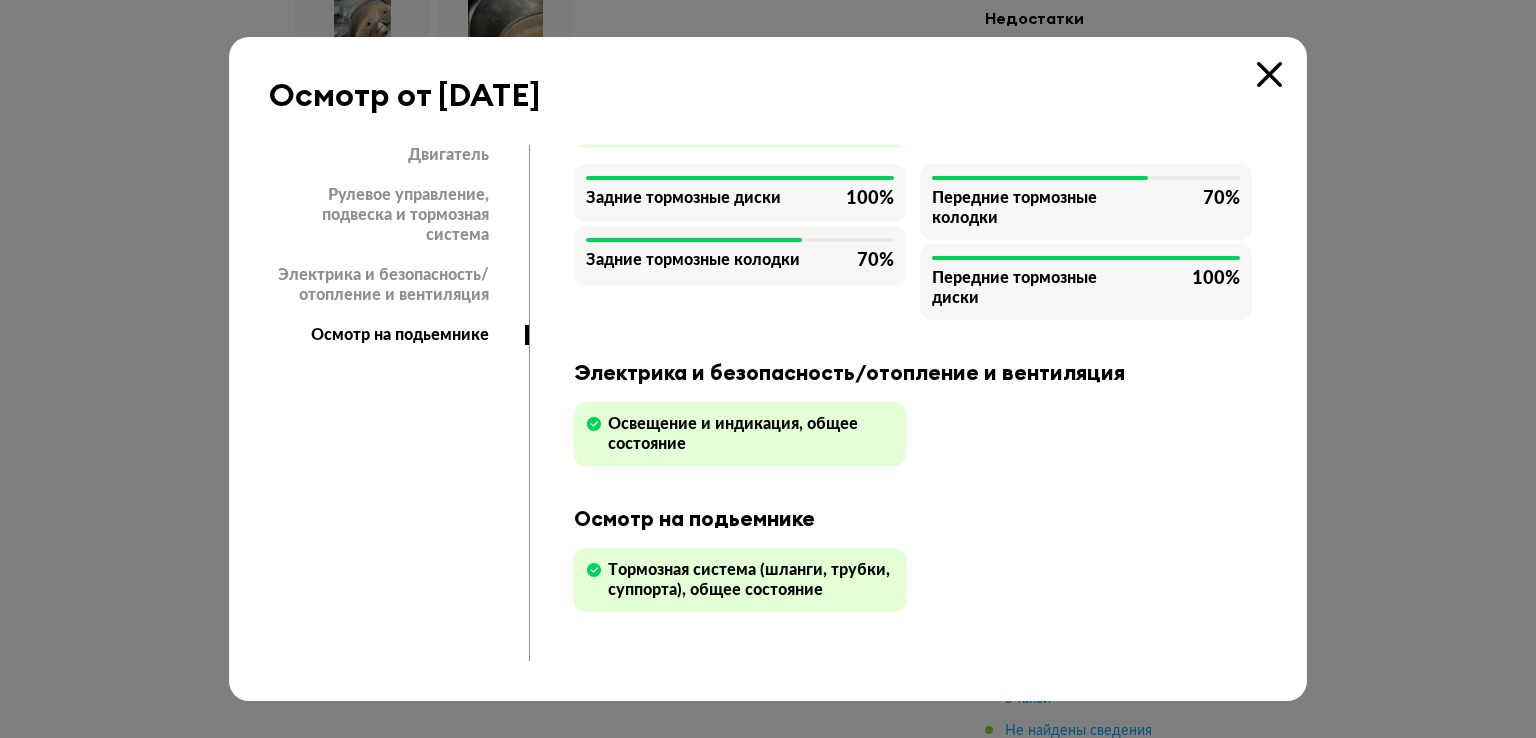 click on "Освещение и индикация, общее состояние" at bounding box center (751, 434) 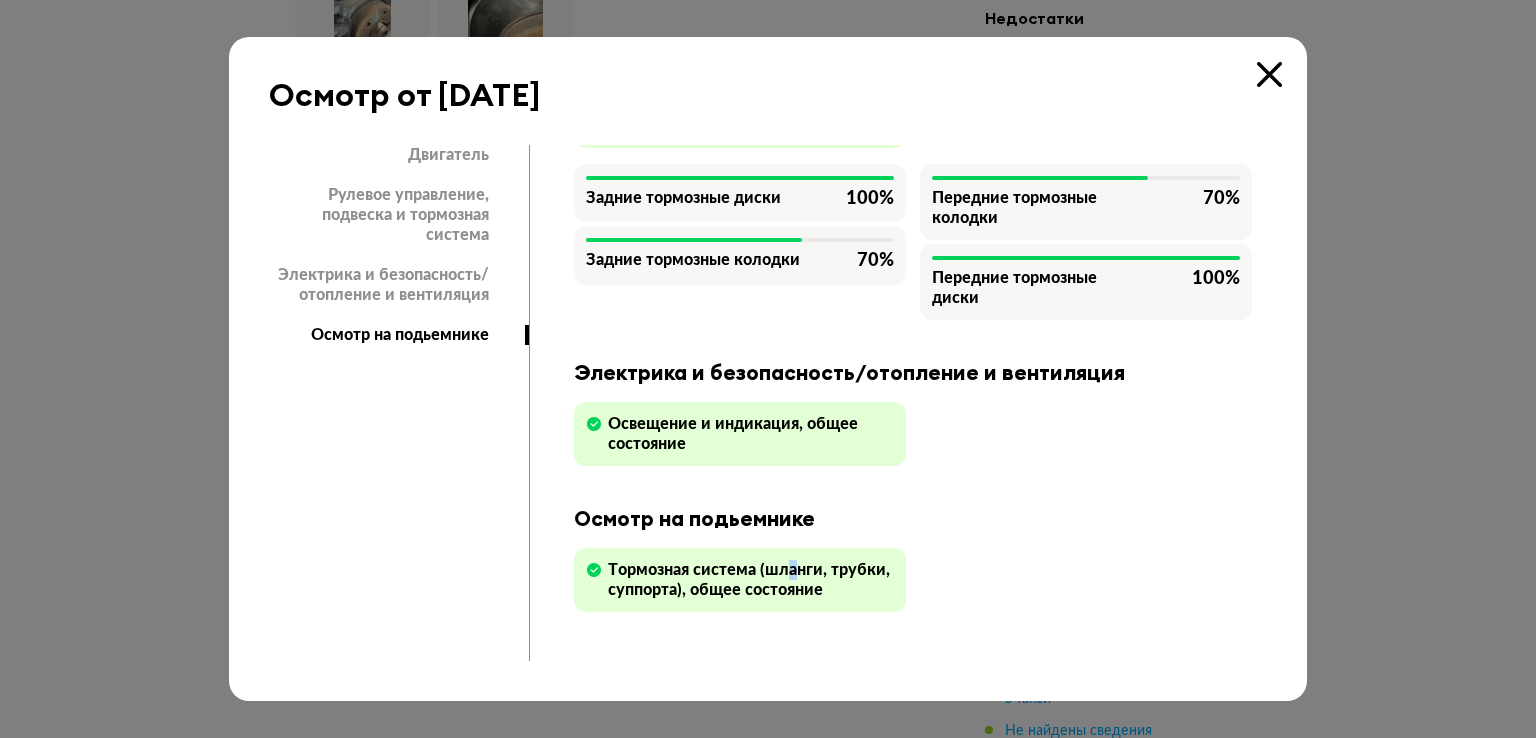 drag, startPoint x: 789, startPoint y: 553, endPoint x: 795, endPoint y: 578, distance: 25.70992 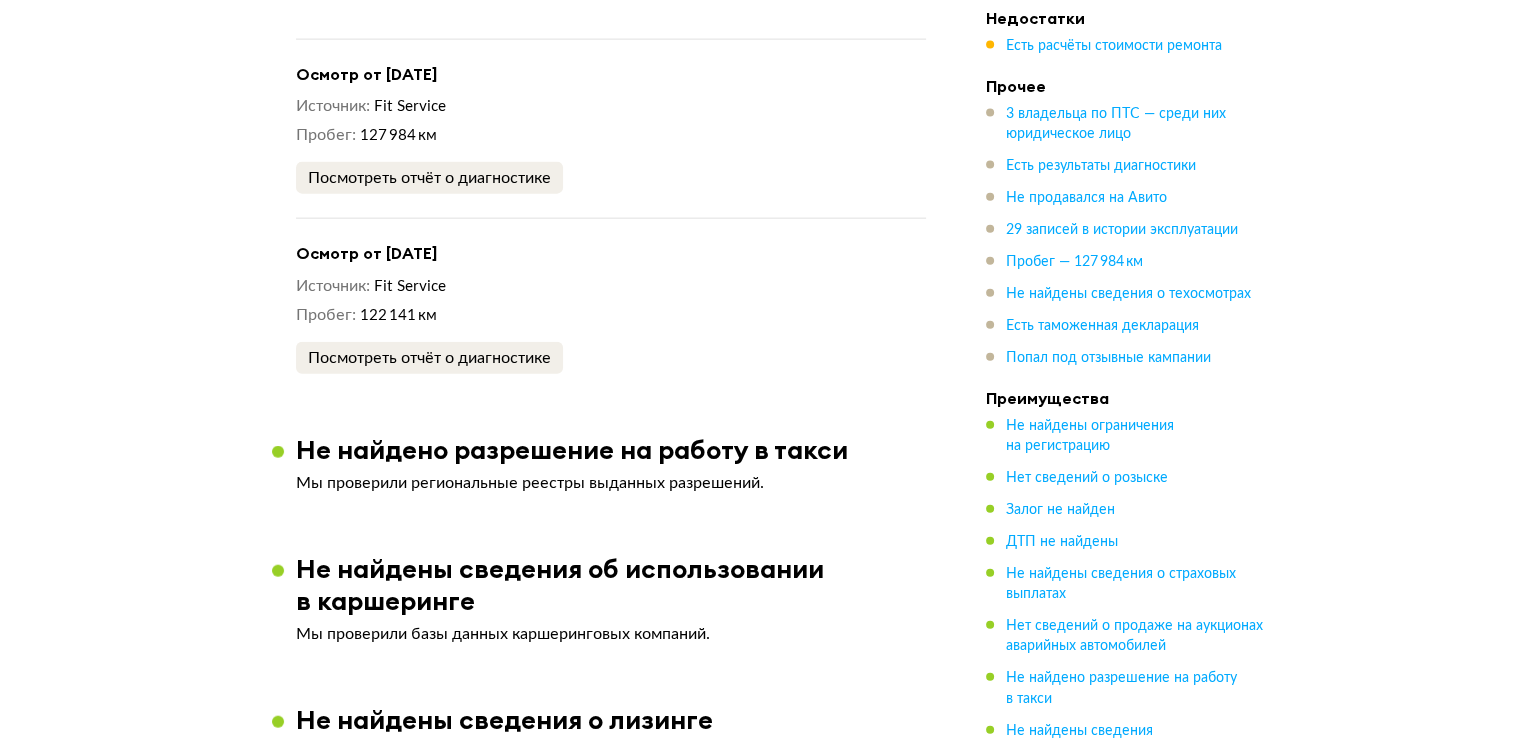 scroll, scrollTop: 4578, scrollLeft: 0, axis: vertical 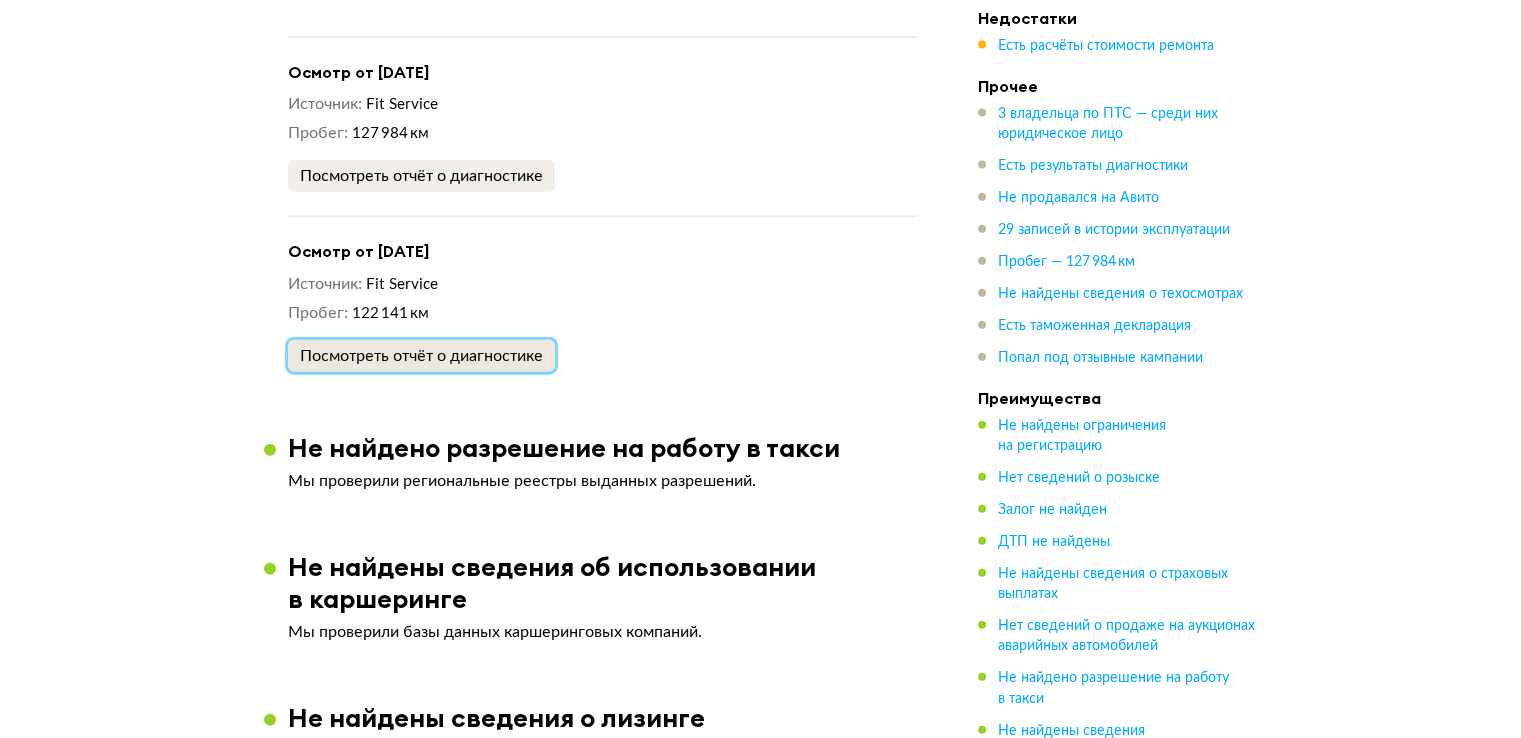 click on "Посмотреть отчёт о диагностике" at bounding box center (421, 356) 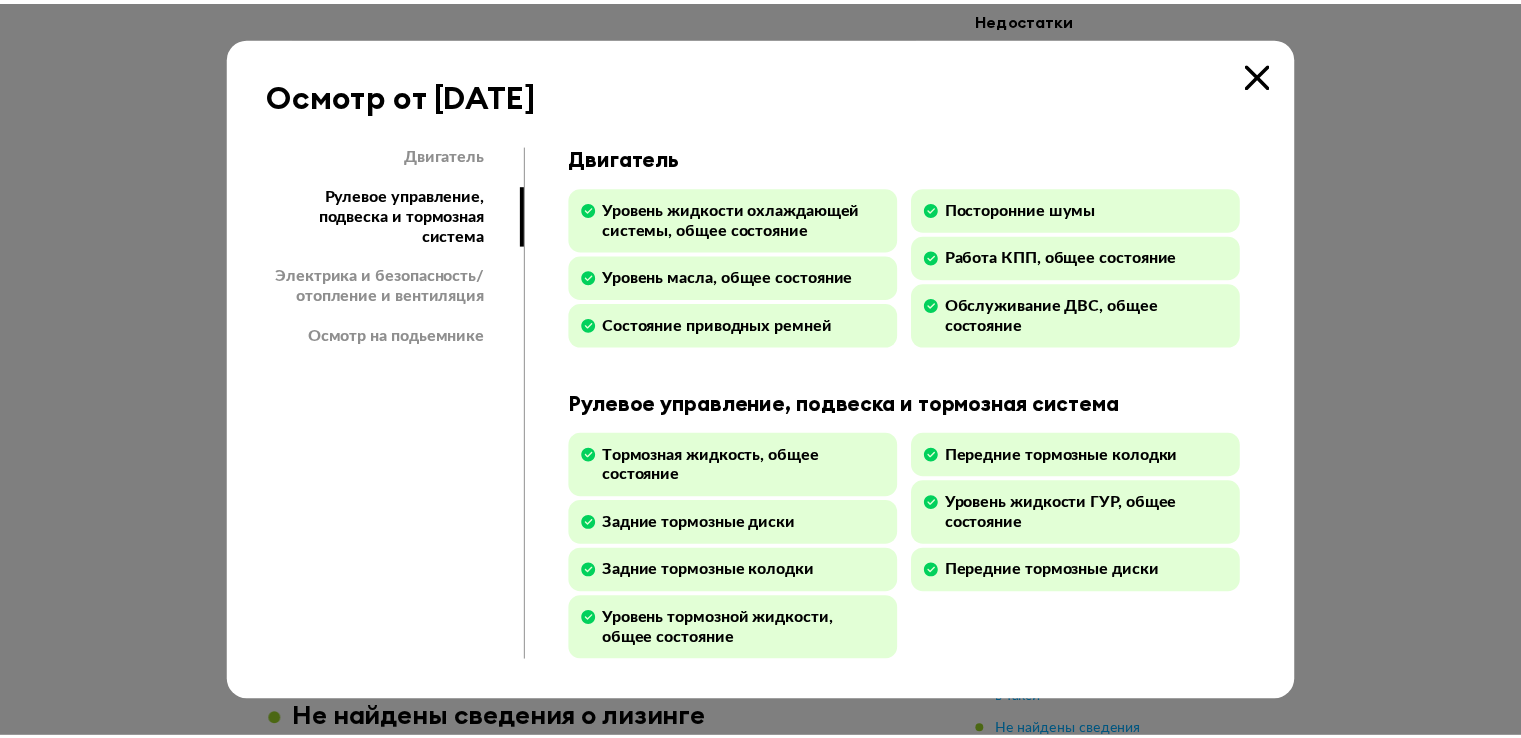scroll, scrollTop: 341, scrollLeft: 0, axis: vertical 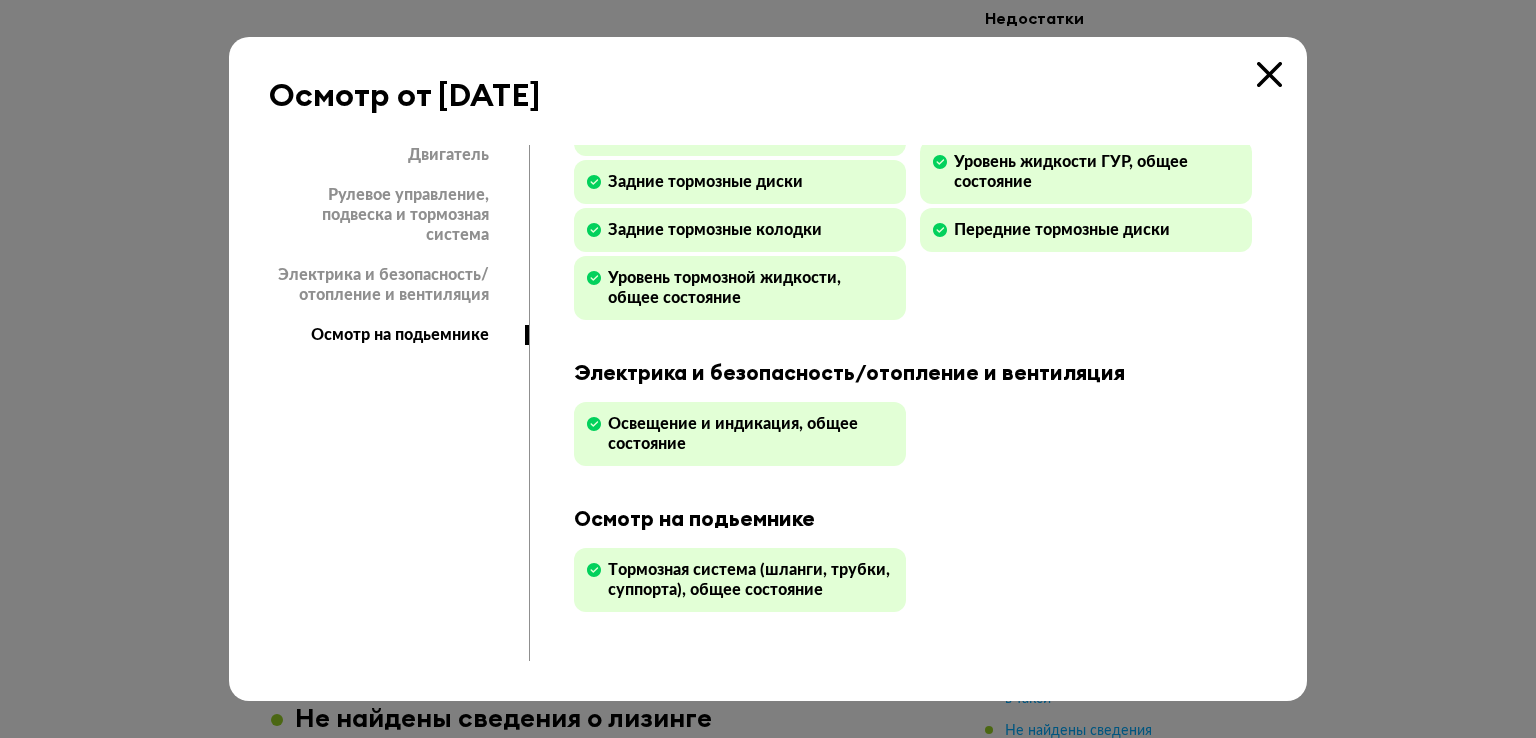 type 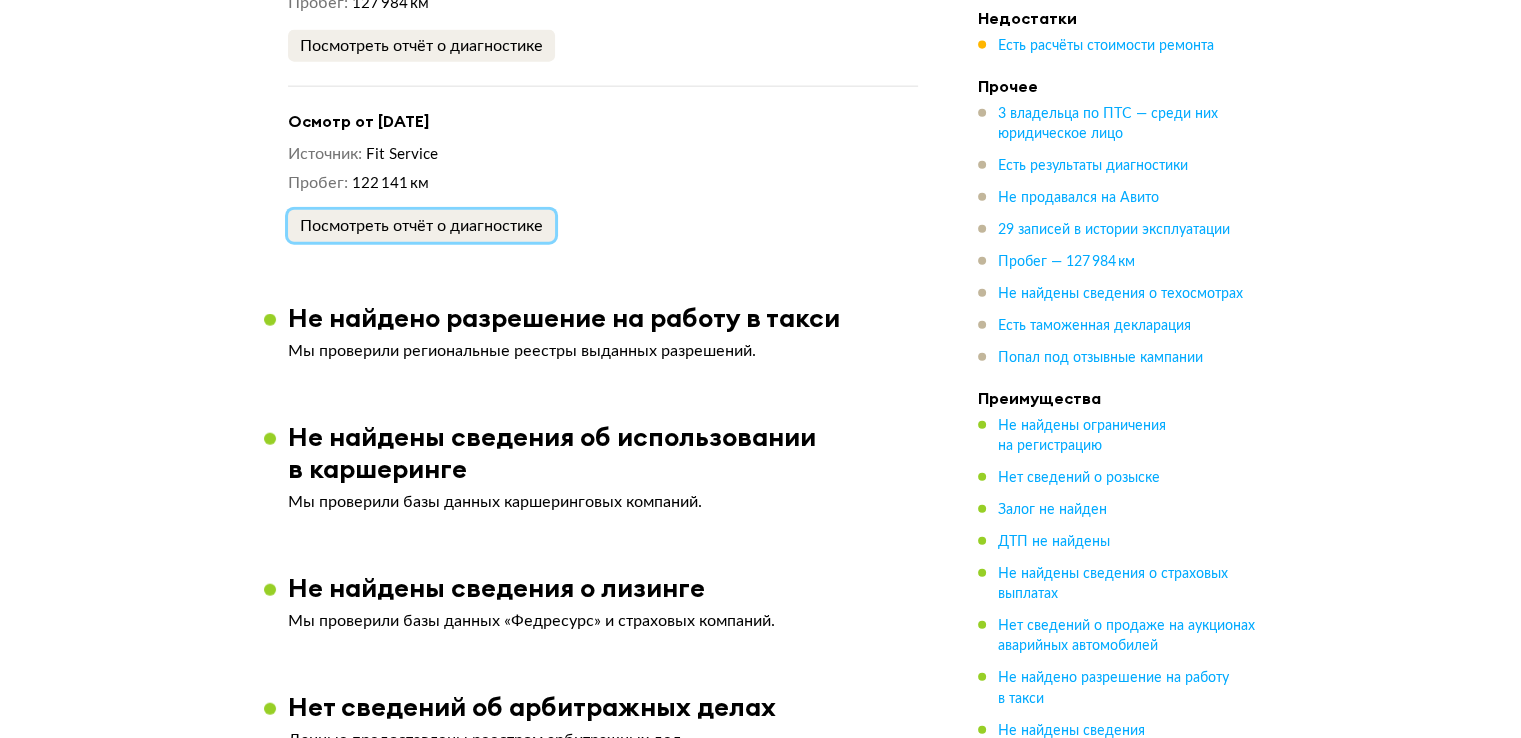 scroll, scrollTop: 4751, scrollLeft: 0, axis: vertical 